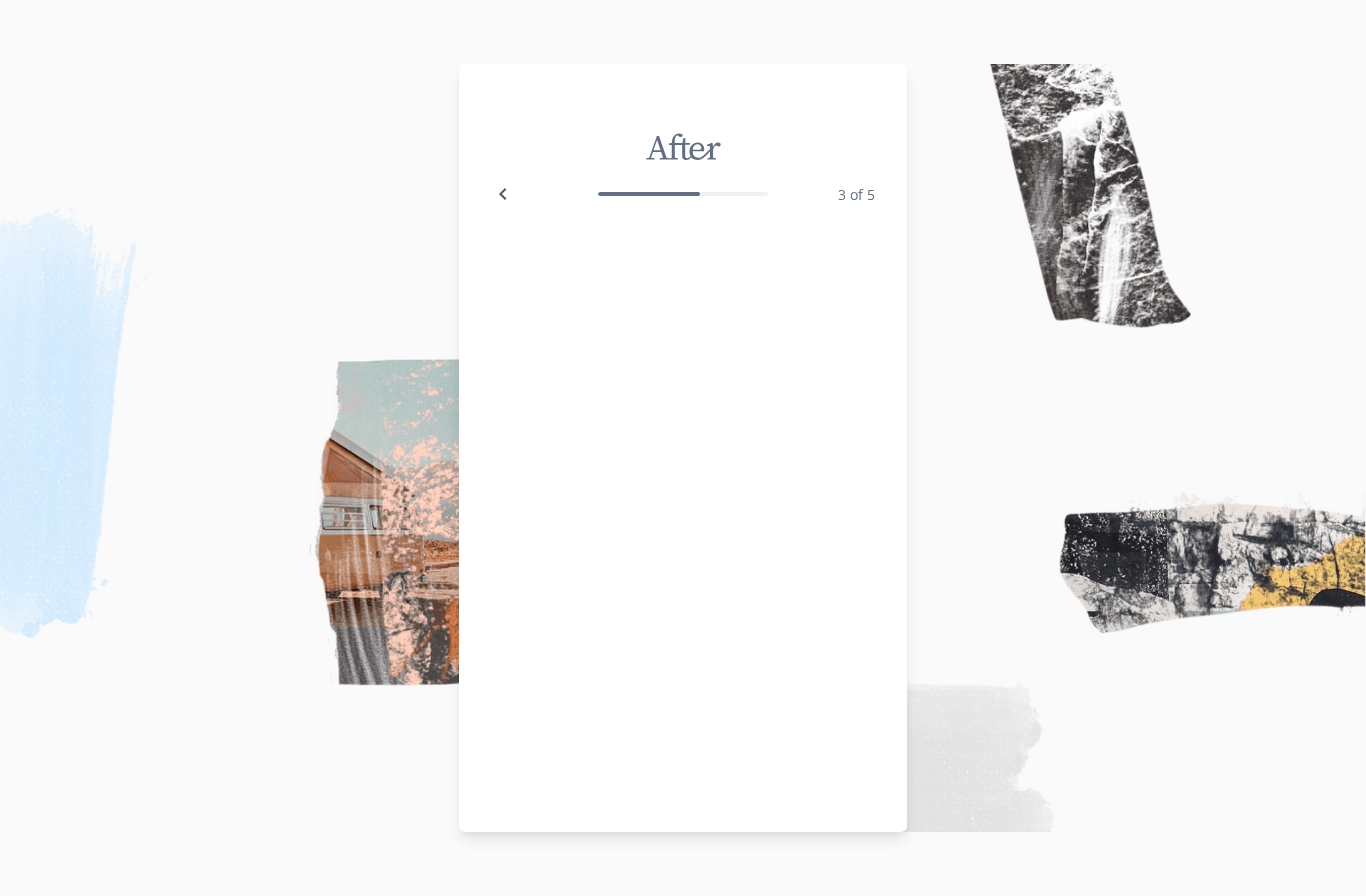 scroll, scrollTop: 1, scrollLeft: 0, axis: vertical 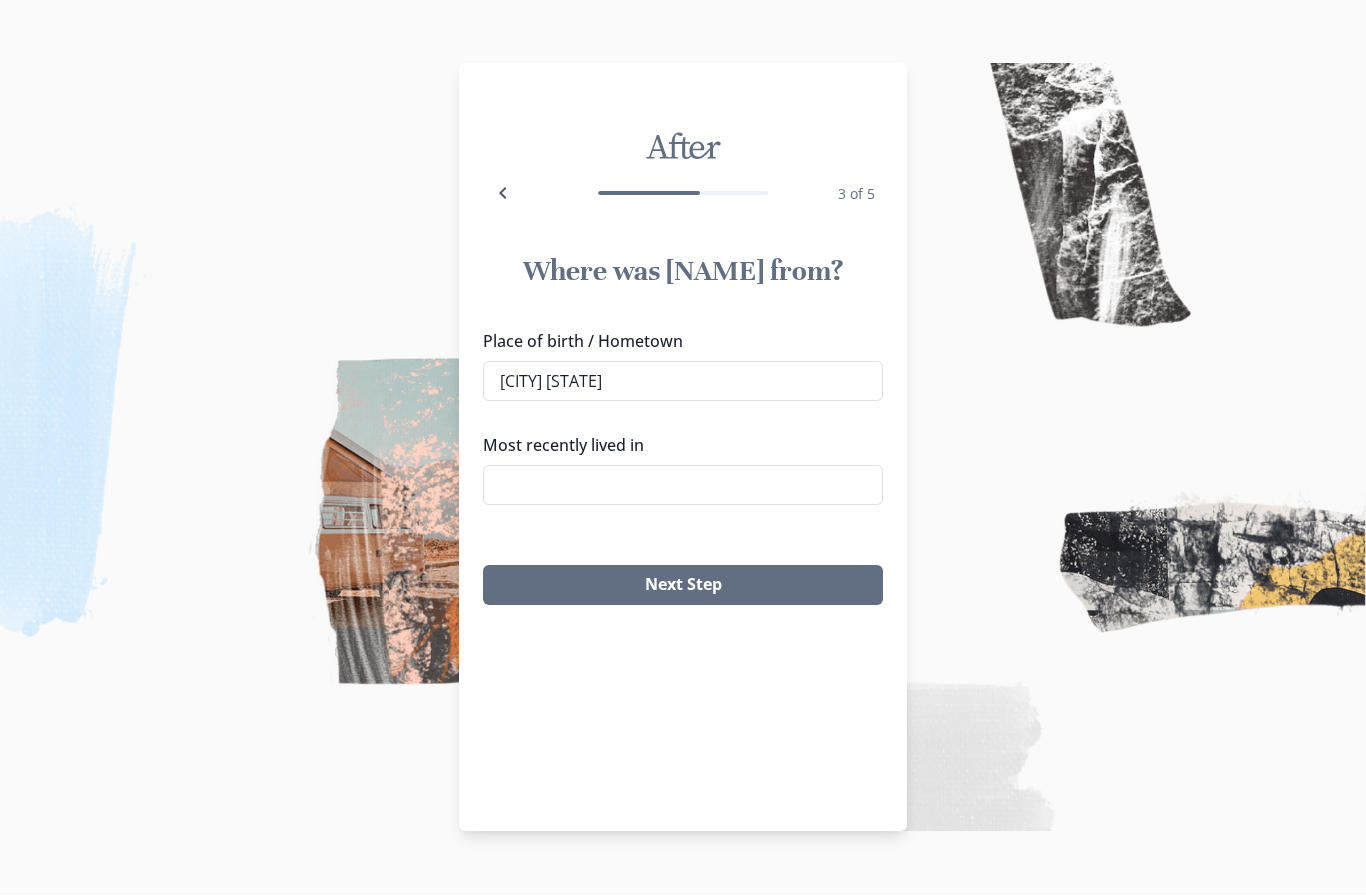 click on "[CITY] [STATE]" at bounding box center [683, 382] 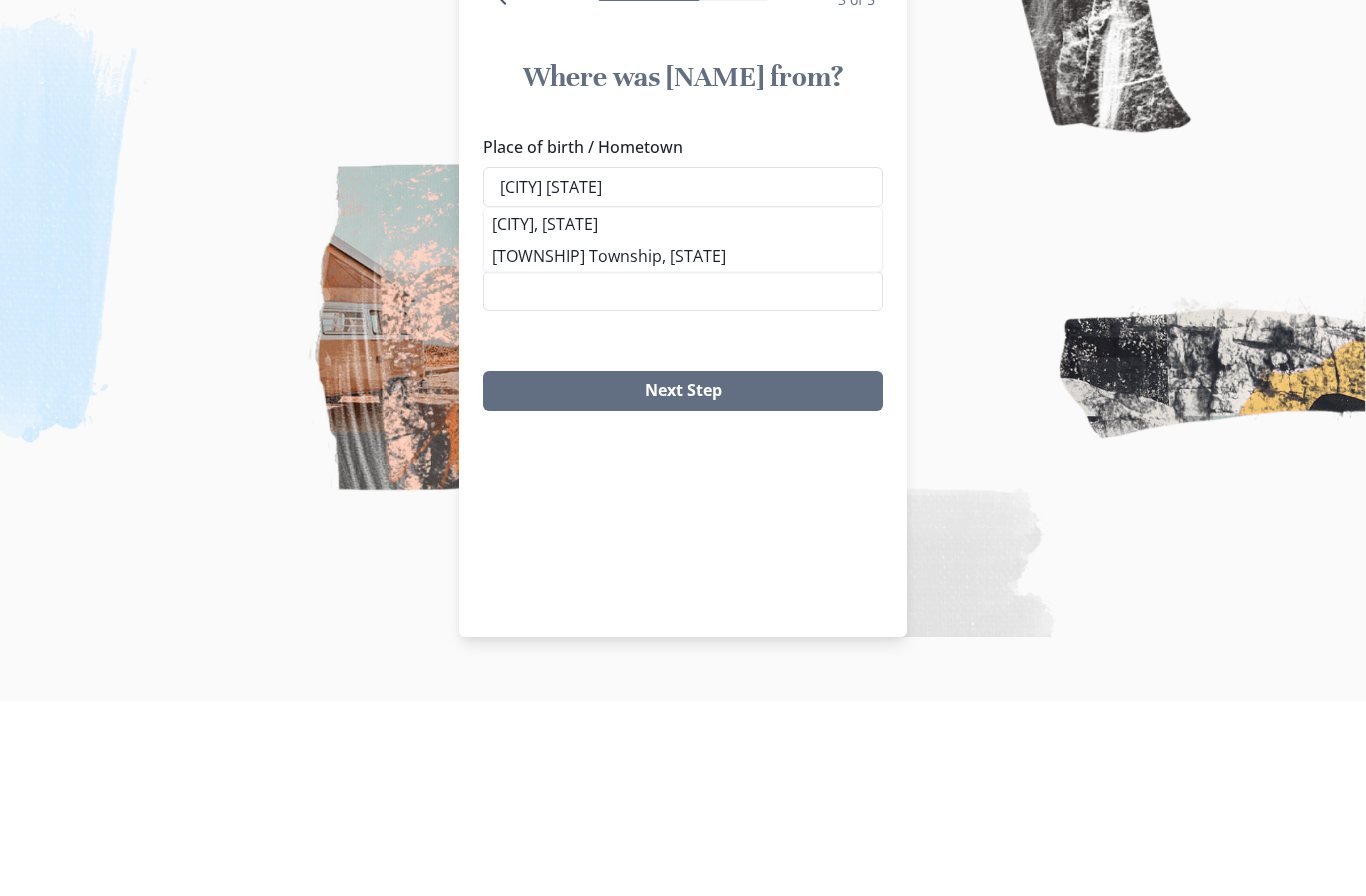 click on "[CITY], [STATE]" at bounding box center [683, 419] 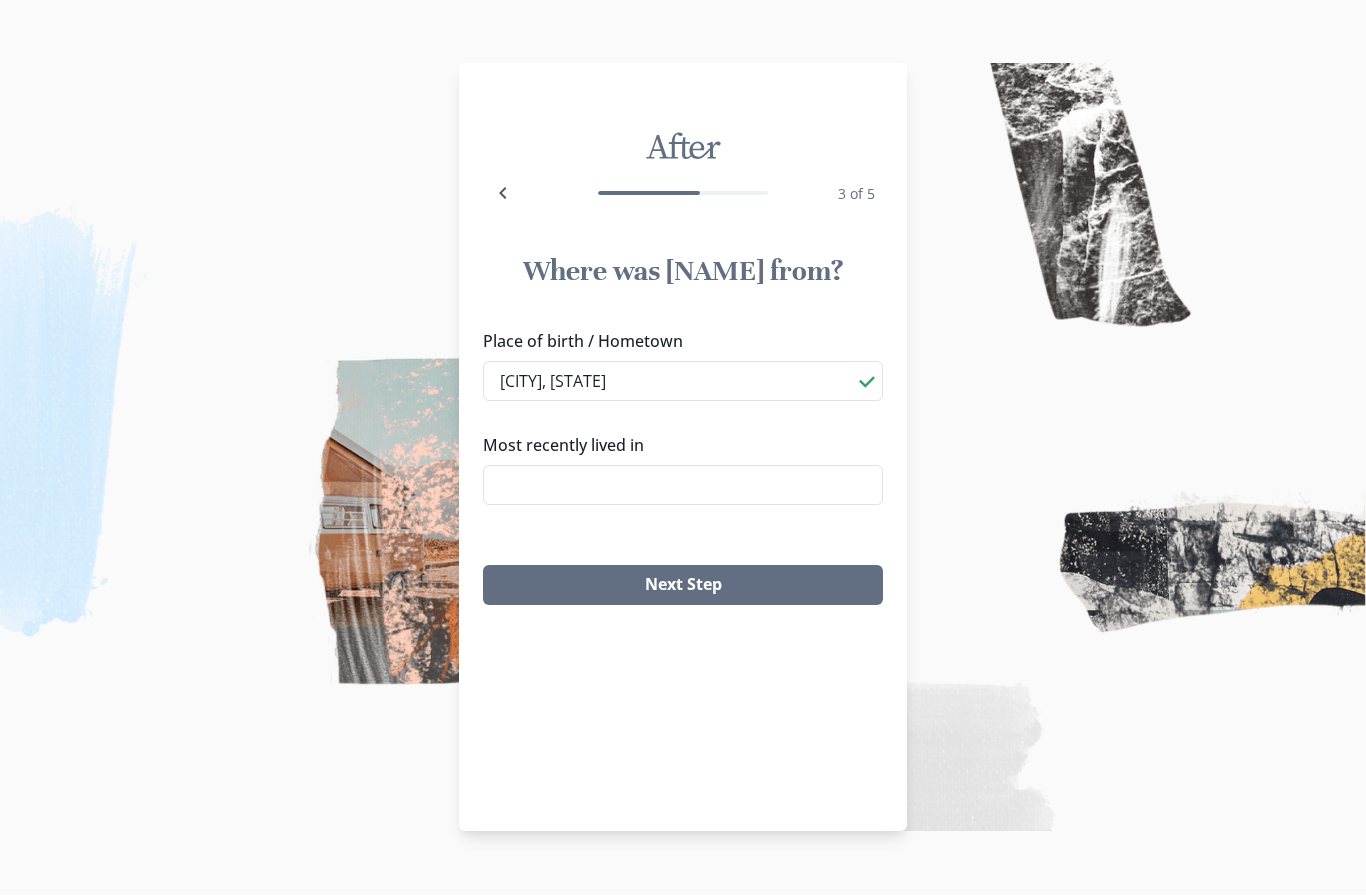 click on "Most recently lived in" at bounding box center [683, 486] 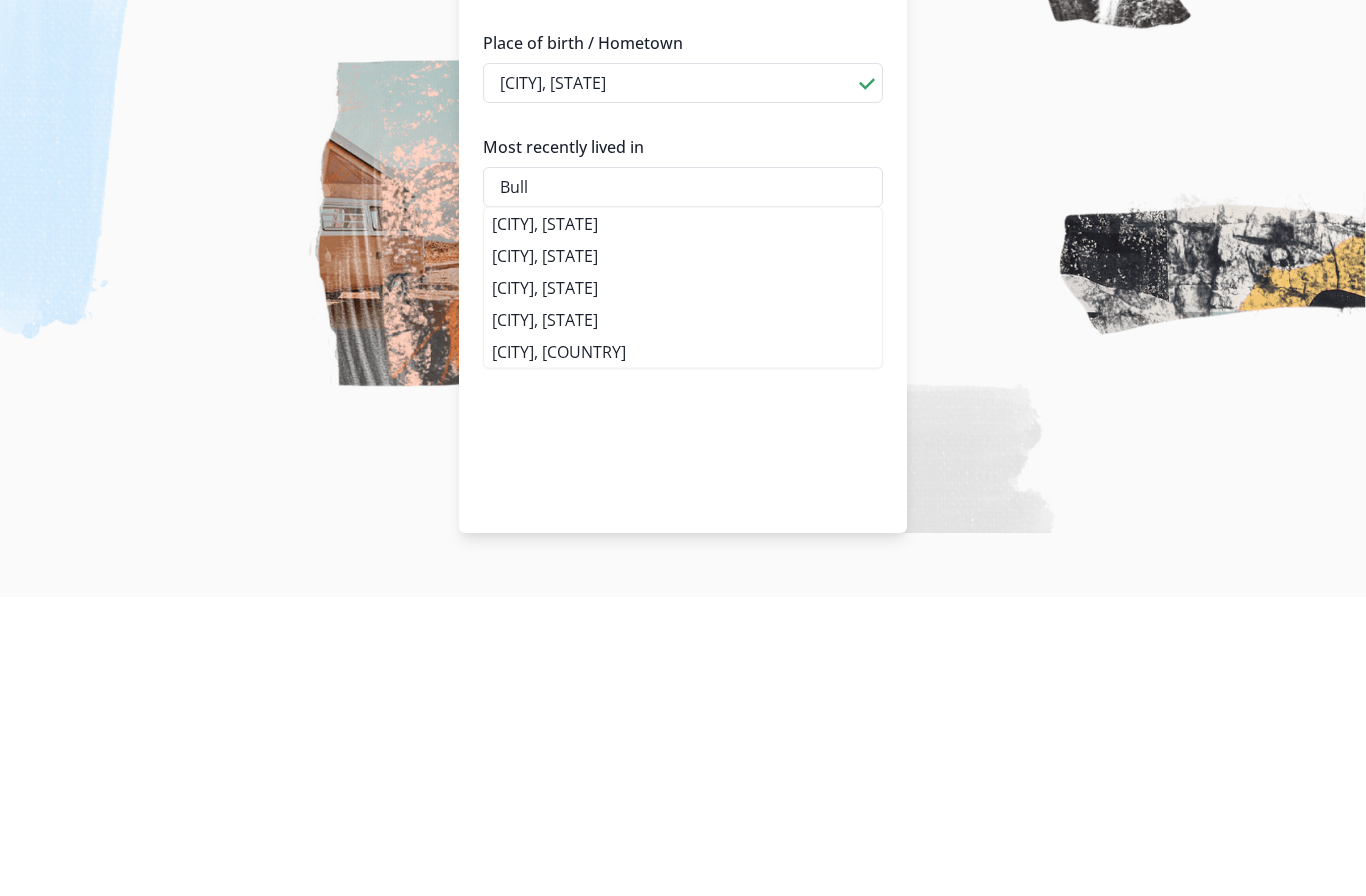 click on "[CITY], [STATE]" at bounding box center [683, 523] 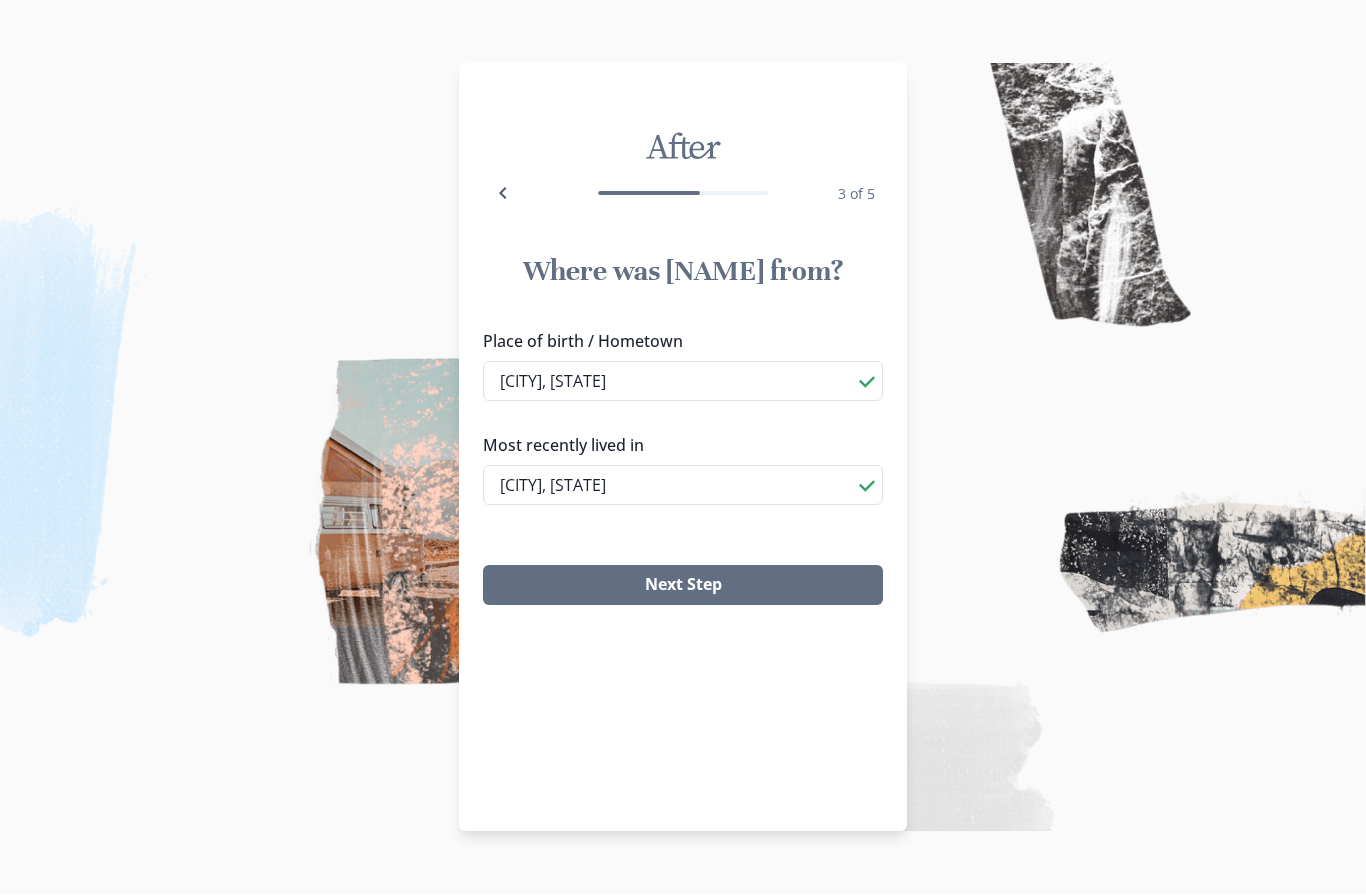click on "Next Step" at bounding box center [683, 586] 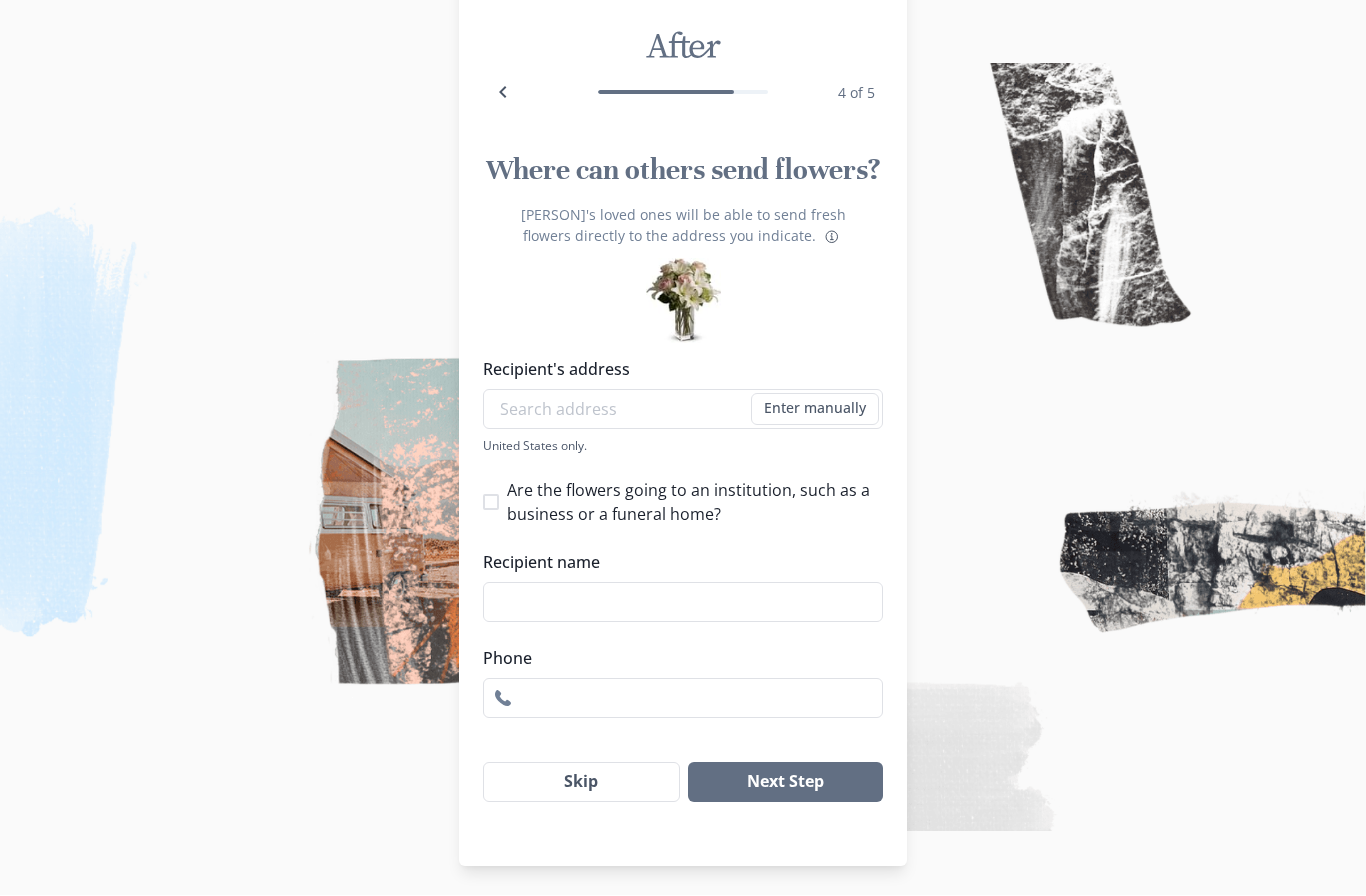 scroll, scrollTop: 72, scrollLeft: 0, axis: vertical 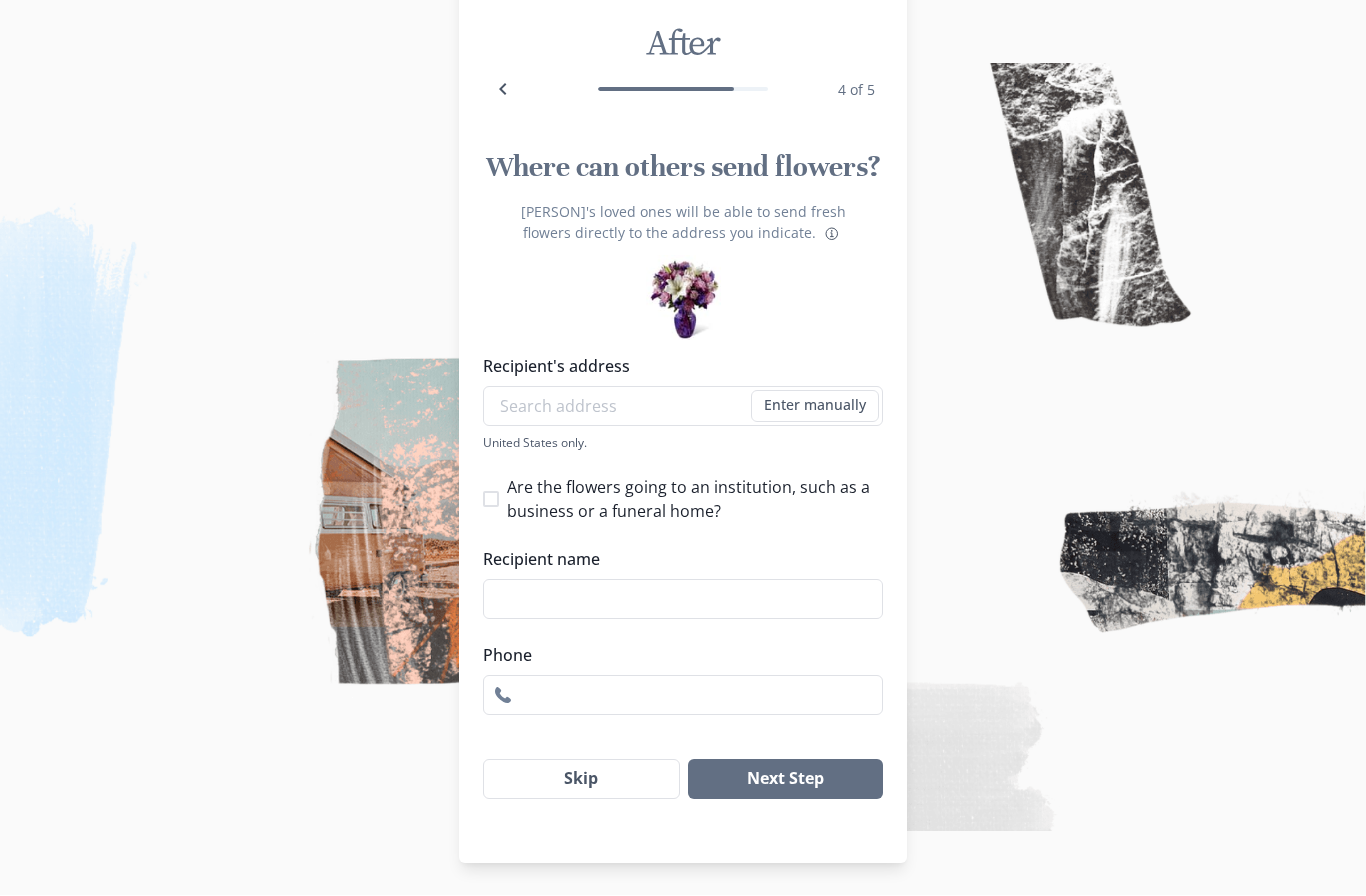 click on "Skip" at bounding box center (581, 780) 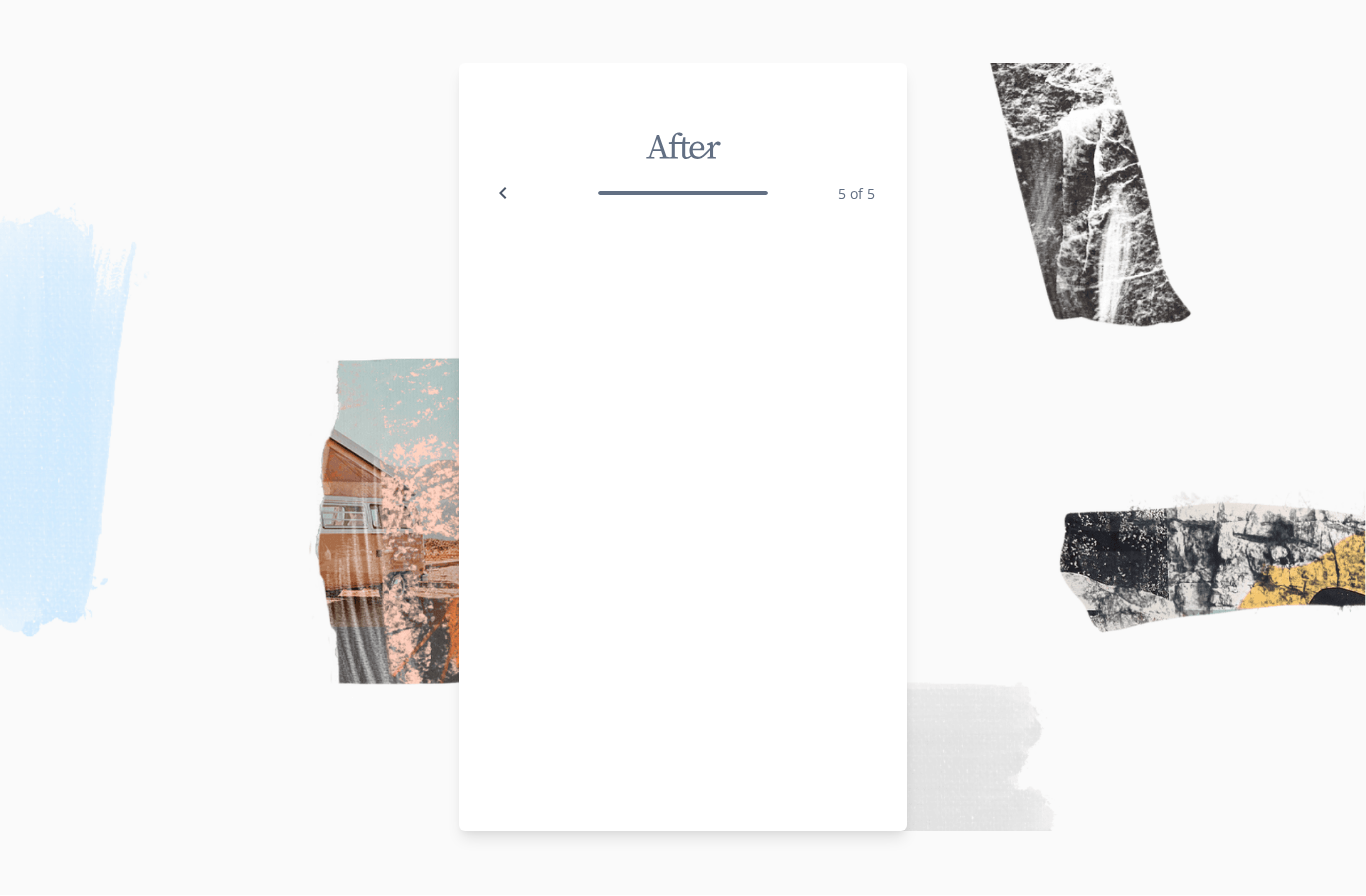 scroll, scrollTop: 0, scrollLeft: 0, axis: both 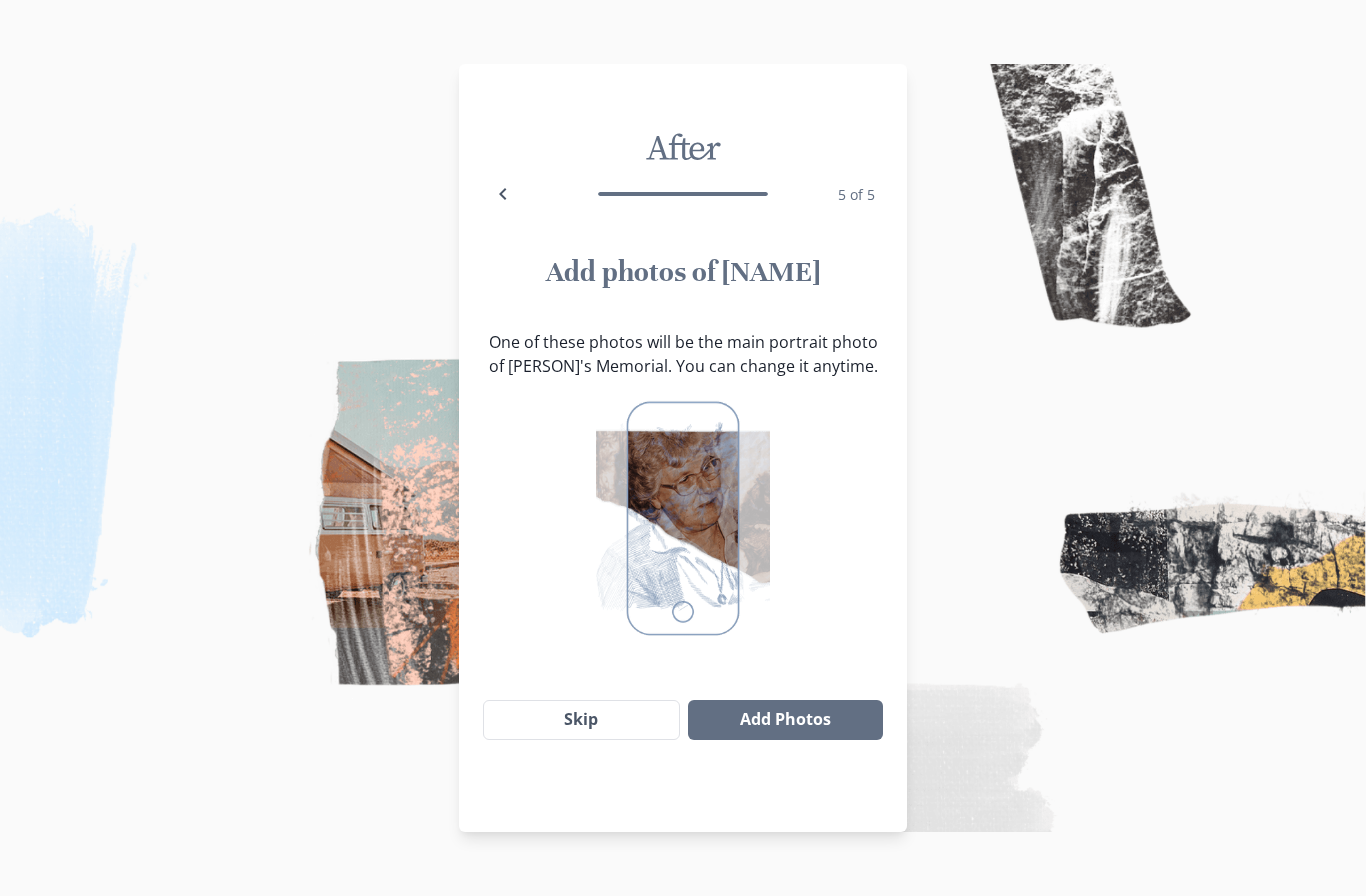 click on "Skip" at bounding box center (581, 720) 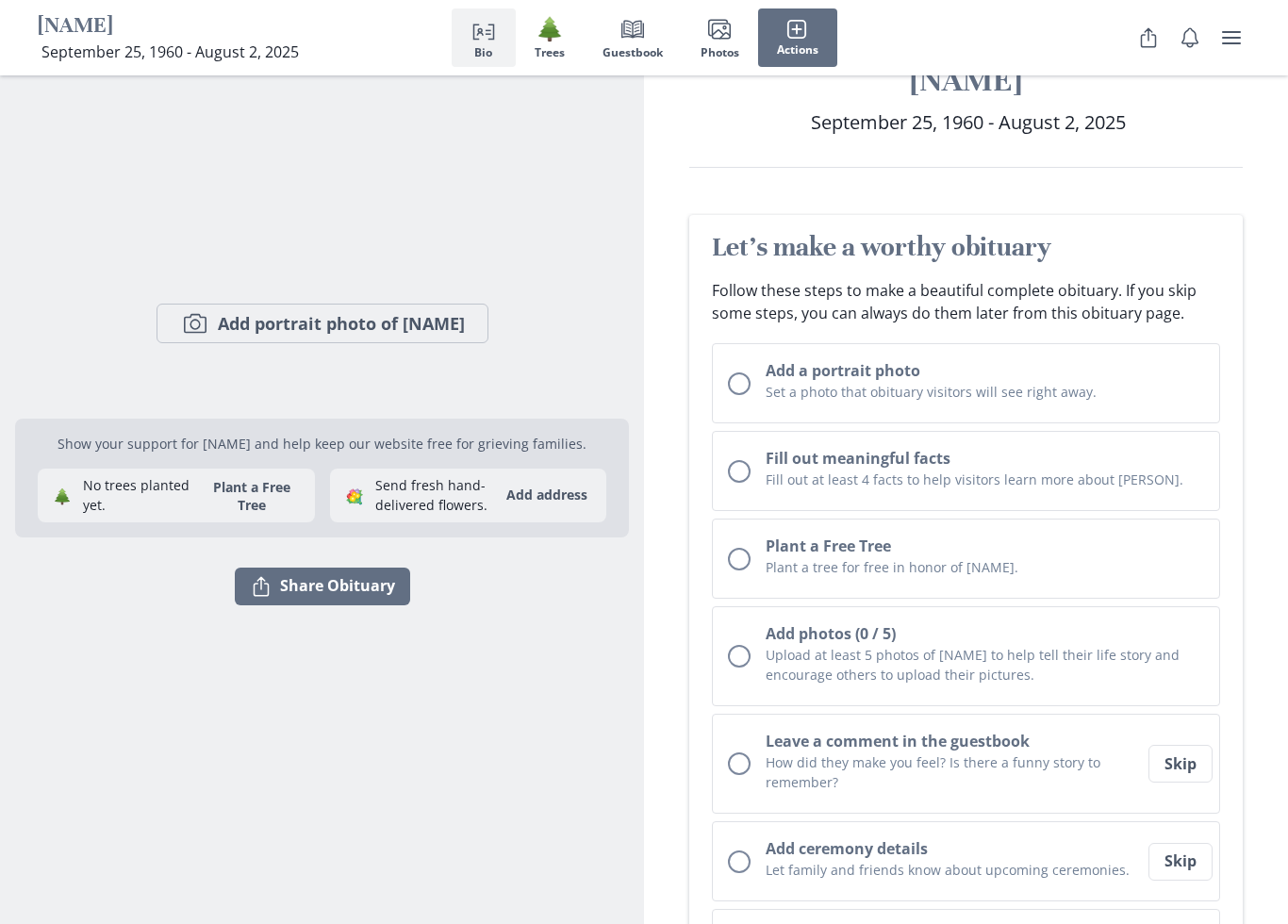 scroll, scrollTop: 63, scrollLeft: 0, axis: vertical 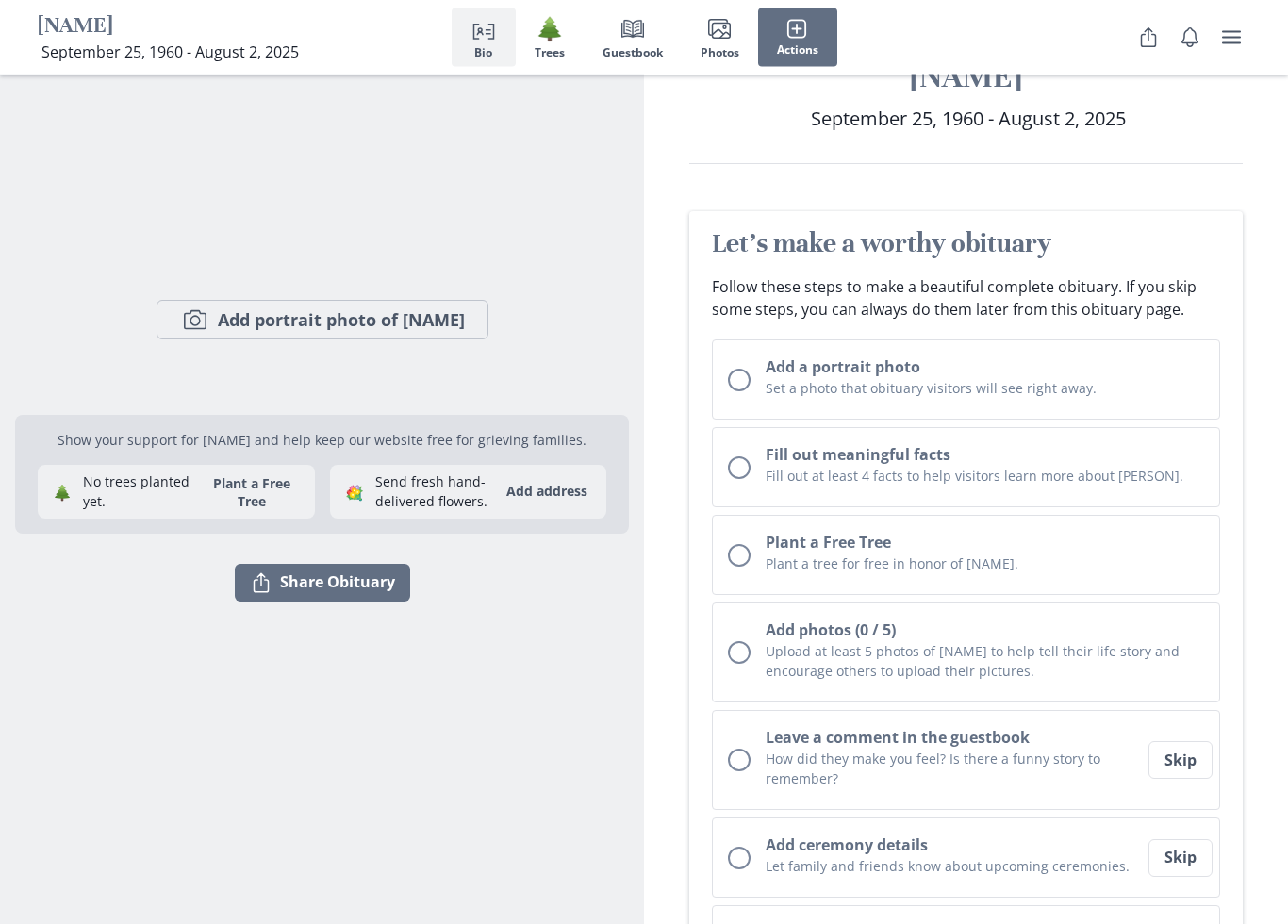 click at bounding box center (739, 469) 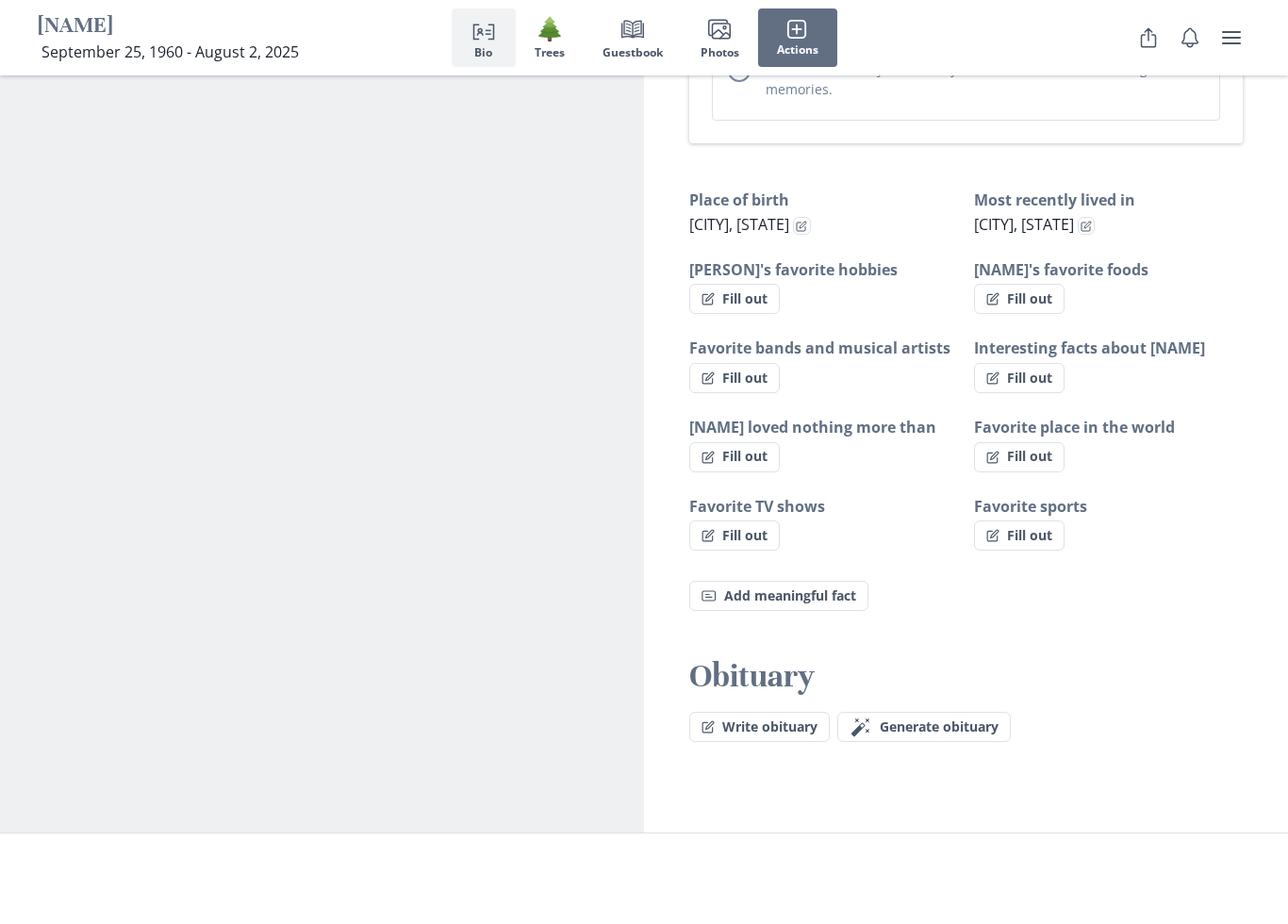 scroll, scrollTop: 1184, scrollLeft: 0, axis: vertical 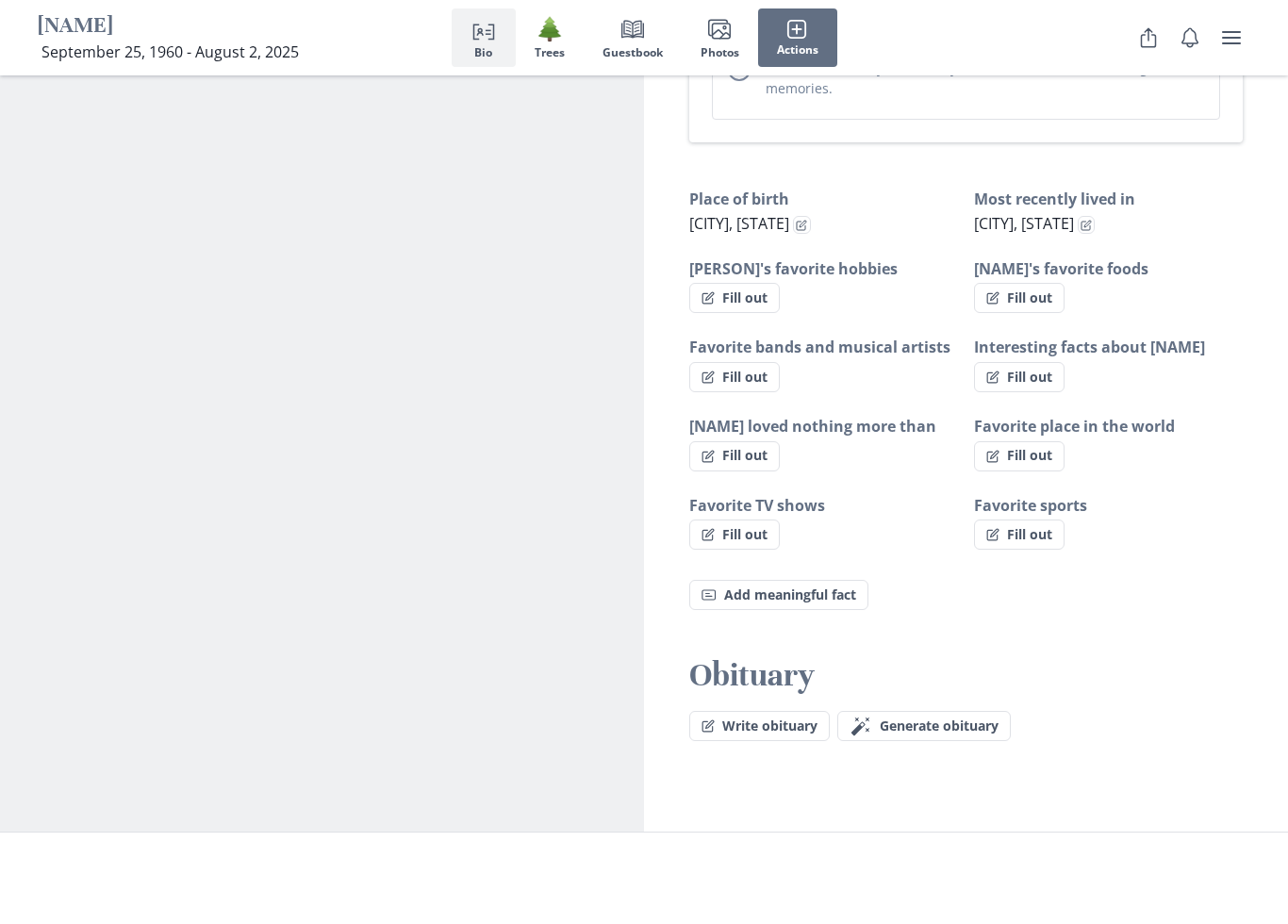 click on "Fill out" at bounding box center (735, 298) 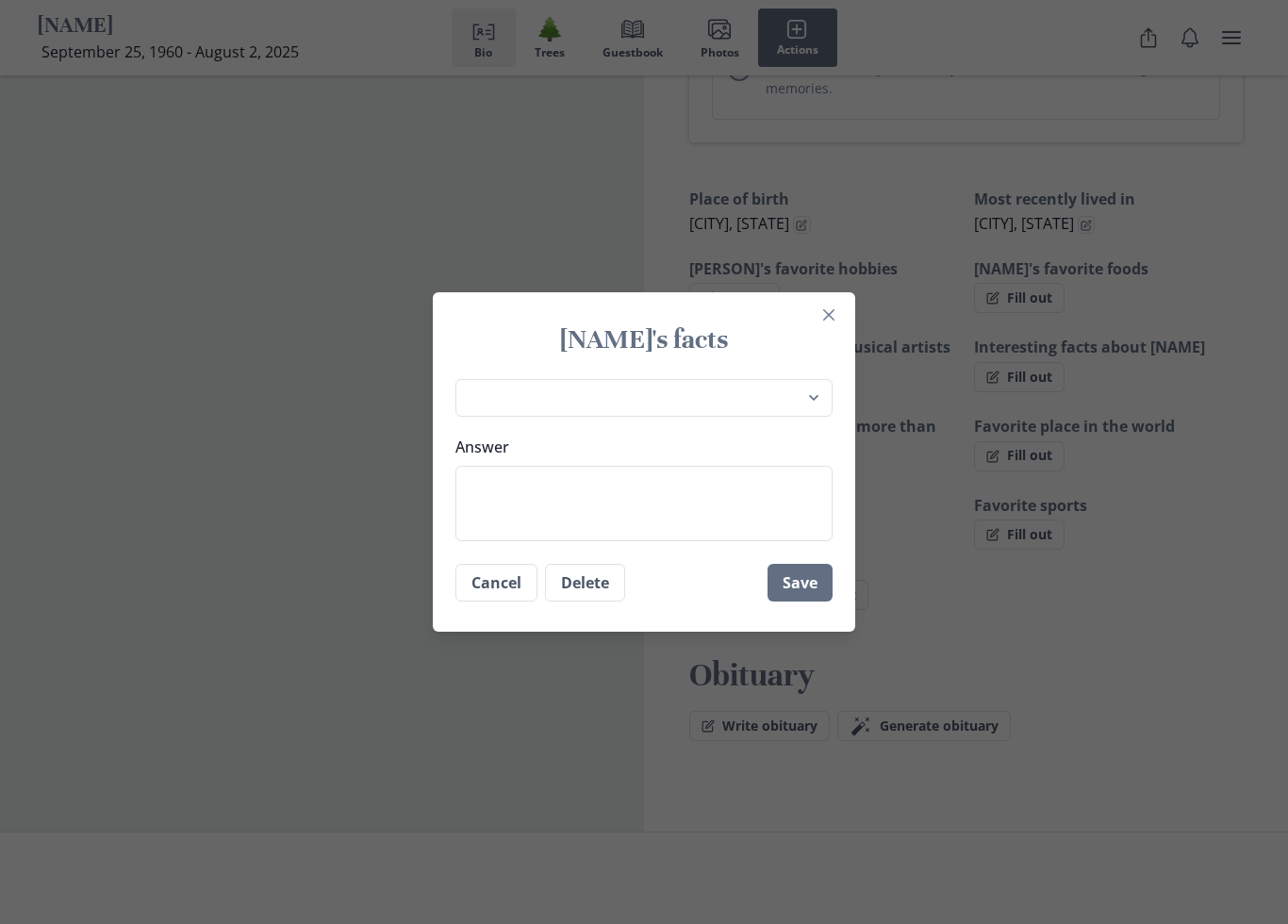click on "Answer" at bounding box center [644, 503] 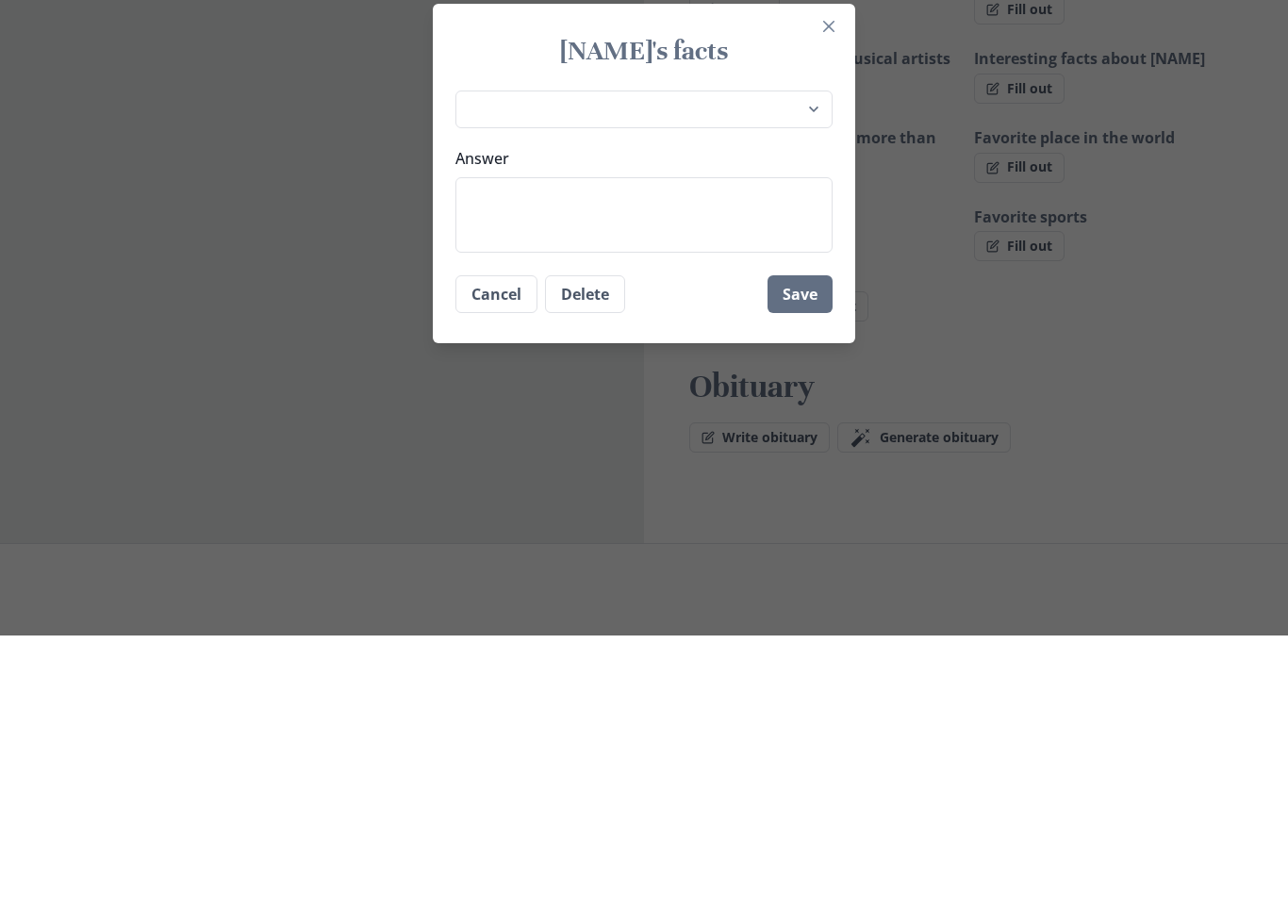 type on "M" 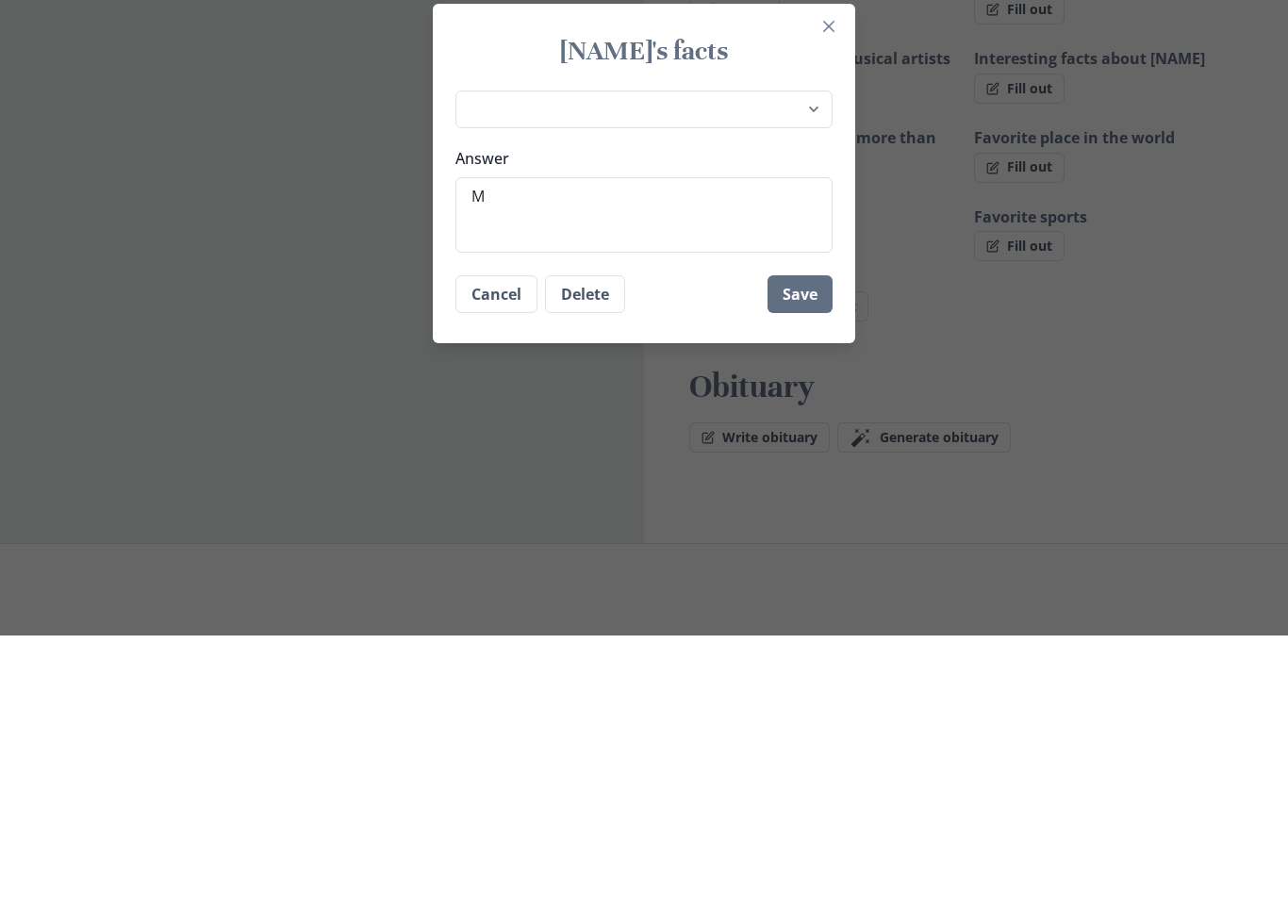 type on "Mo" 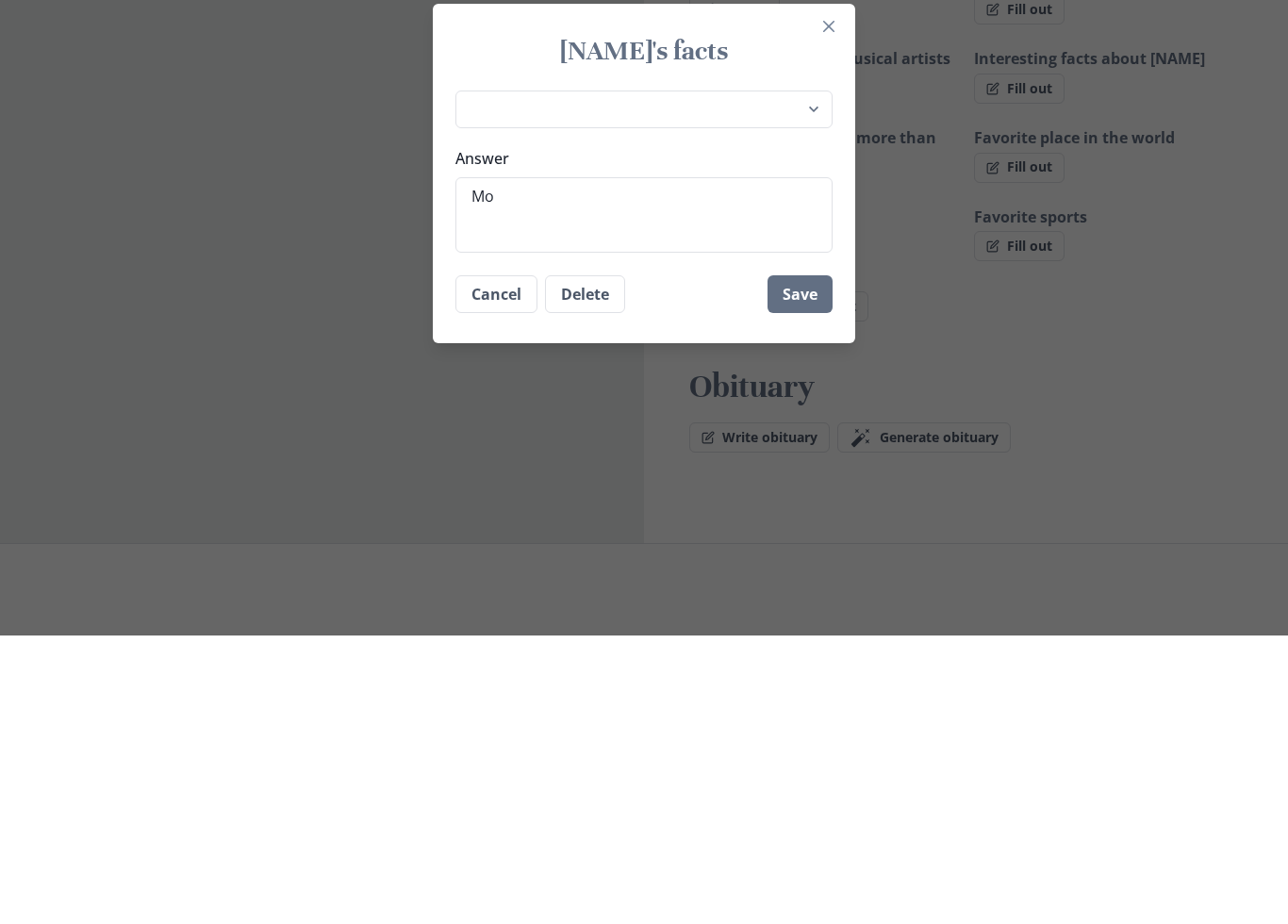 type on "Mot" 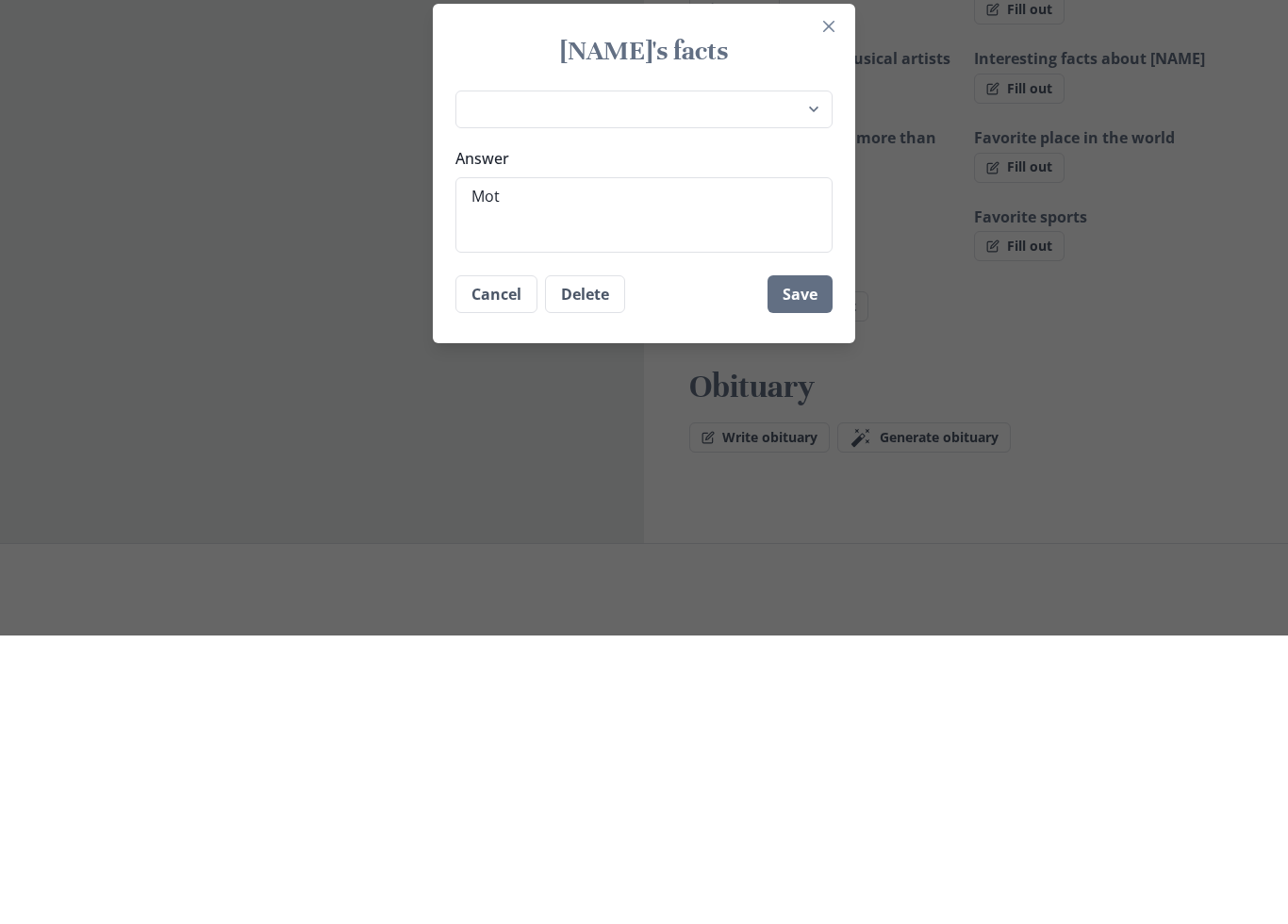 type on "x" 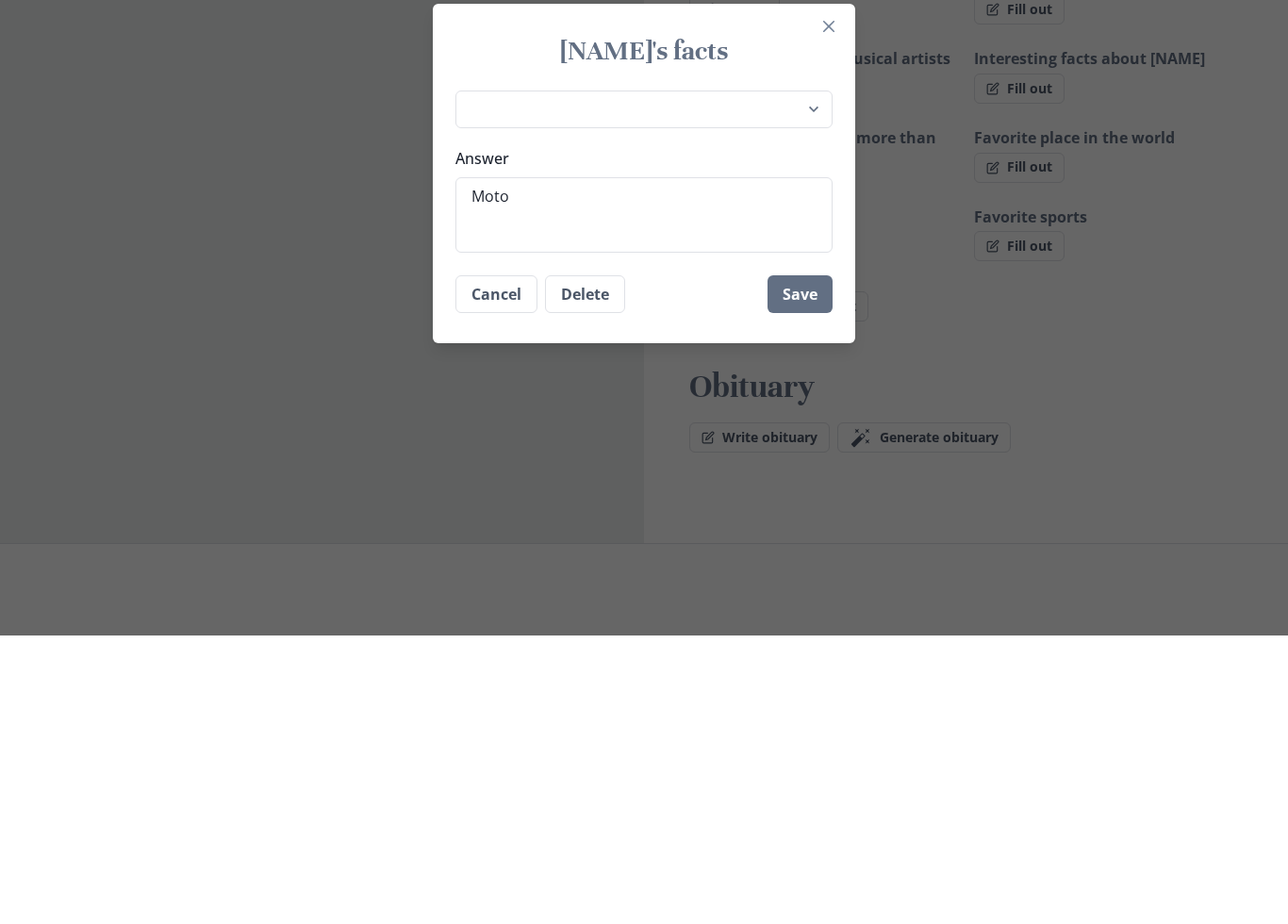 type on "Motor" 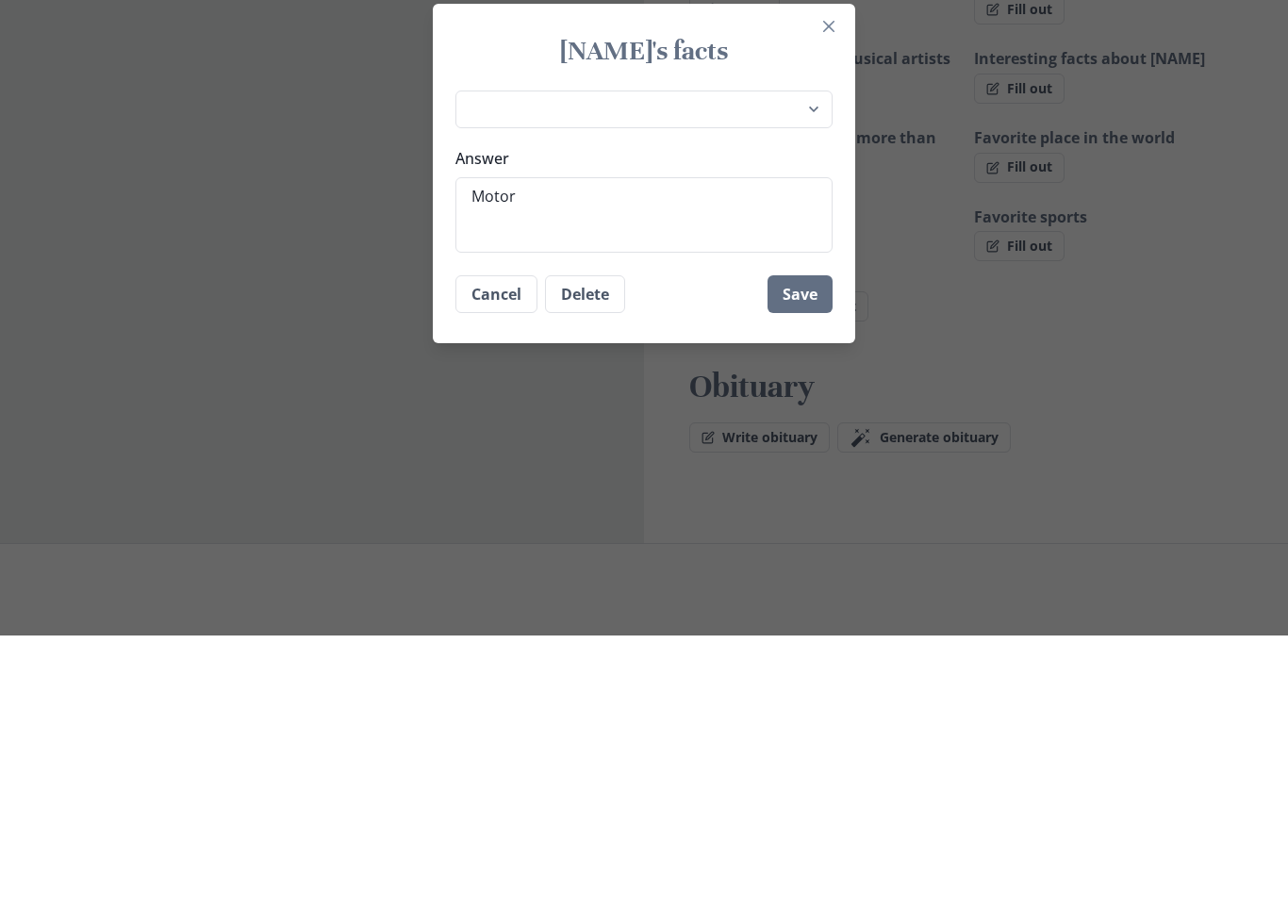 type on "x" 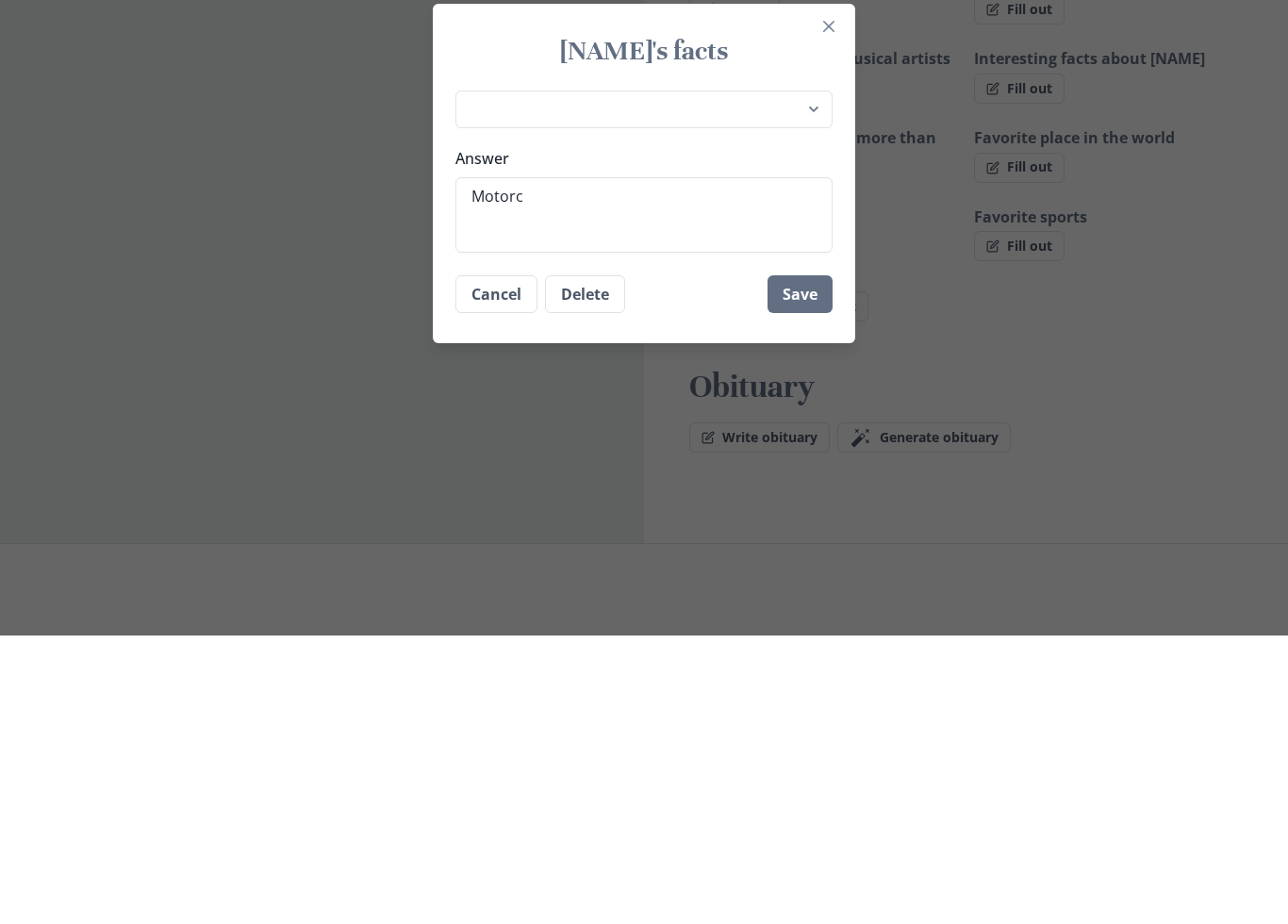 type on "x" 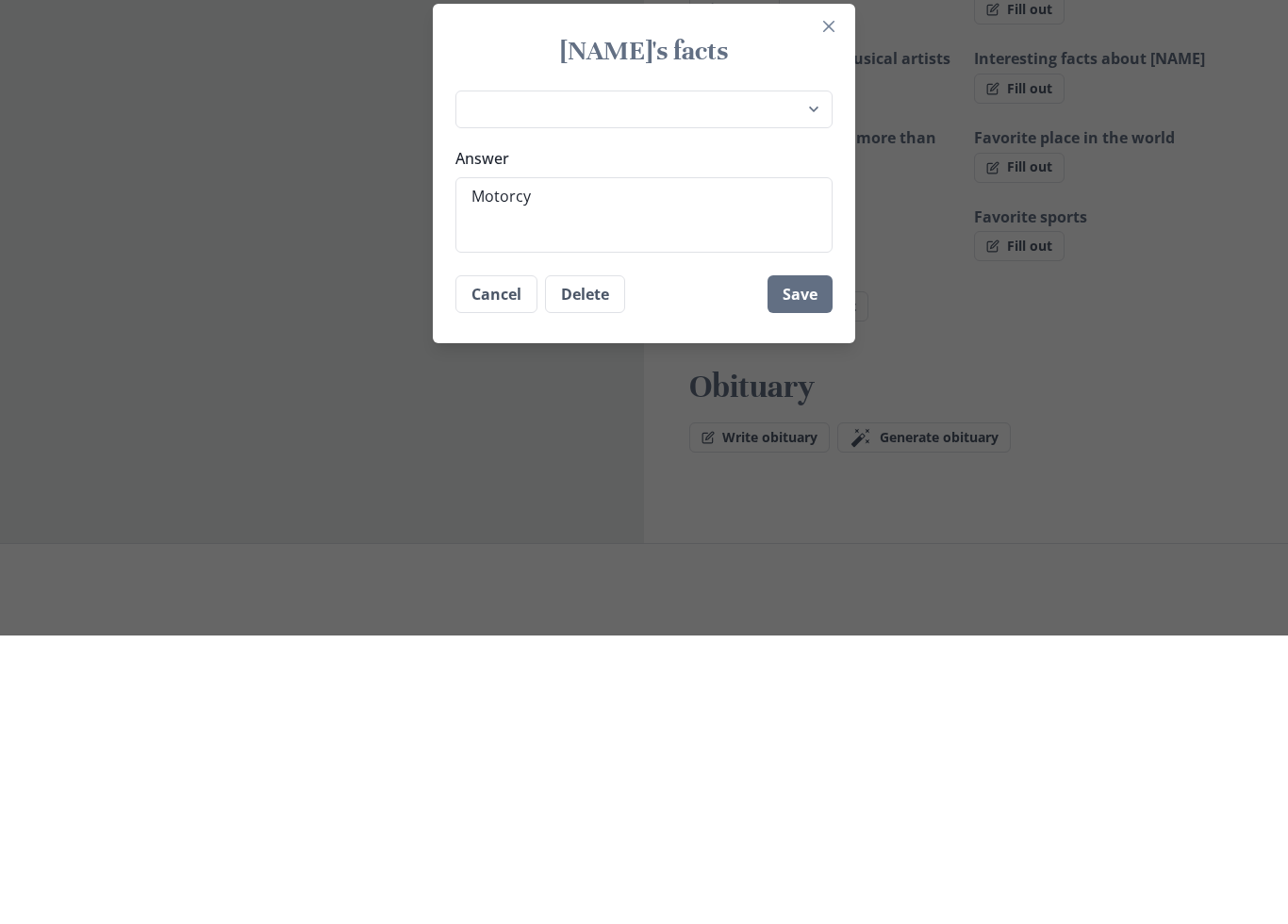 type on "Motorcyl" 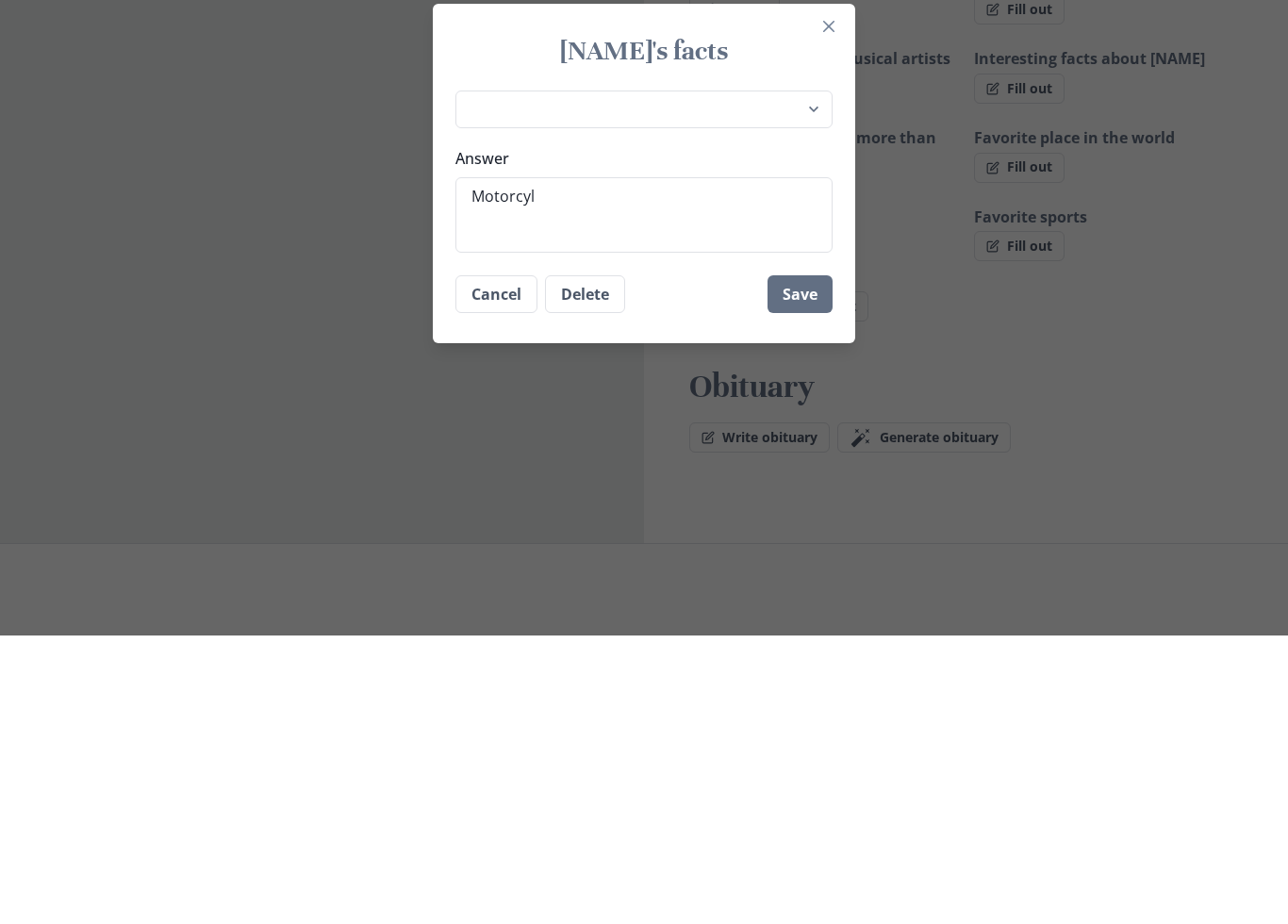 type on "Motorcyle" 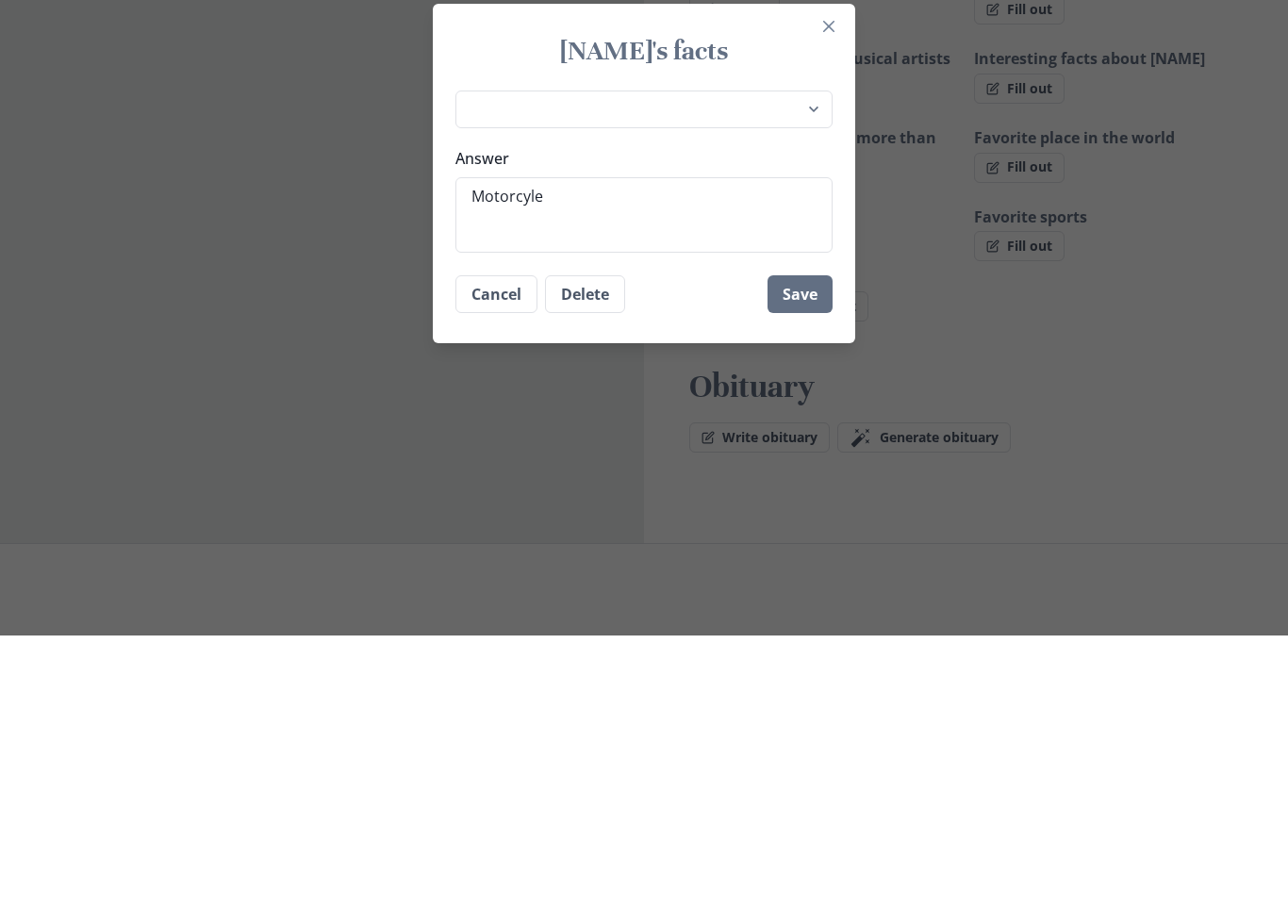 type on "x" 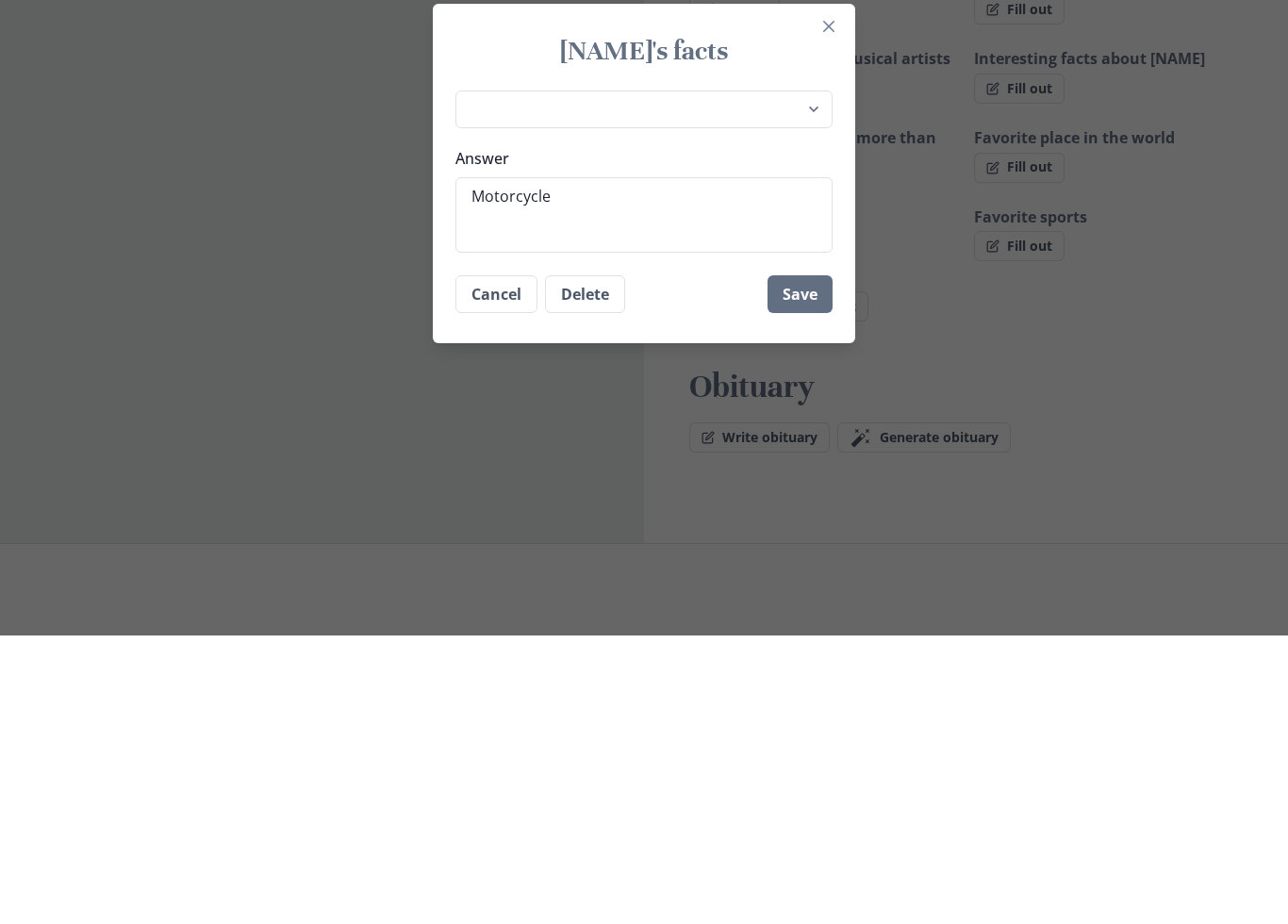 type on "Motorcycle" 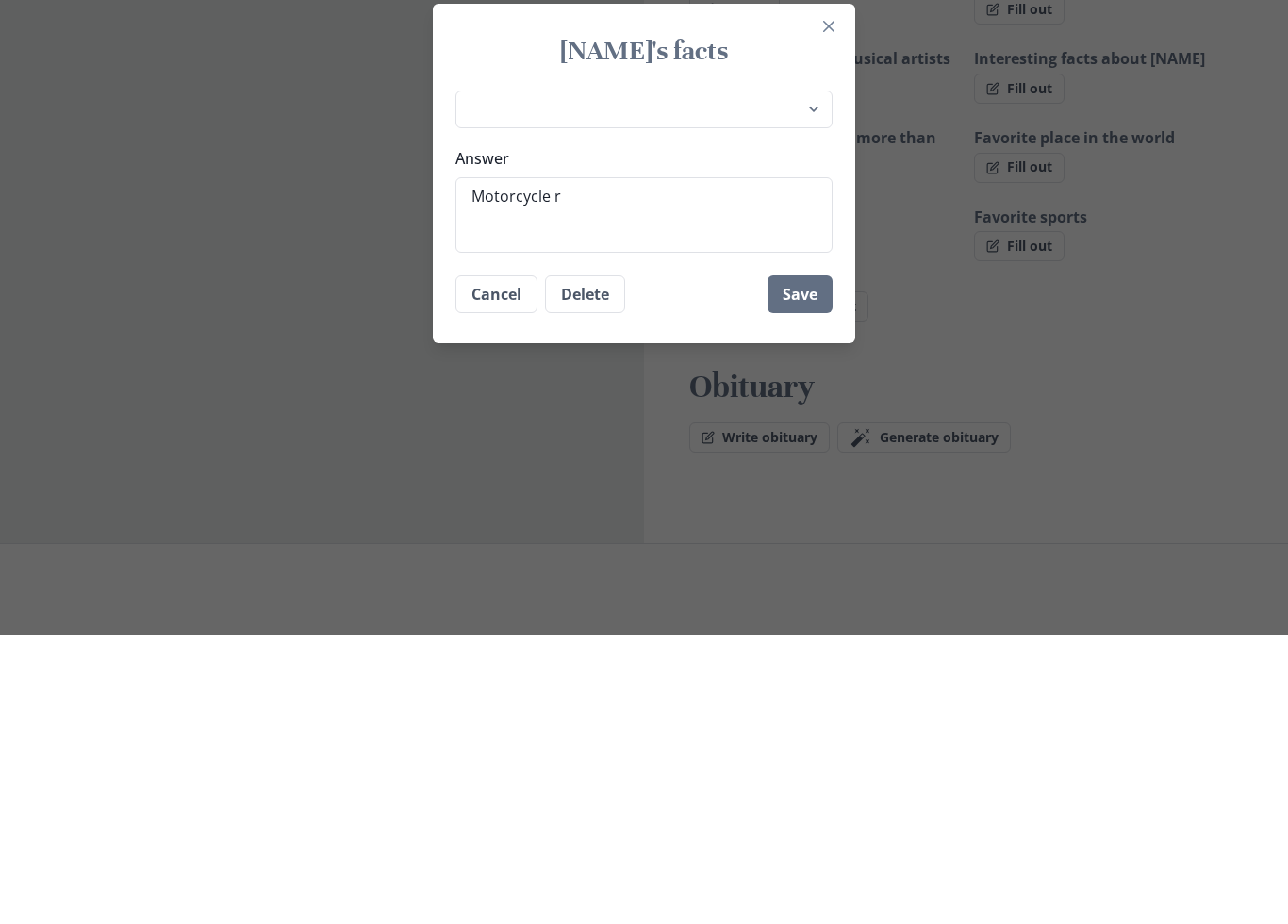 type on "x" 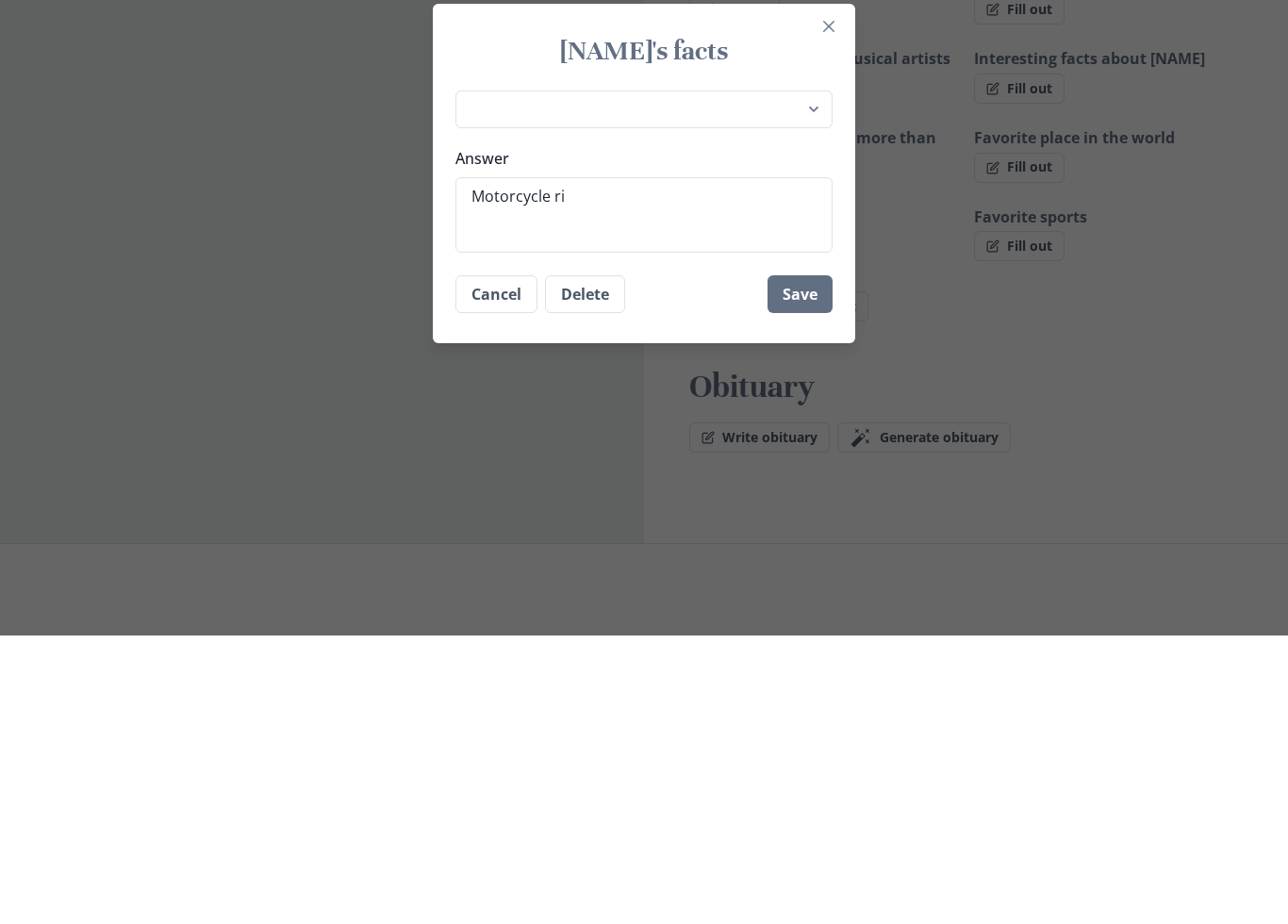 type on "x" 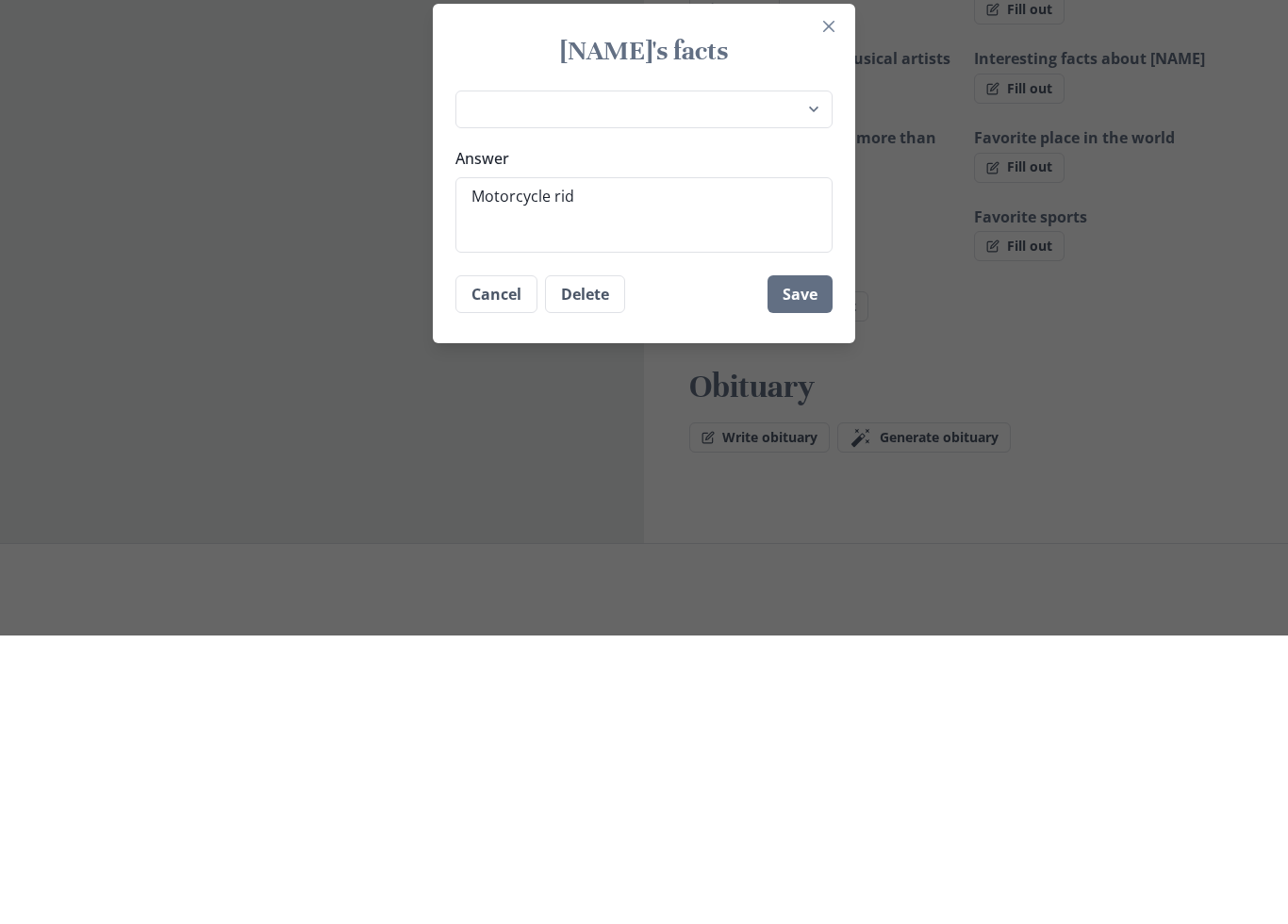 type on "x" 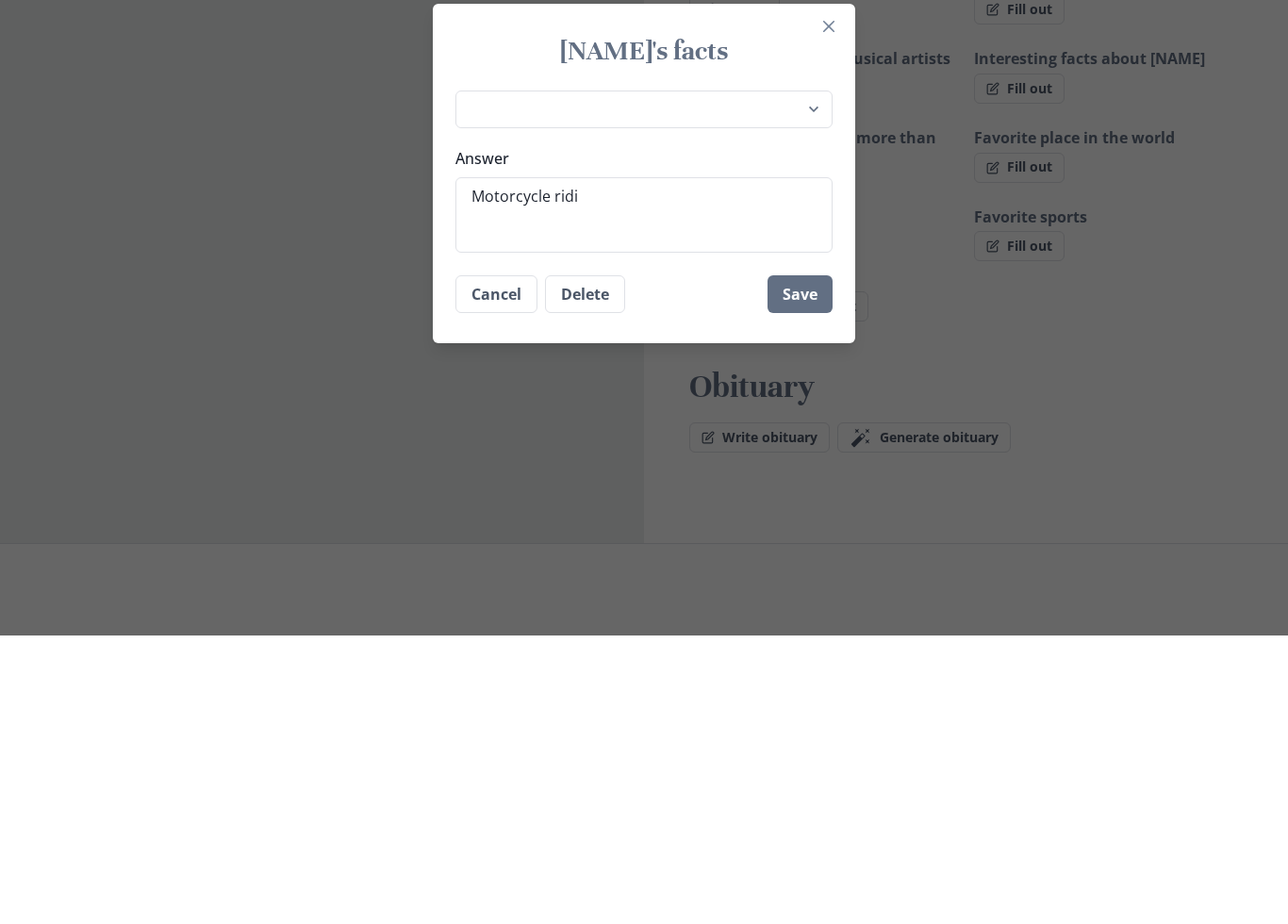 type on "Motorcycle ridin" 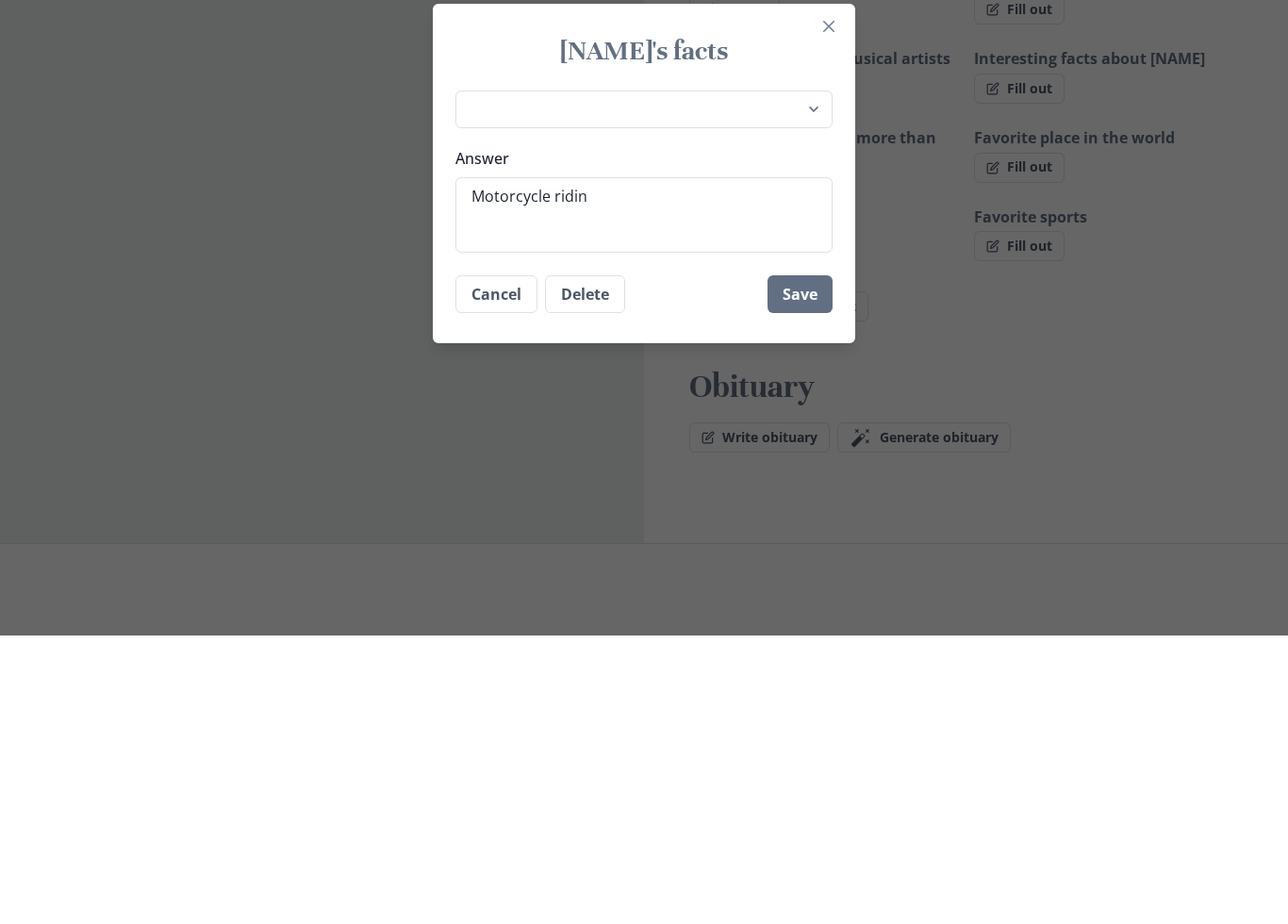 type on "x" 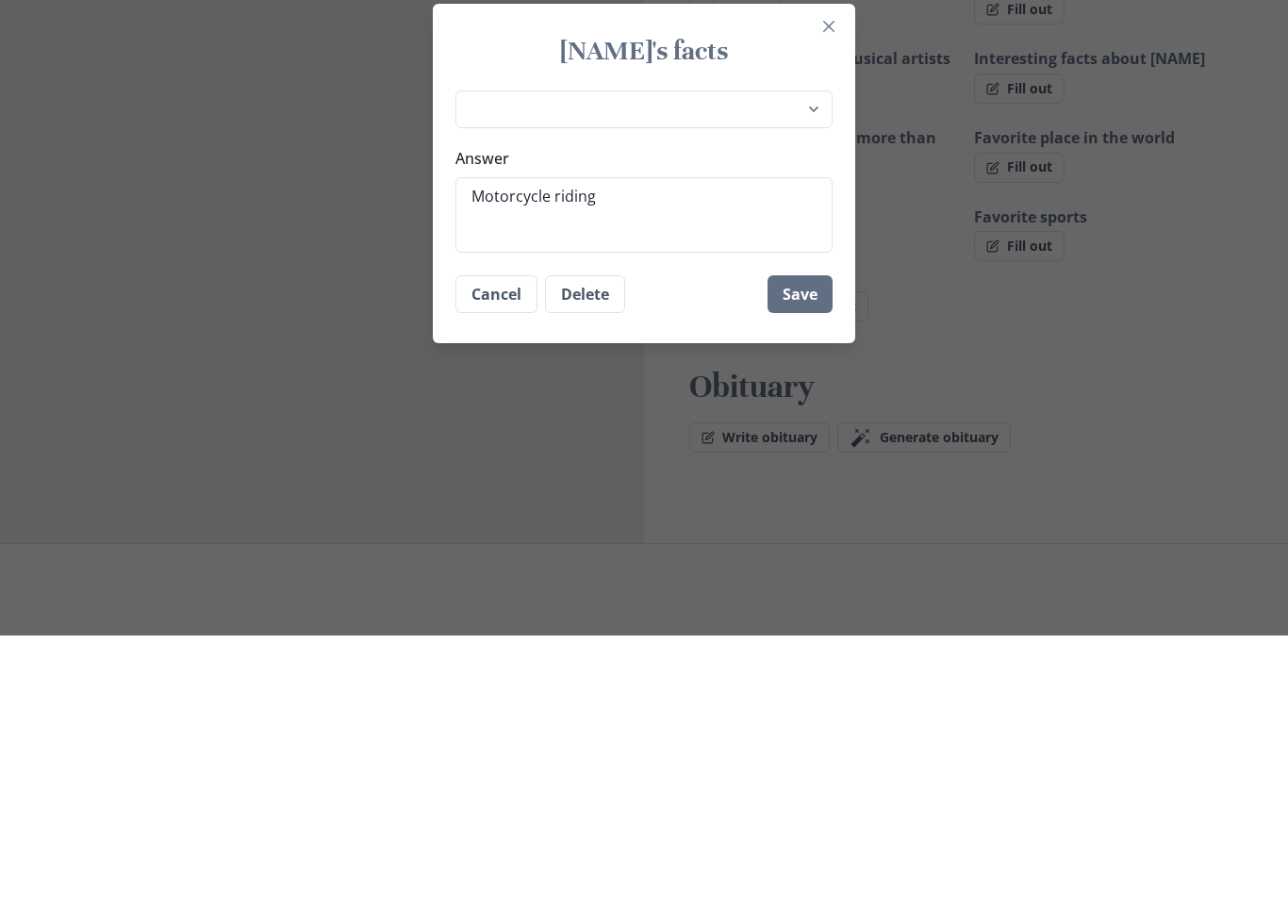 type on "Motorcycle riding" 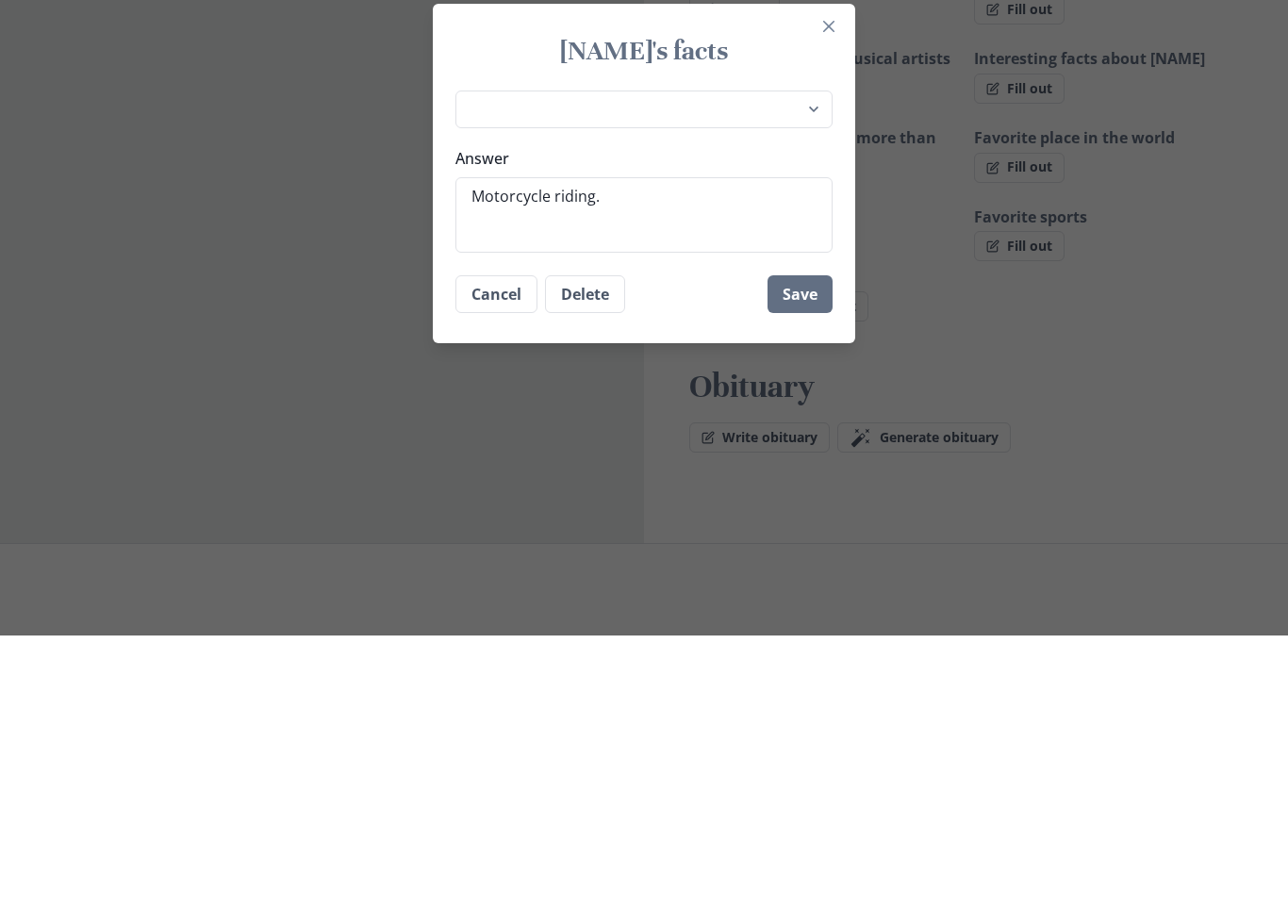type on "Motorcycle riding." 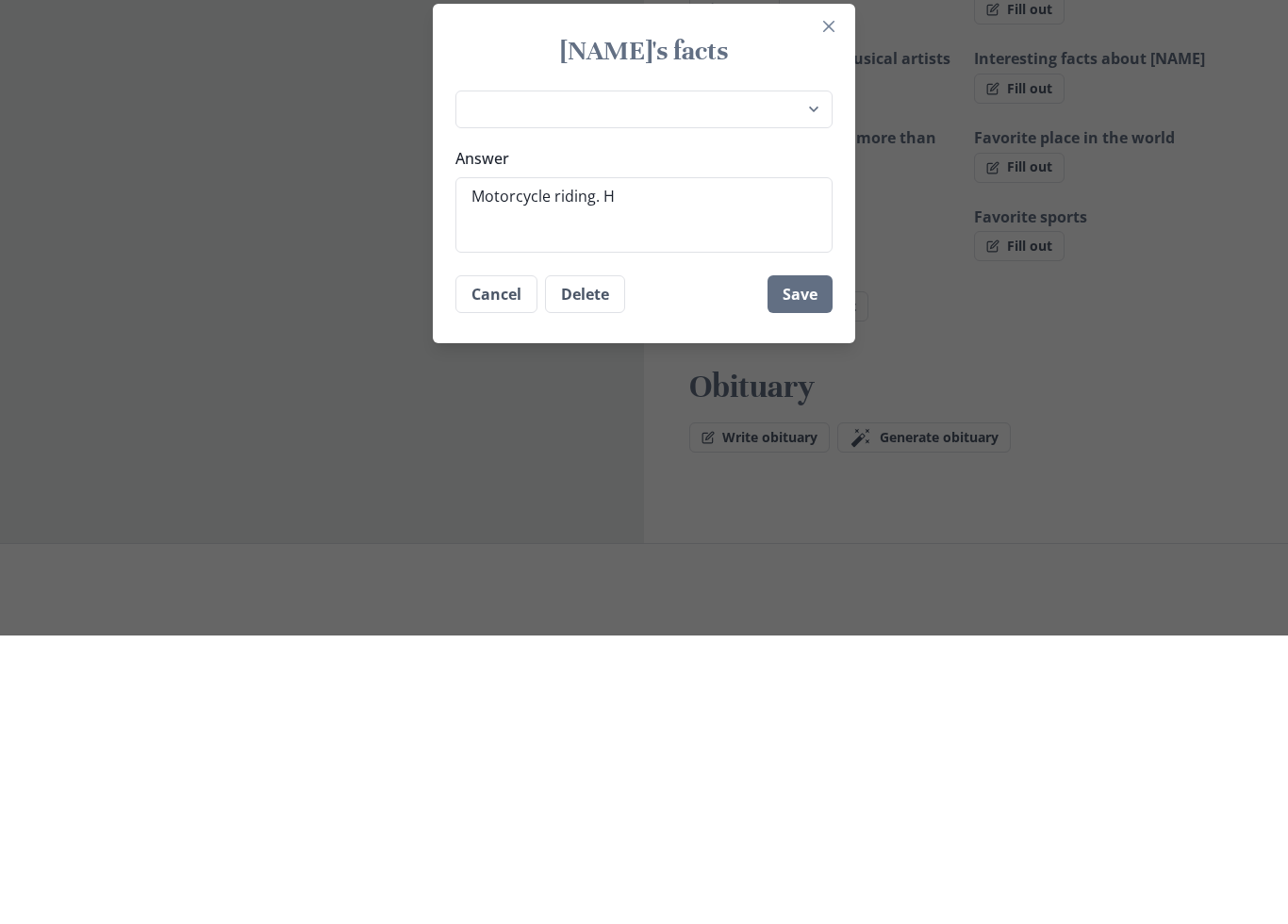 type on "x" 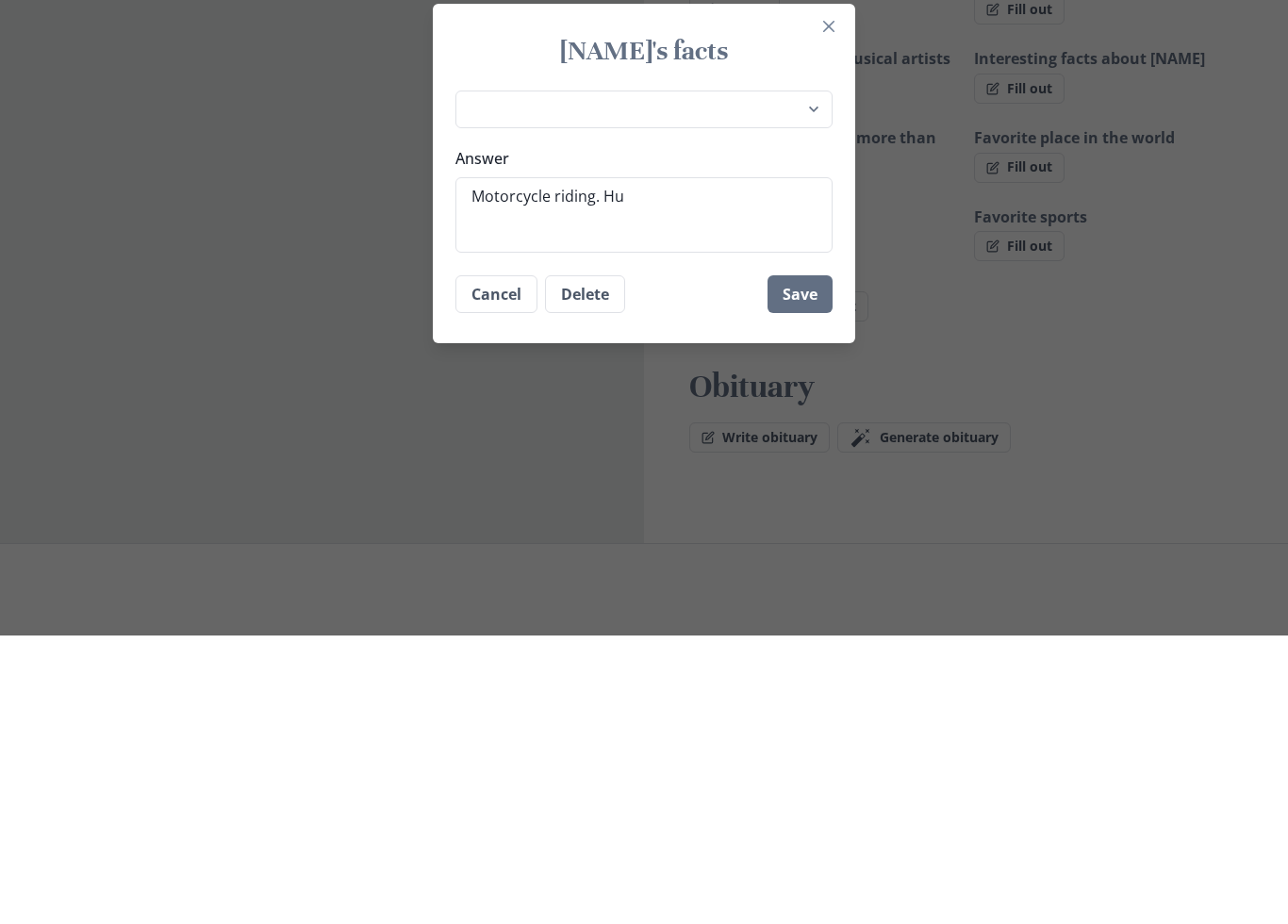 type on "Motorcycle riding. Hun" 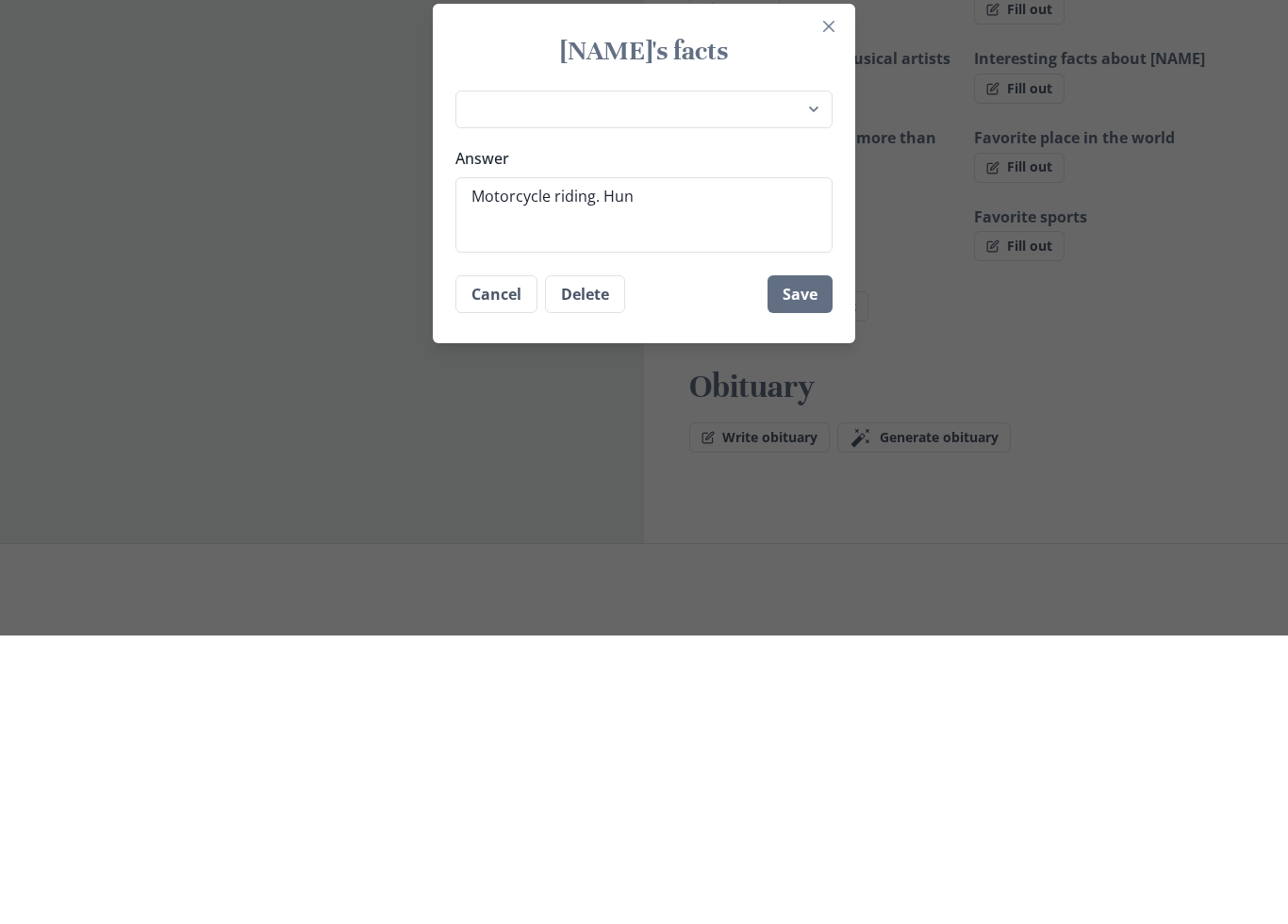 type on "Motorcycle riding. Hunt" 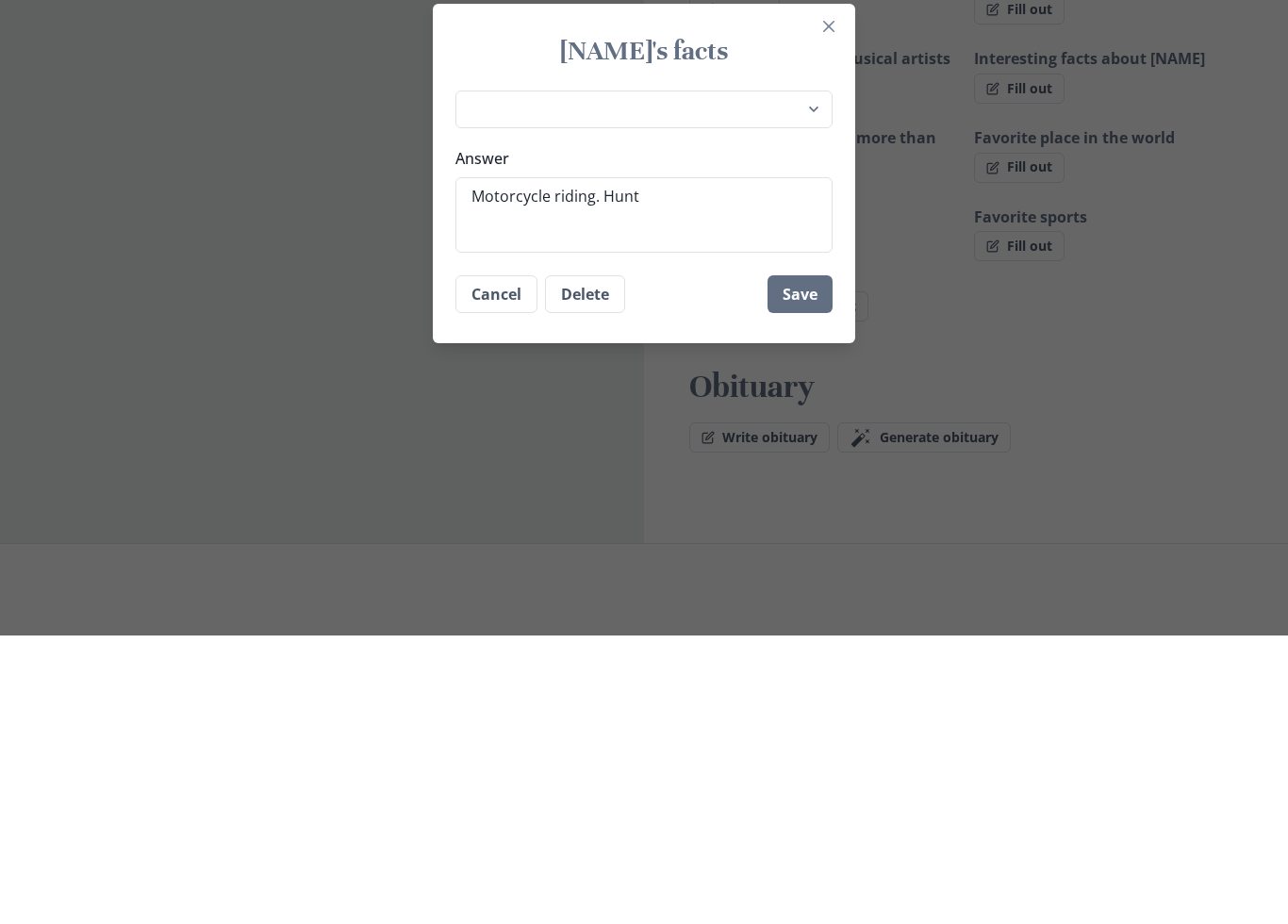 type on "Motorcycle riding. Hunting" 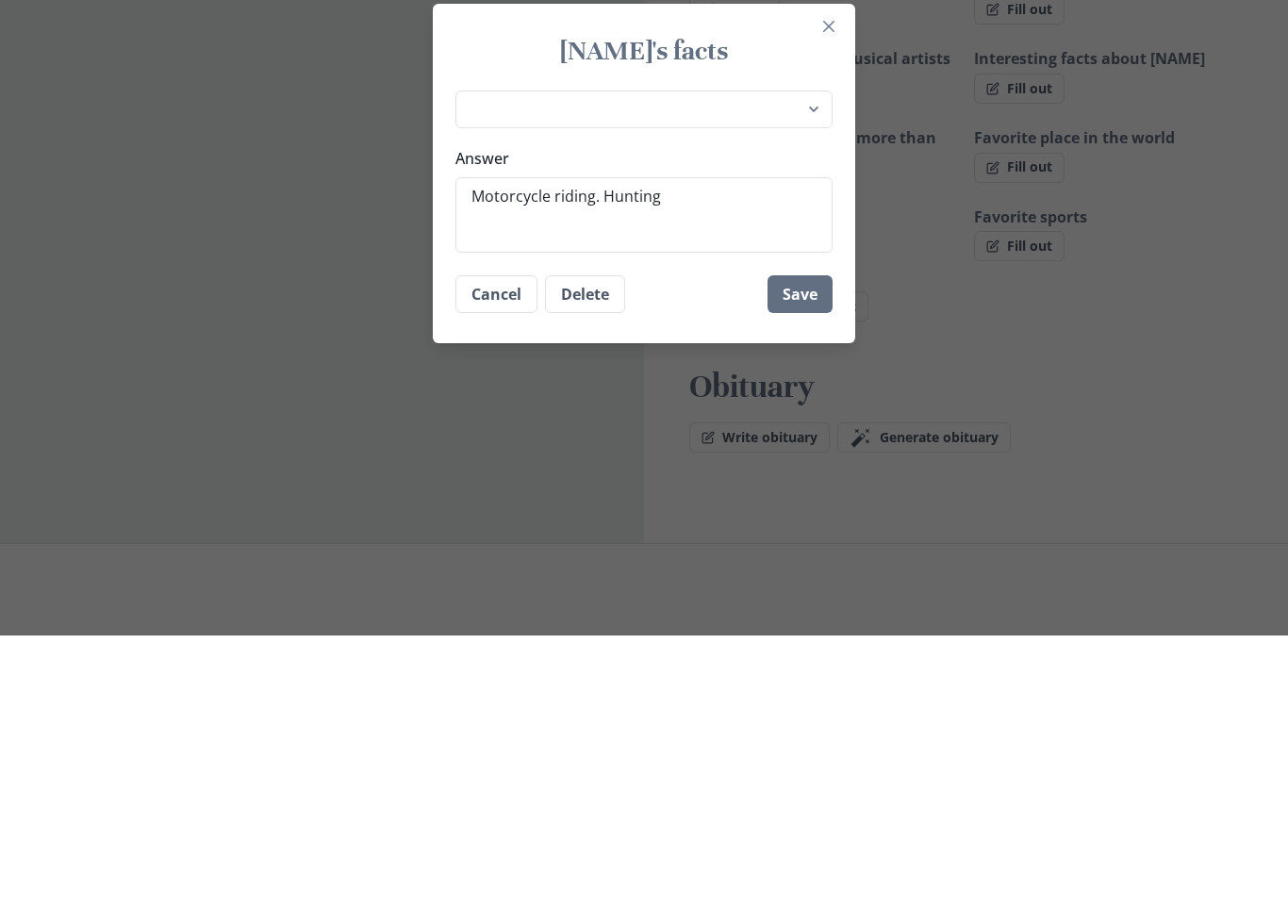 type on "x" 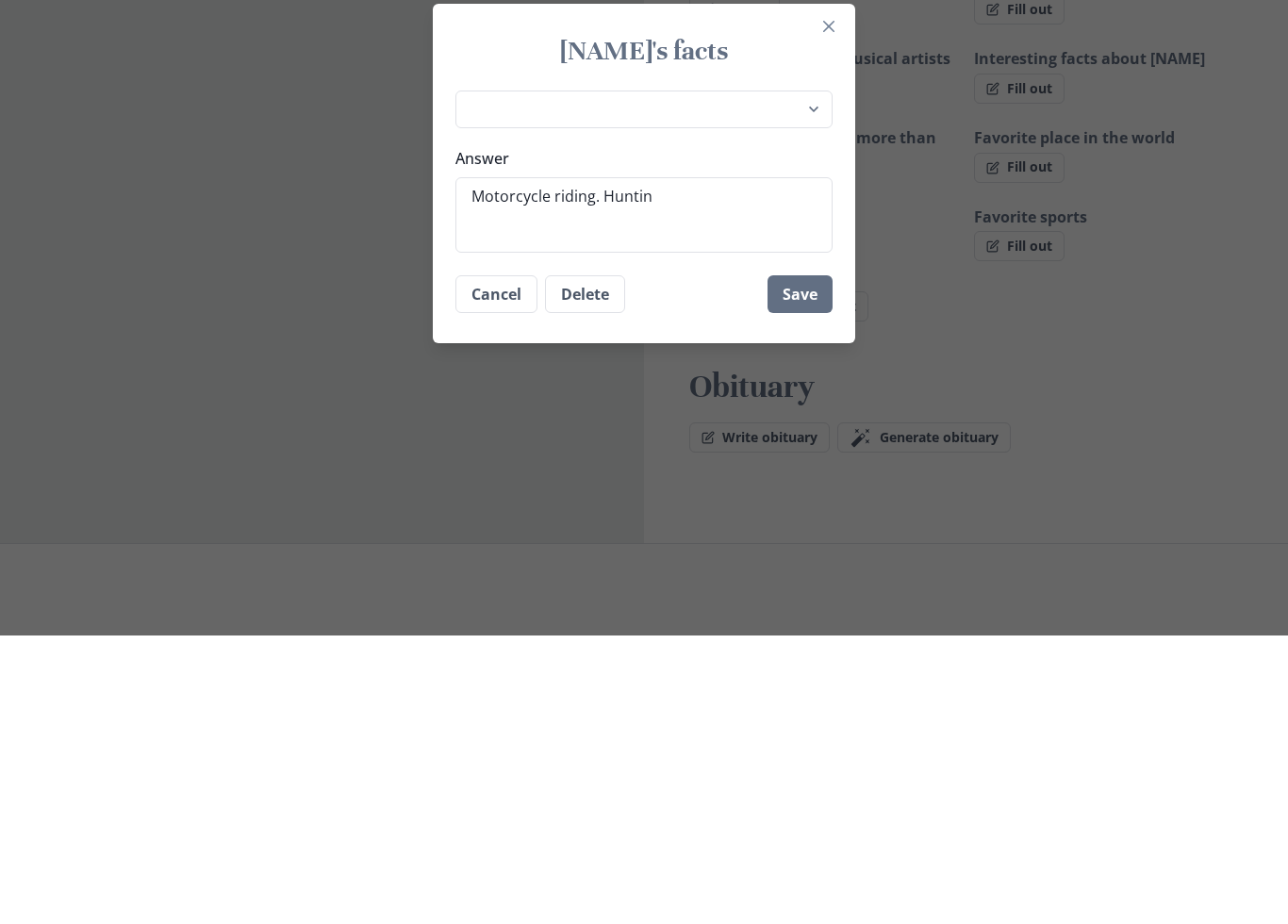 type on "x" 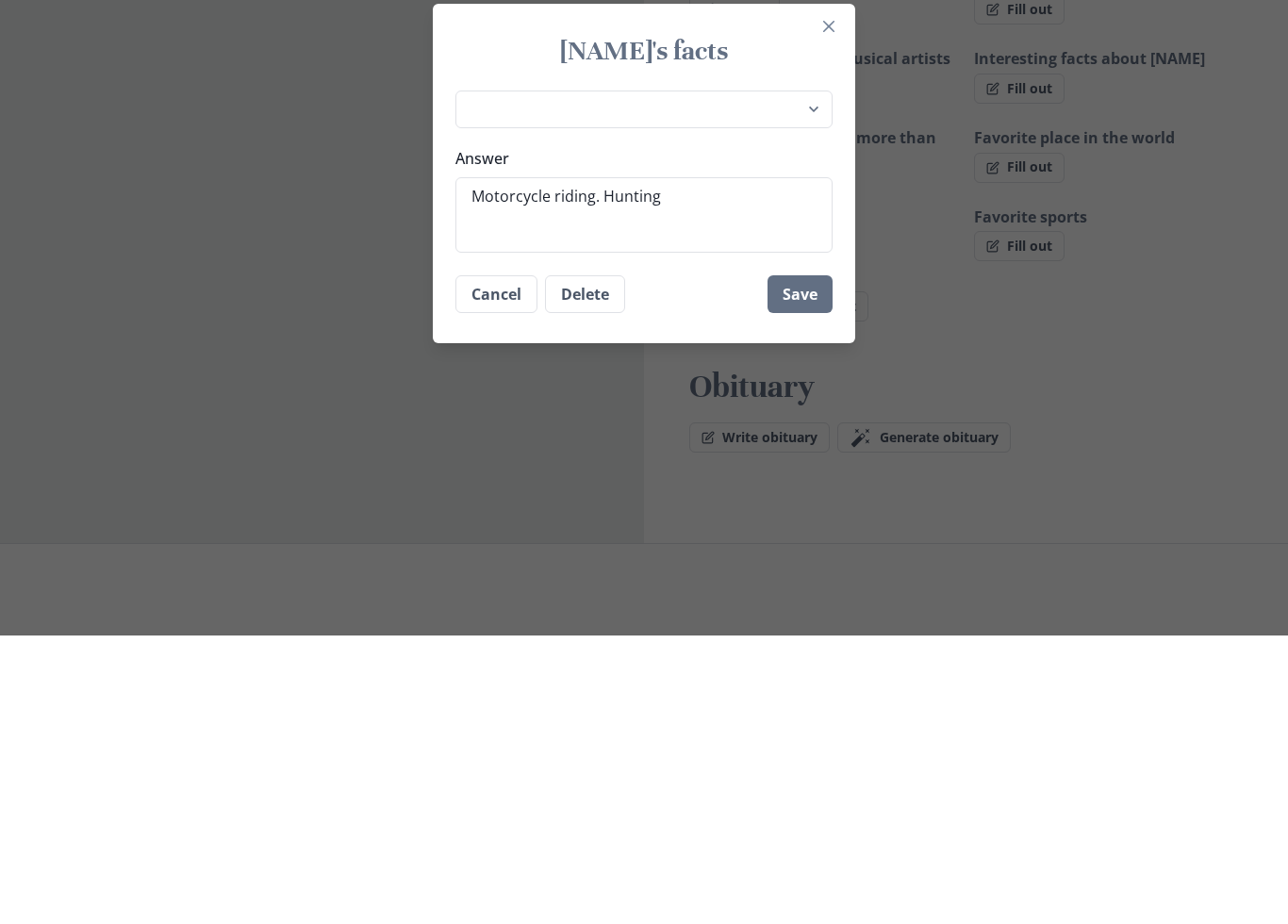 type on "x" 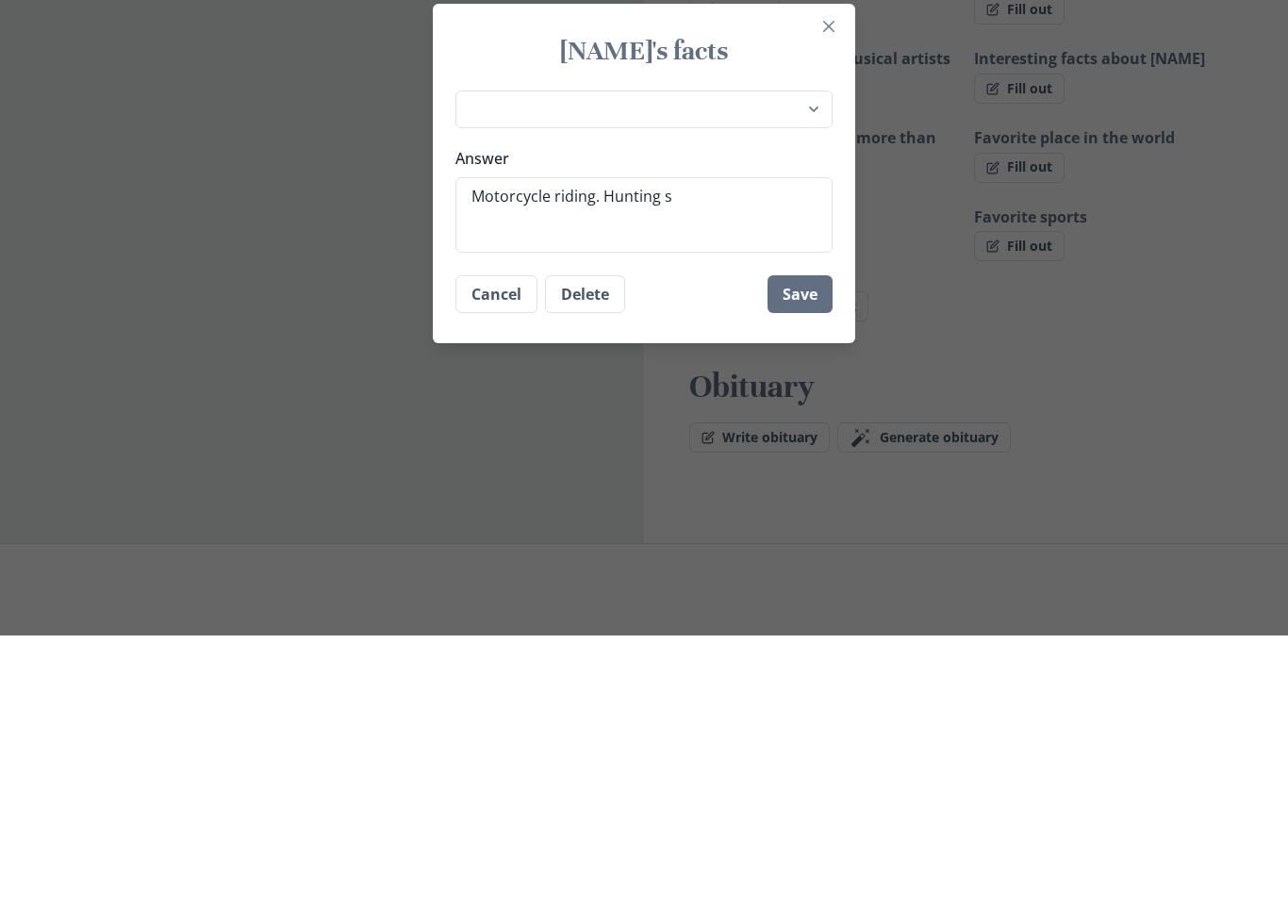 type on "Motorcycle riding. Hunting st" 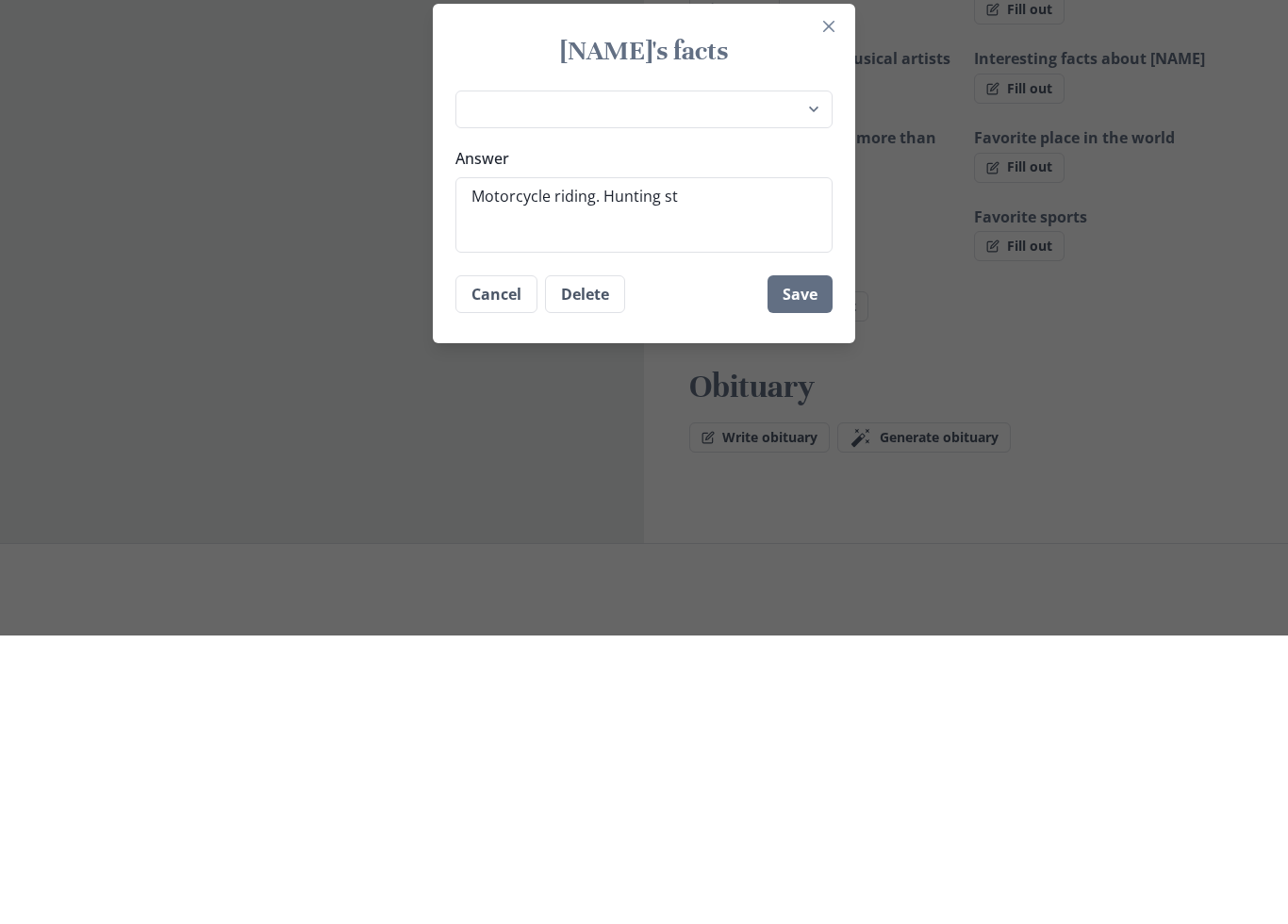 type on "Motorcycle riding. Hunting sto" 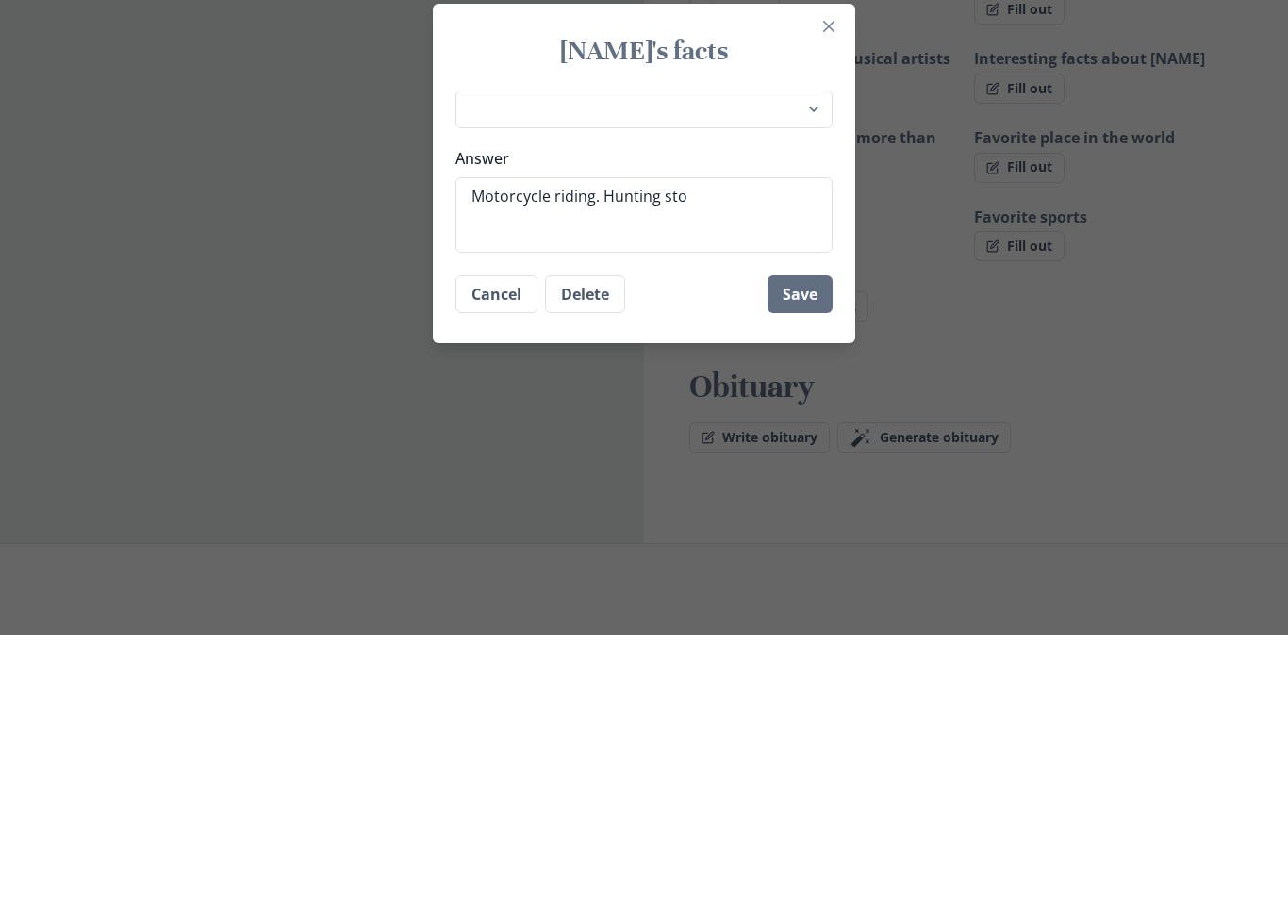 type on "x" 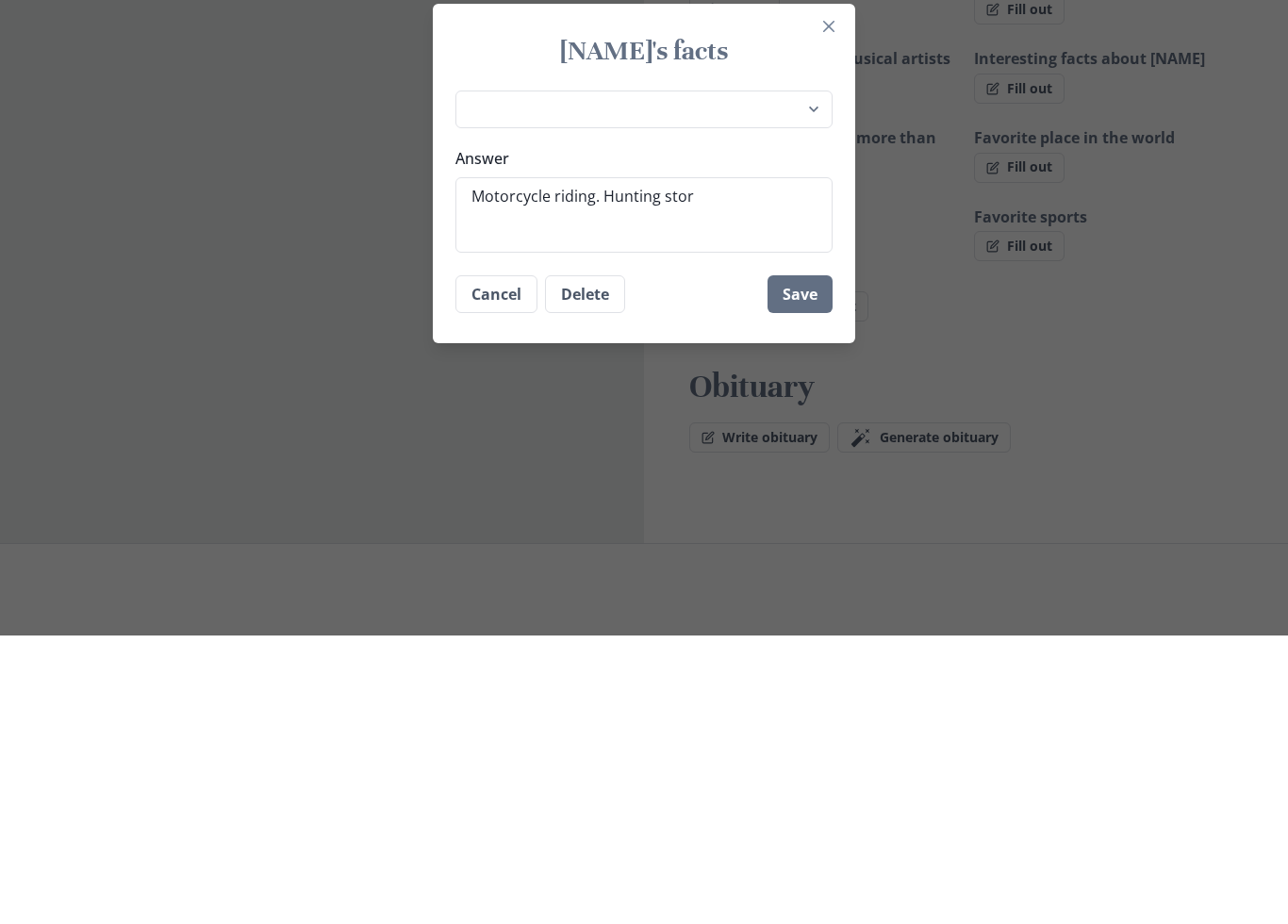 type on "x" 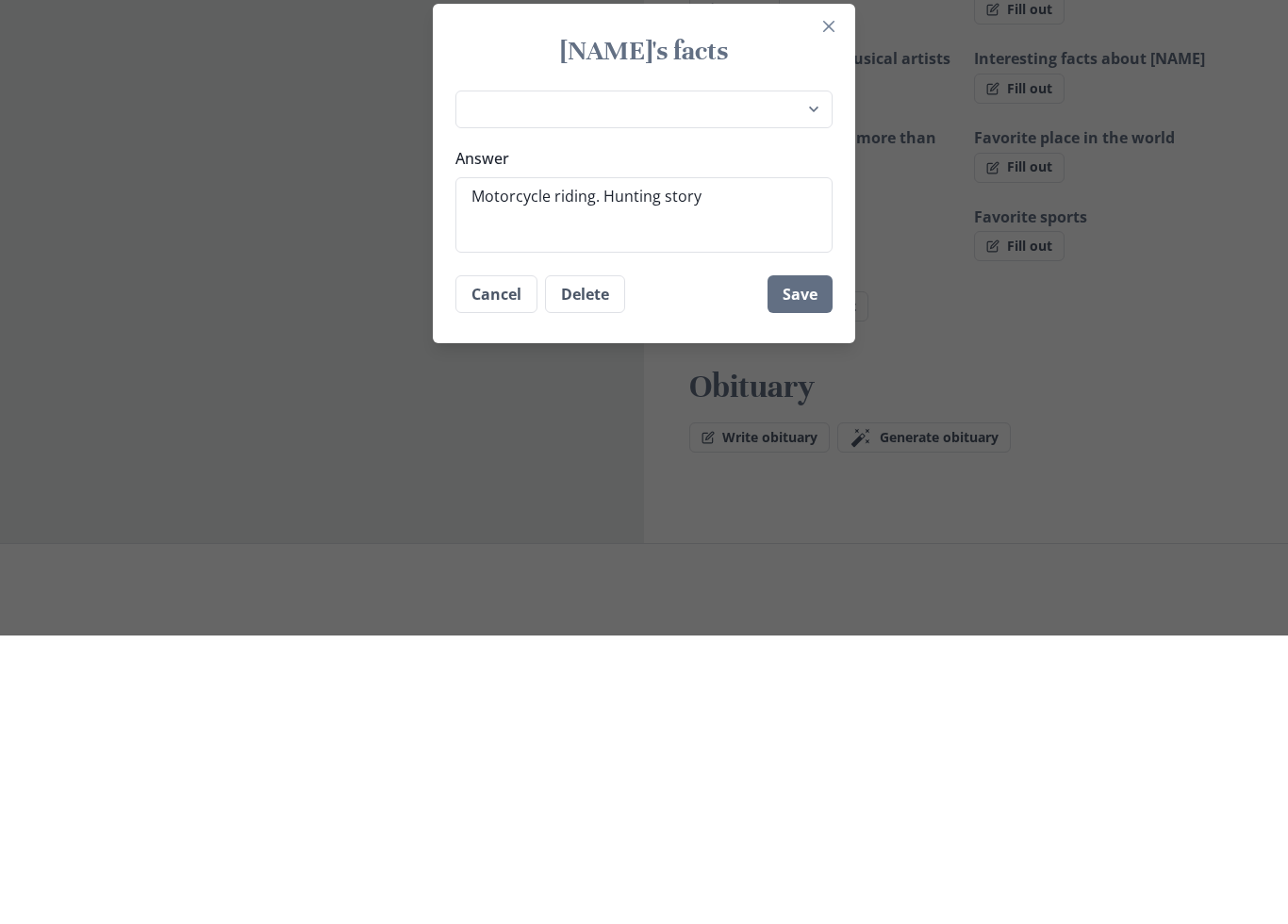 type on "x" 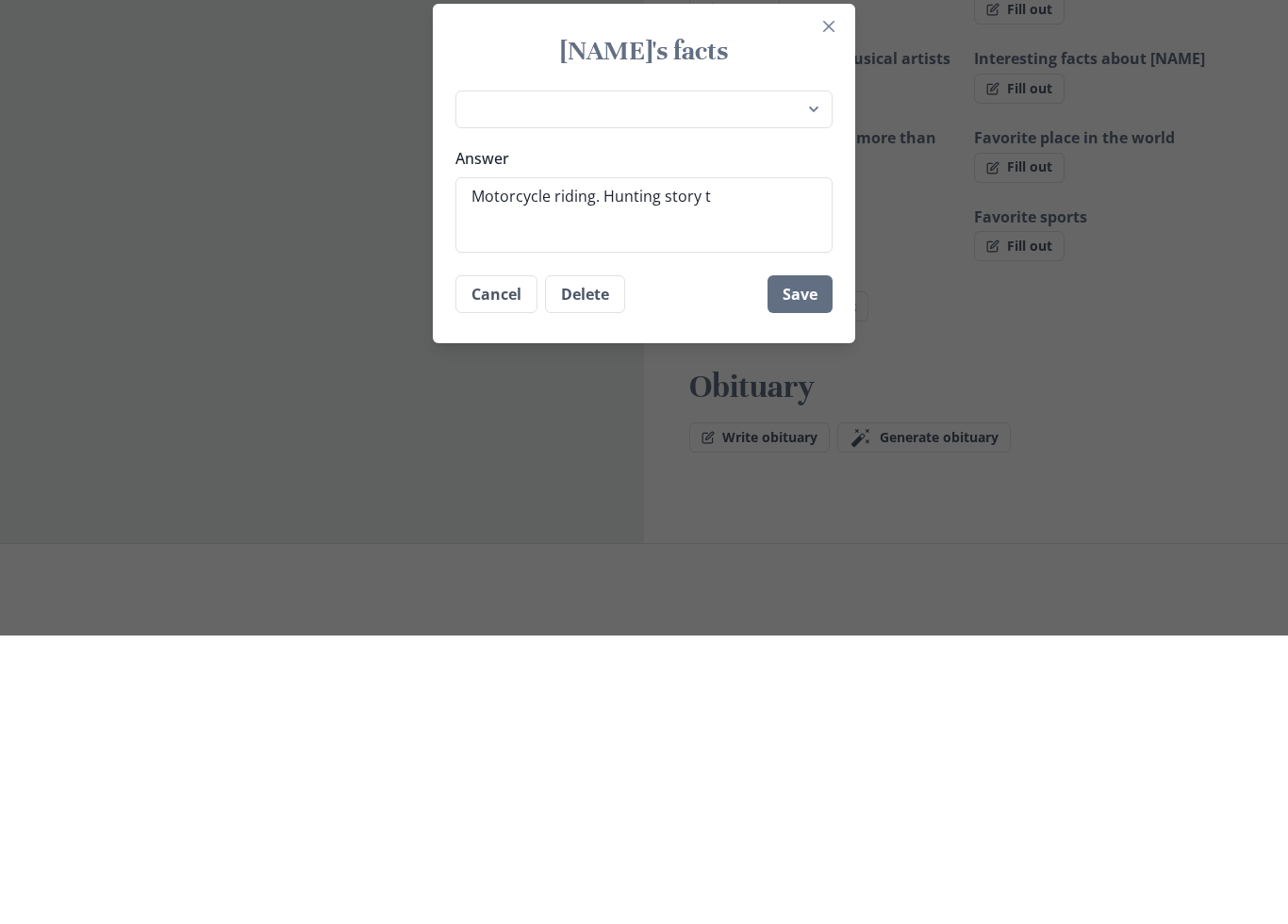 type on "x" 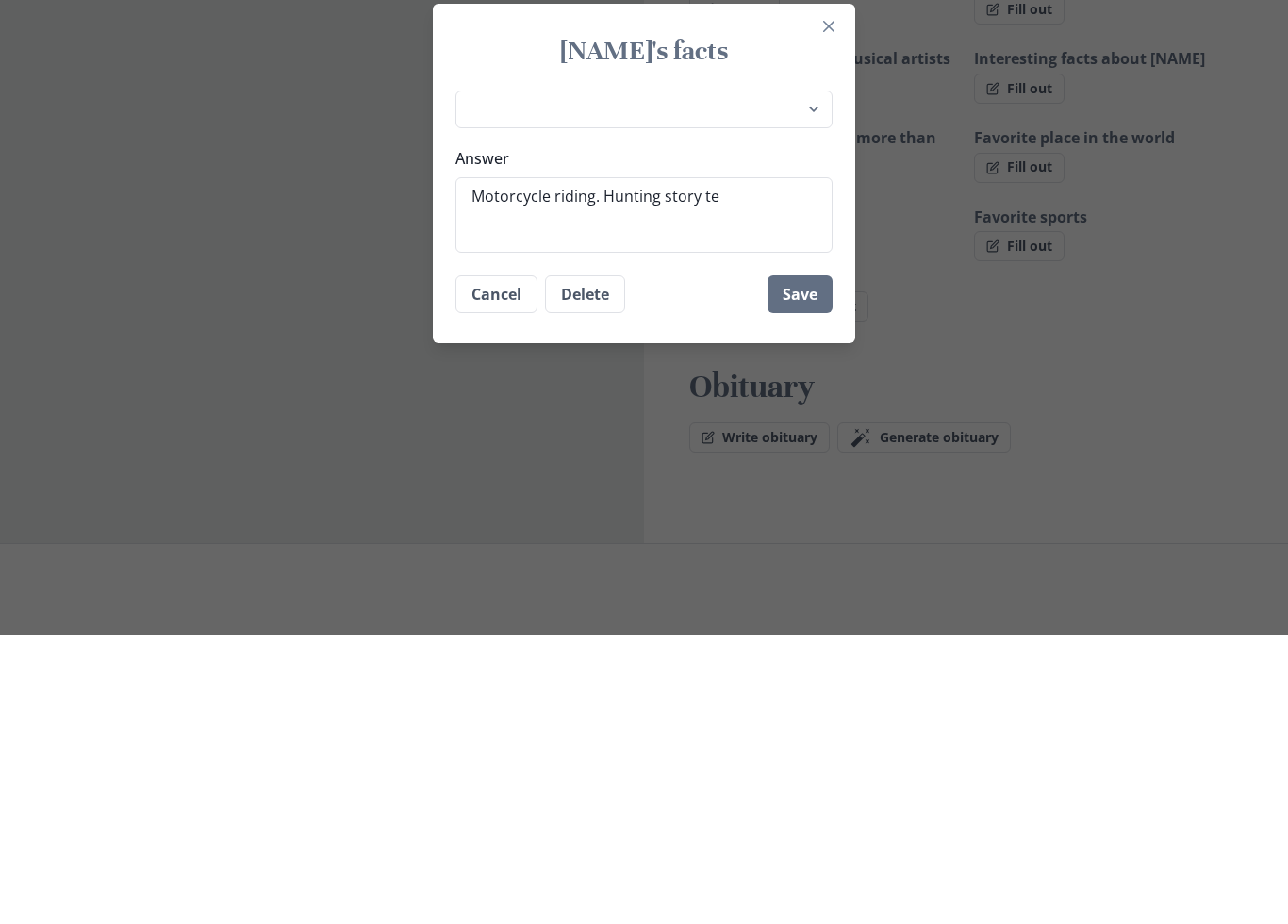 type on "x" 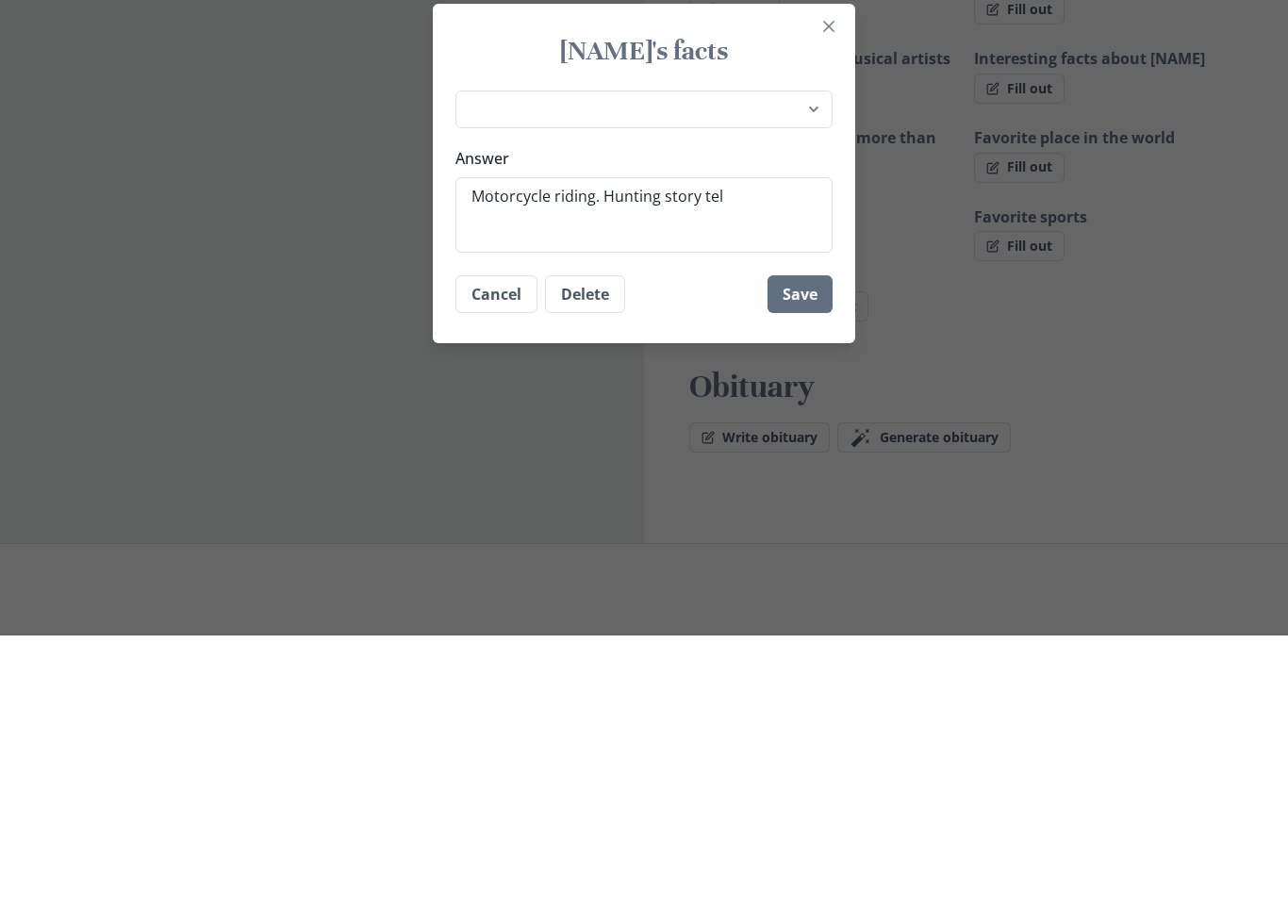 type on "Motorcycle riding. Hunting story tell" 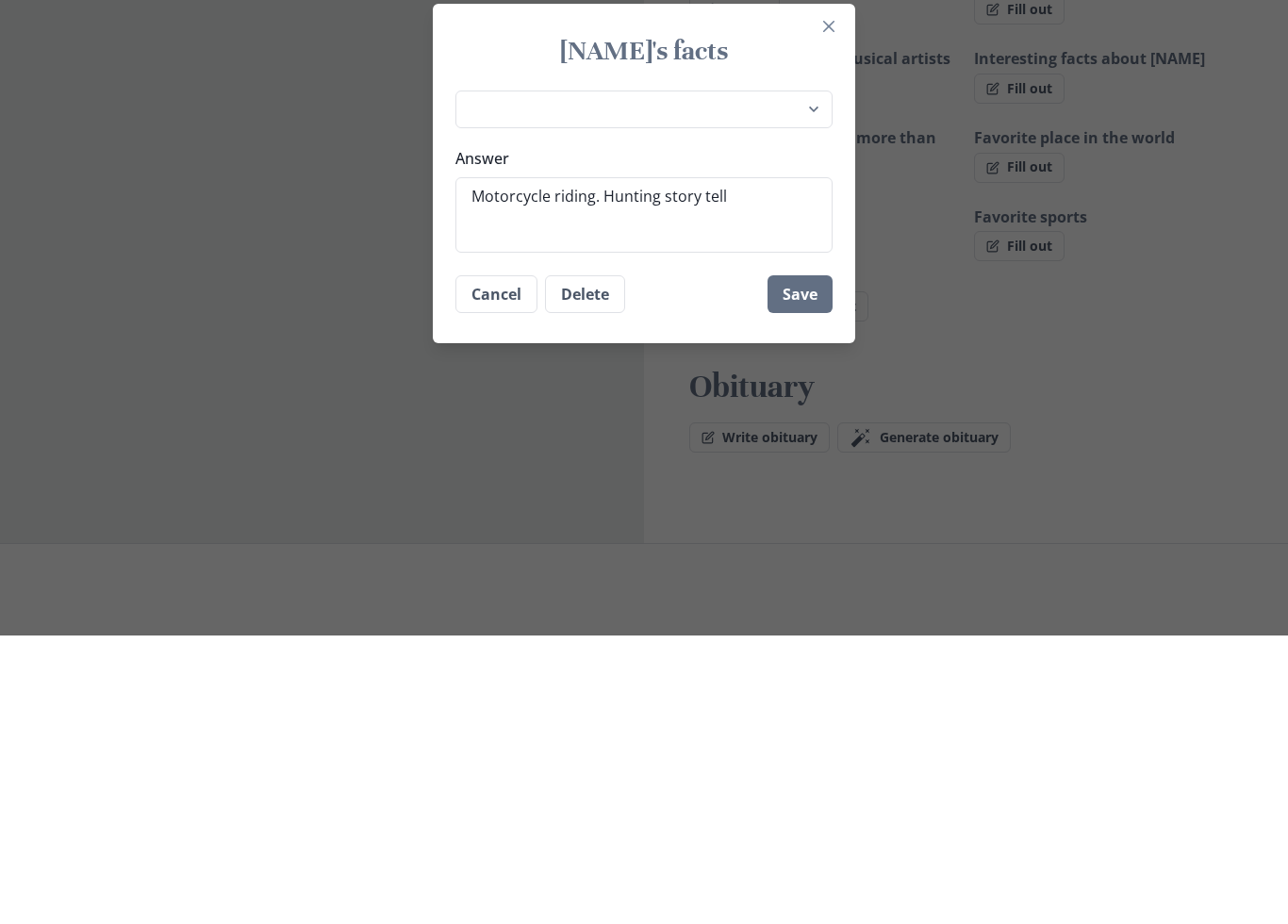 type on "x" 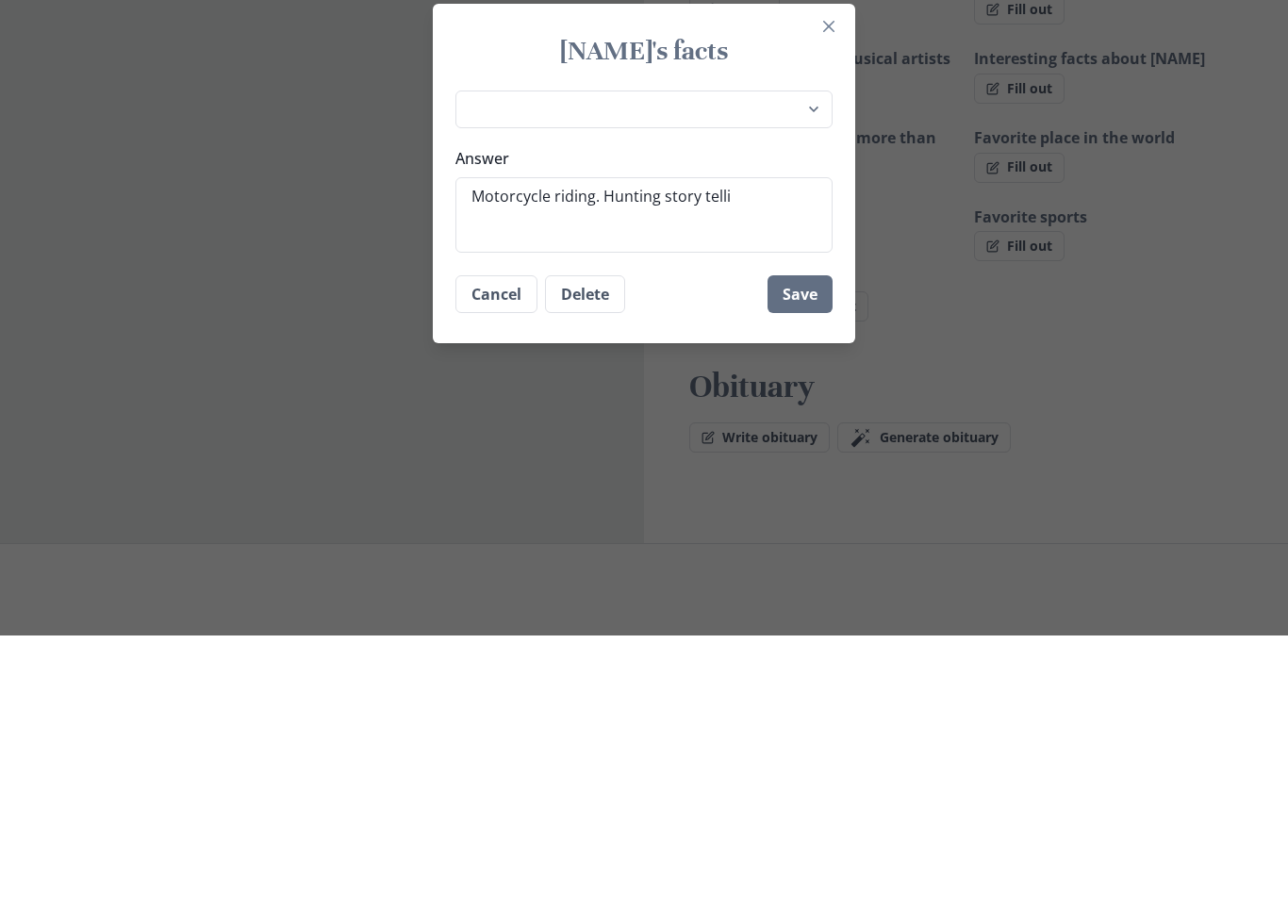 type on "x" 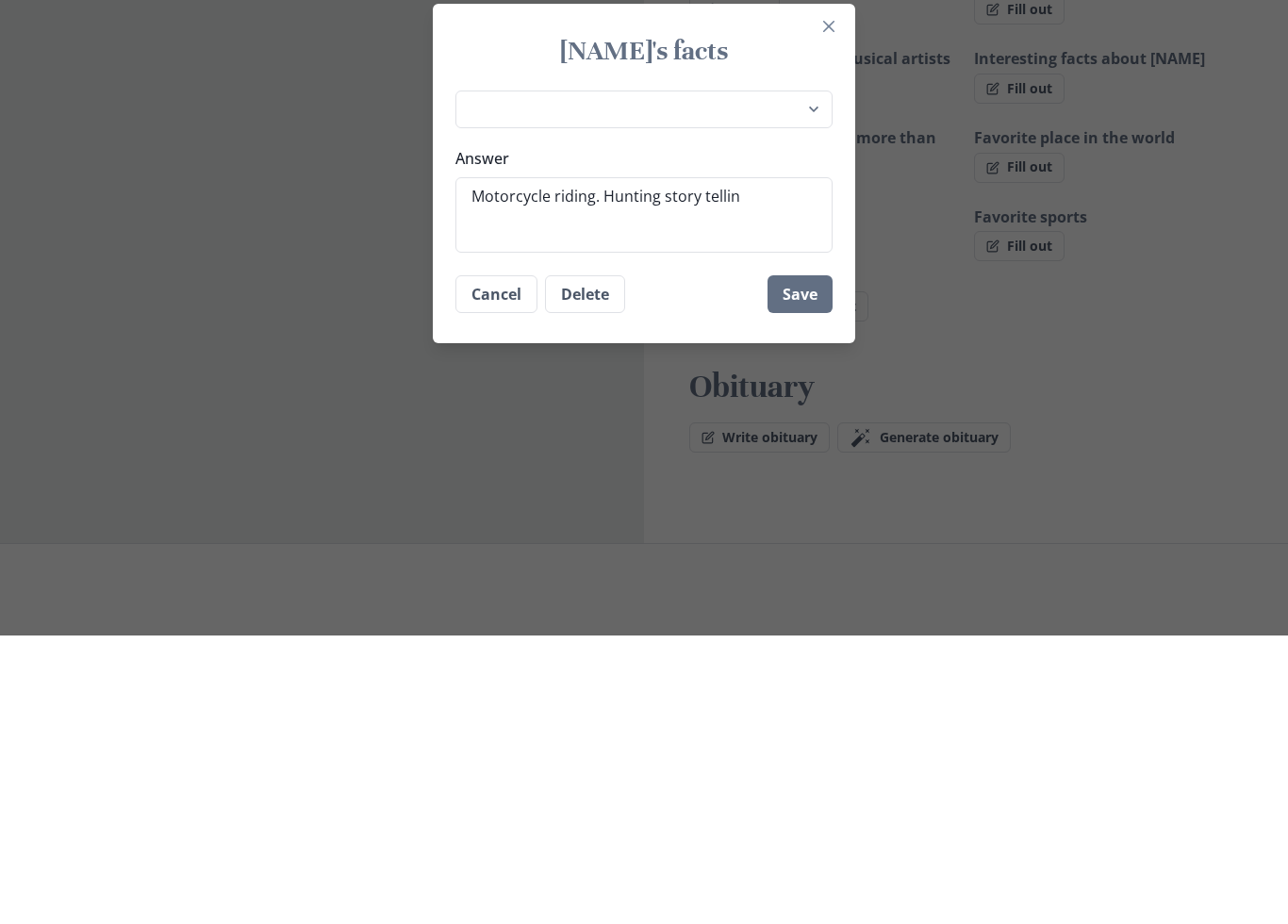 type on "x" 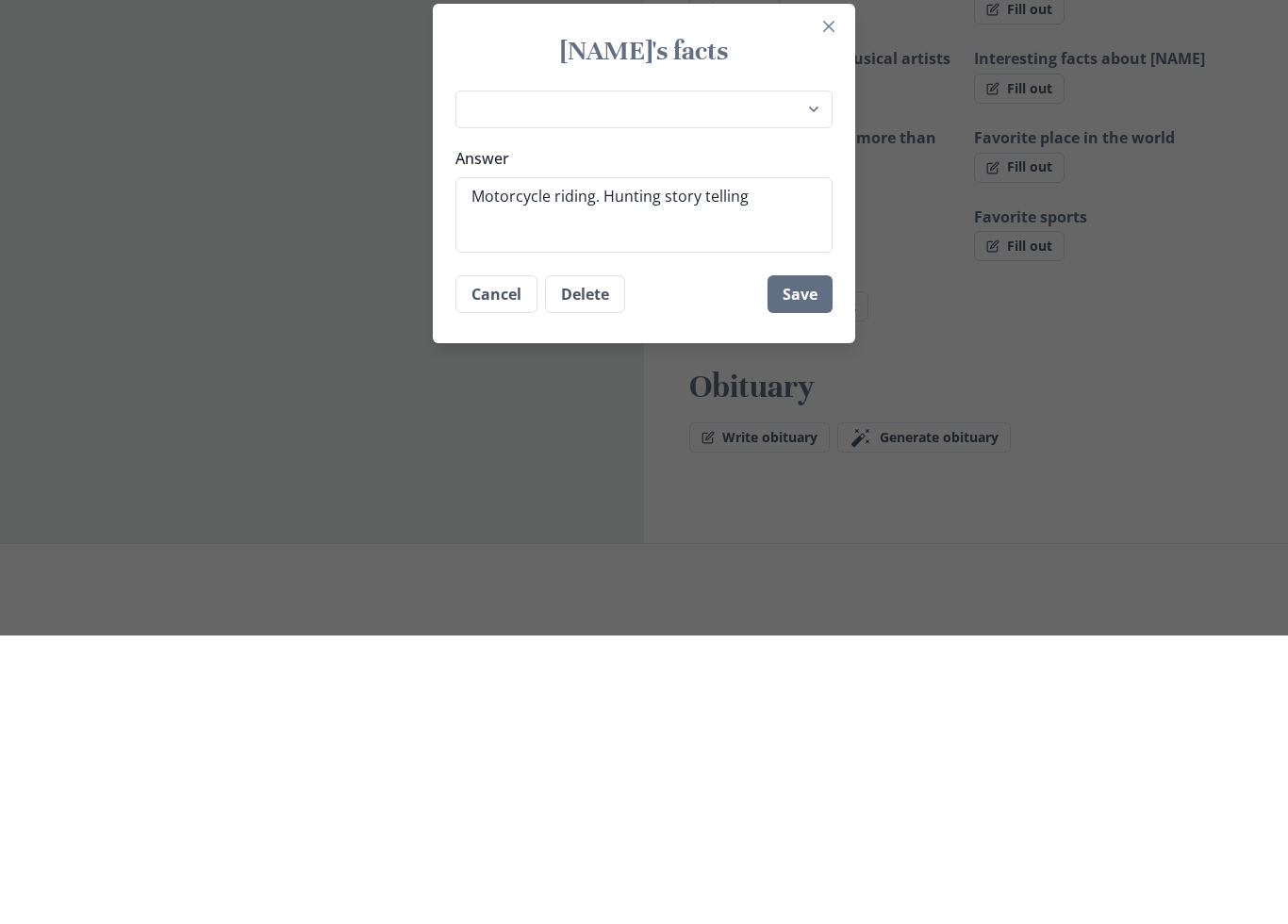 type on "x" 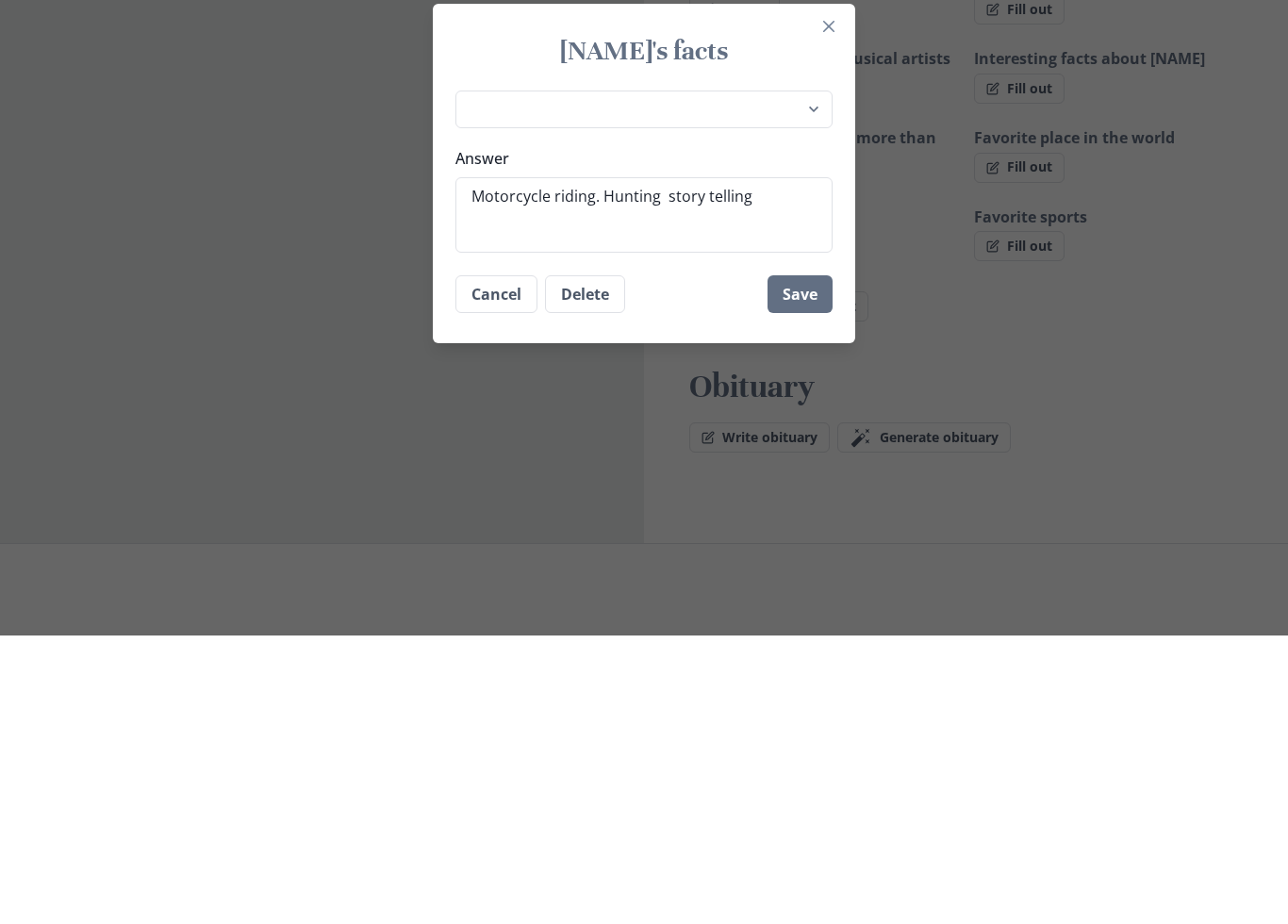 type on "x" 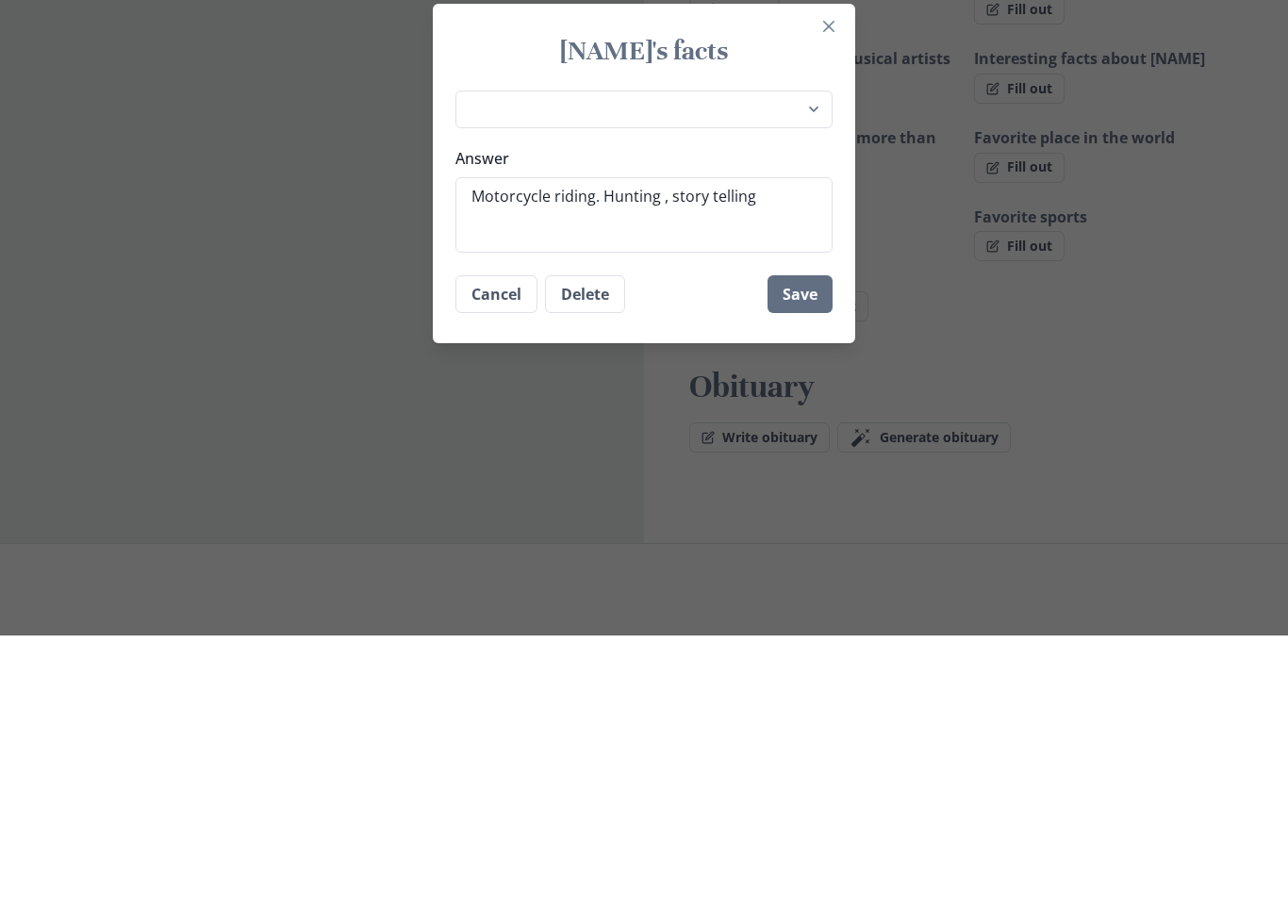 type on "x" 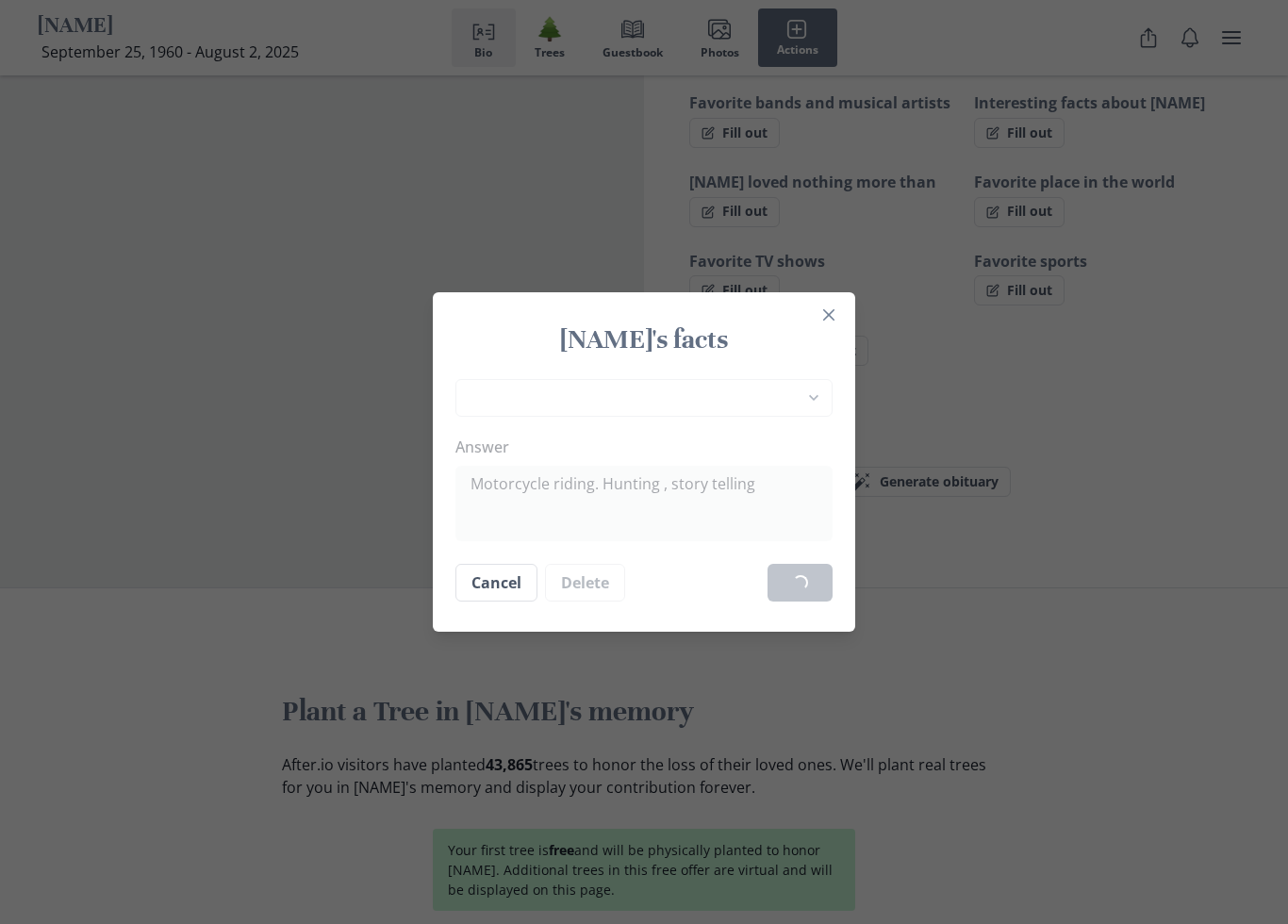 type on "x" 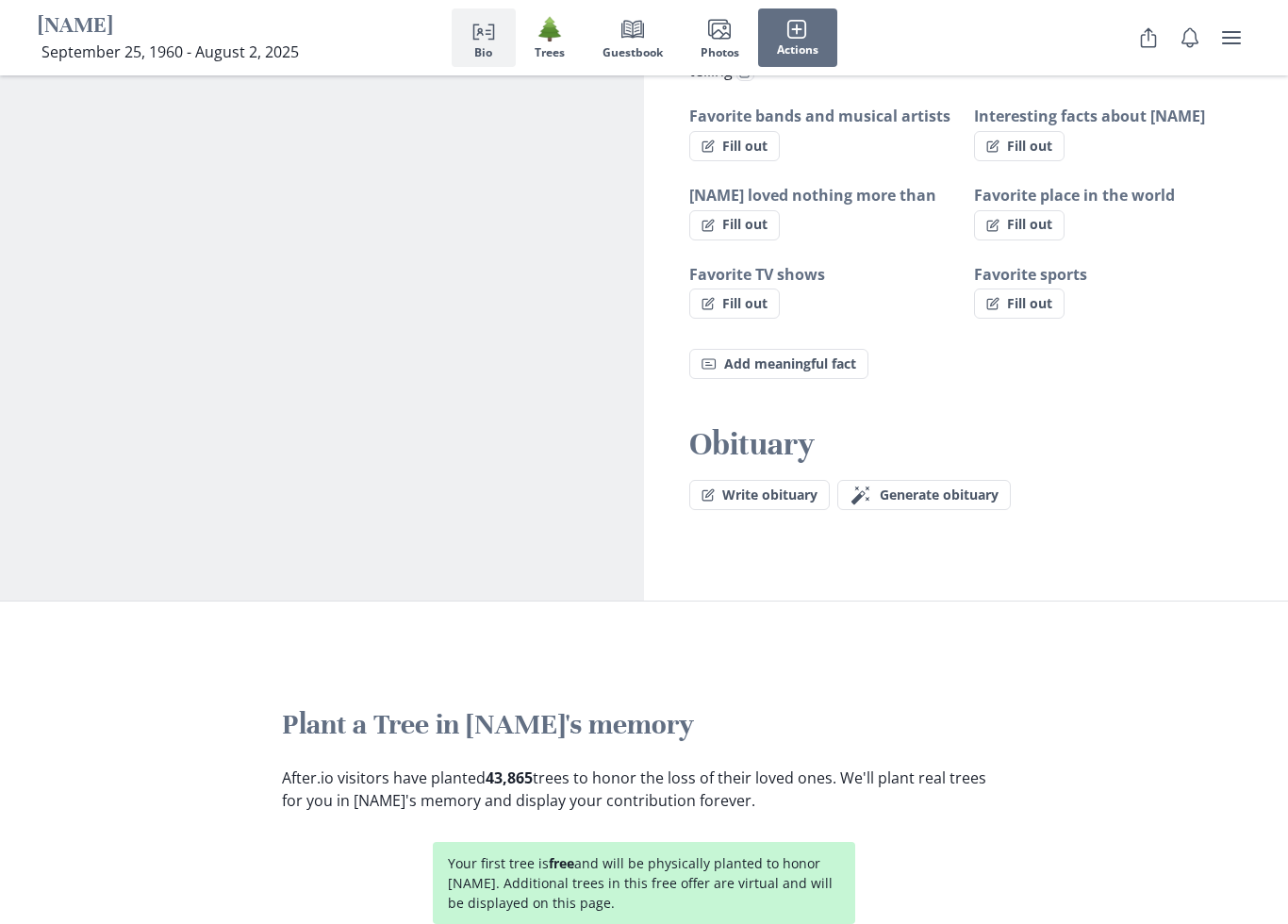 scroll, scrollTop: 1184, scrollLeft: 0, axis: vertical 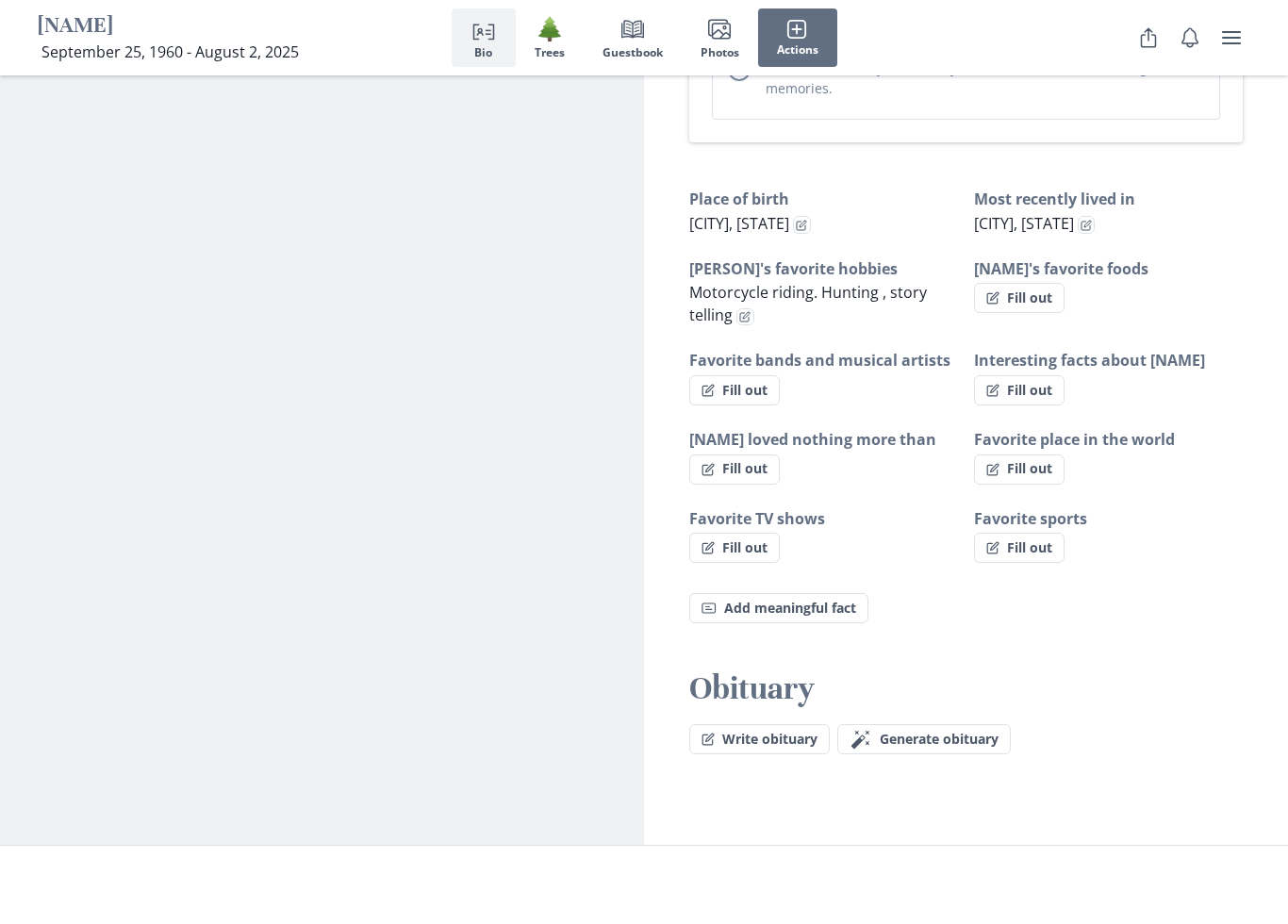 click on "Fill out" at bounding box center [735, 390] 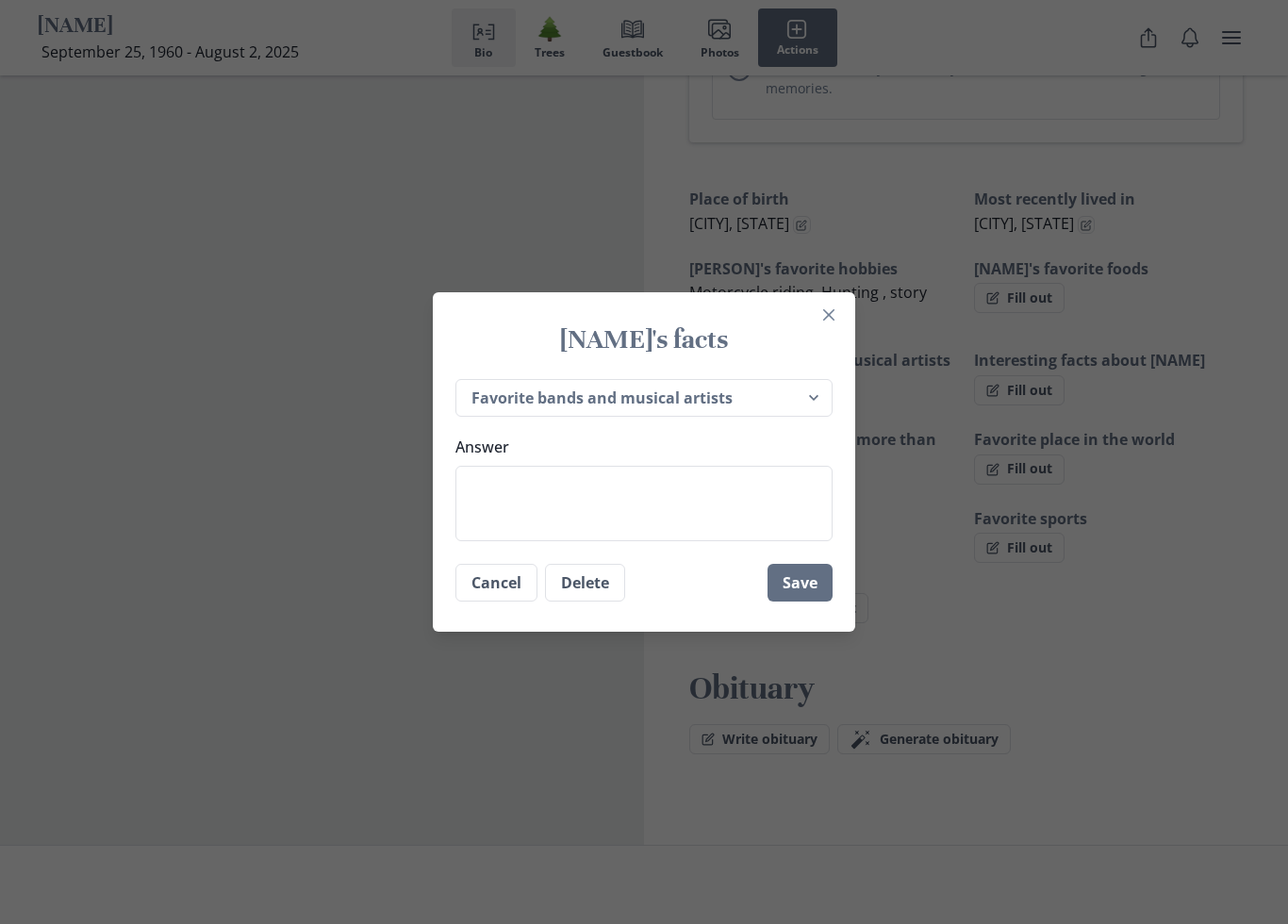 click on "Answer" at bounding box center [644, 503] 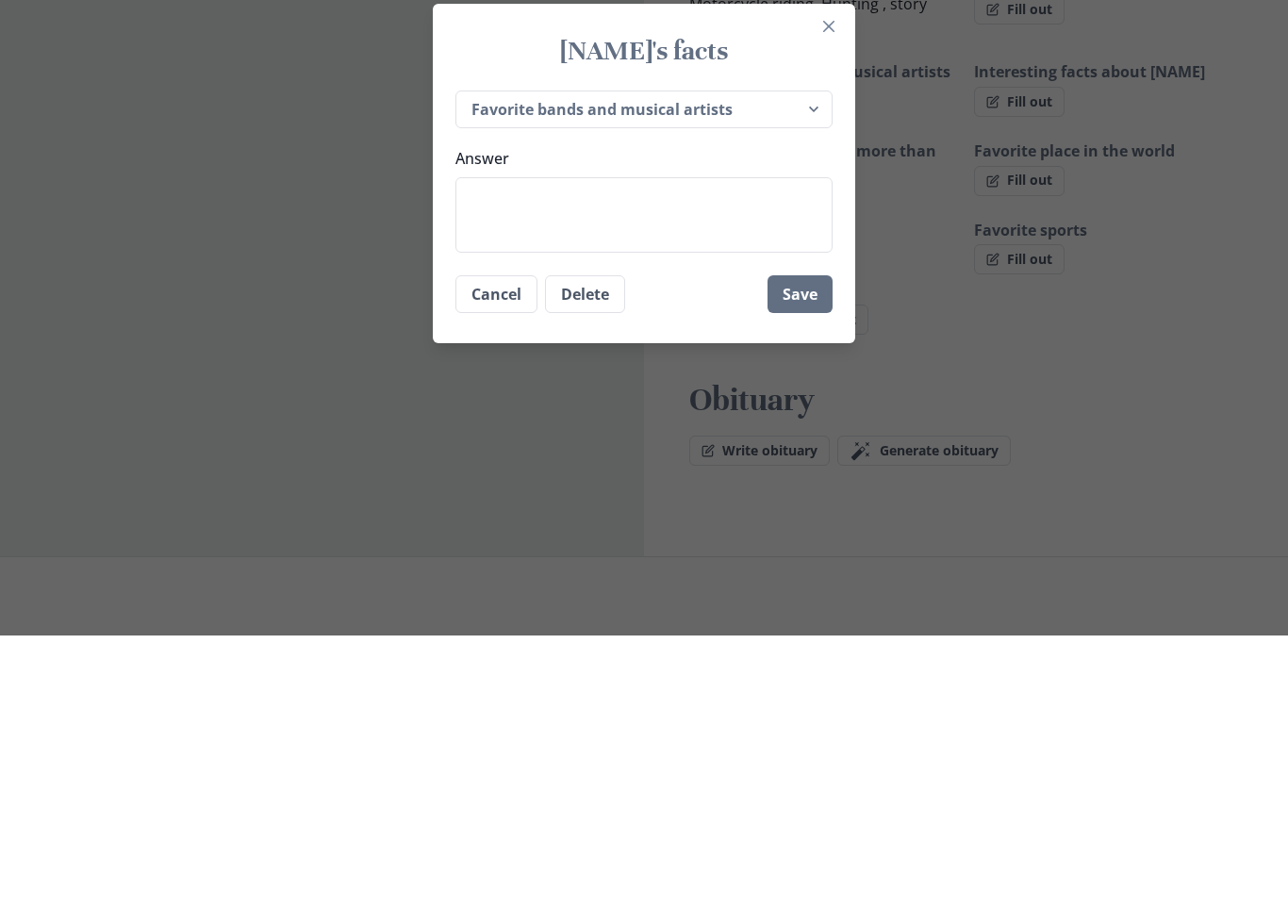 type on "x" 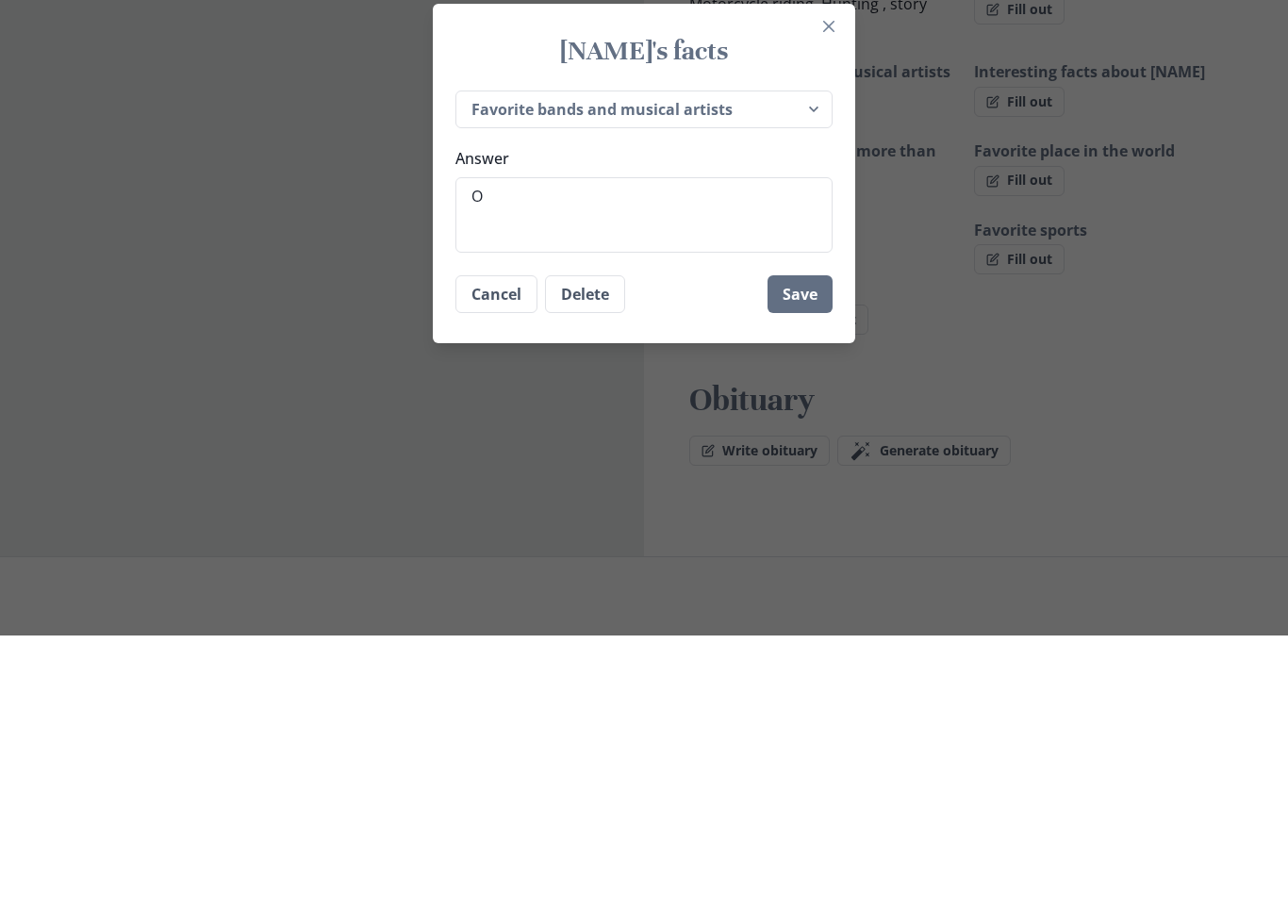 type on "x" 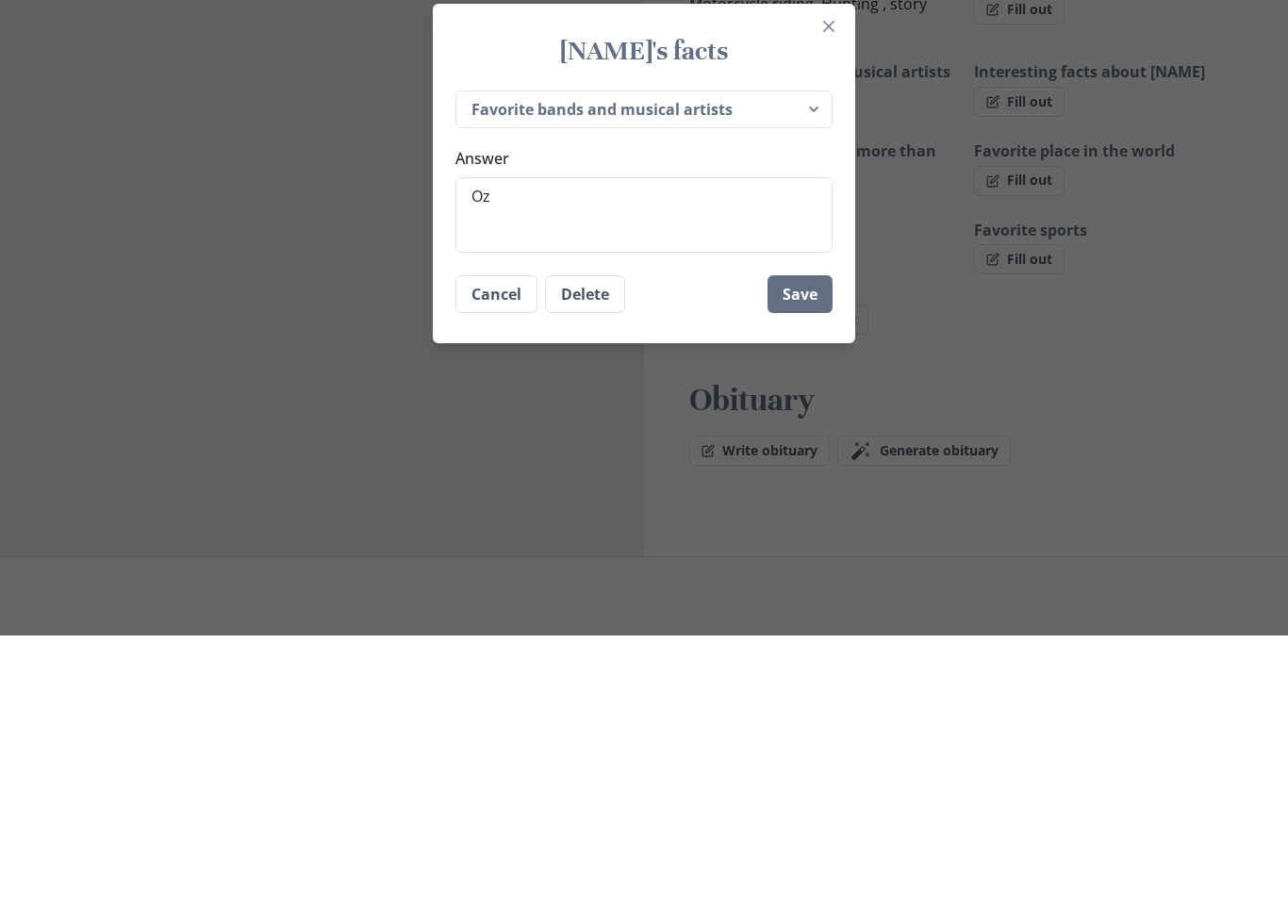 type on "x" 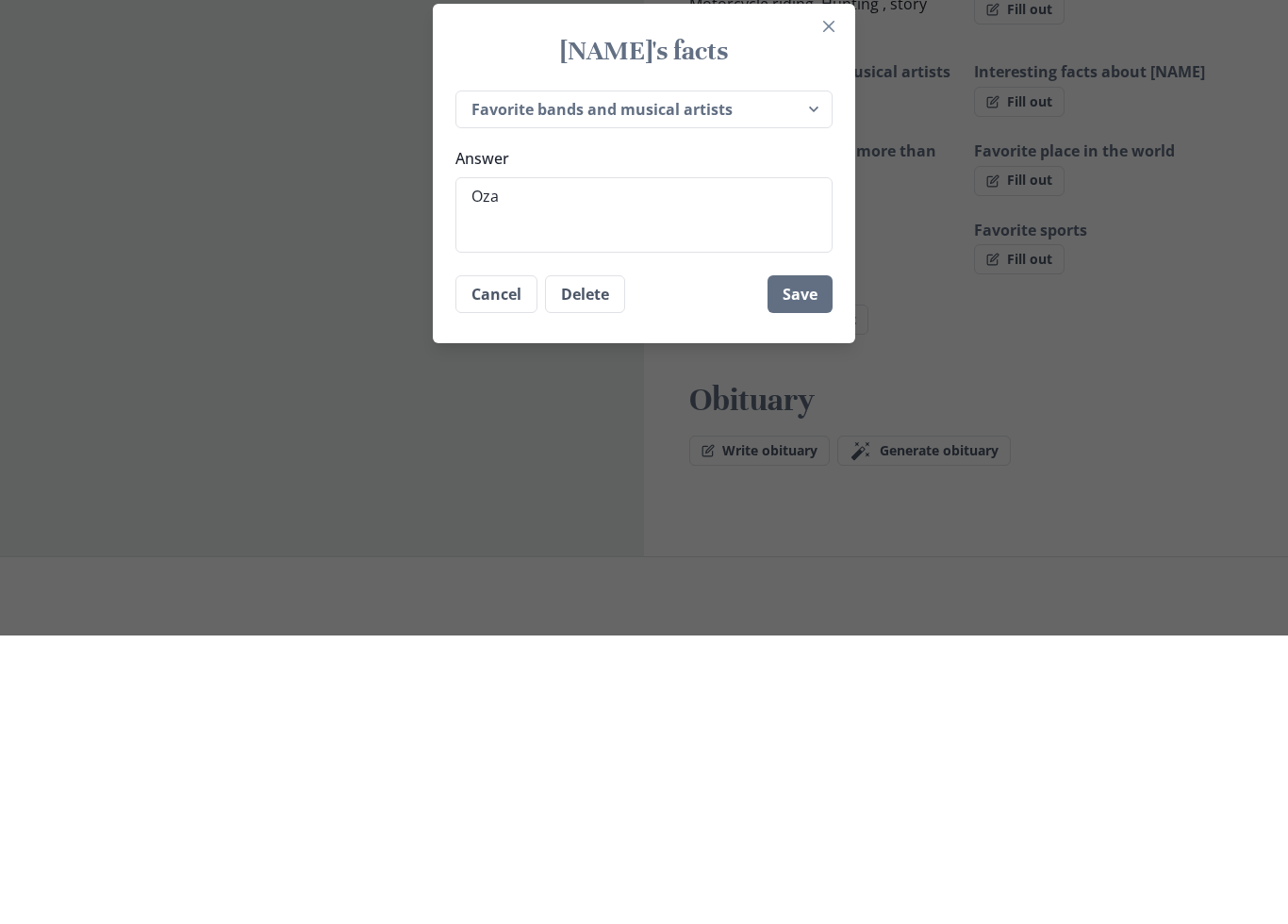 type on "x" 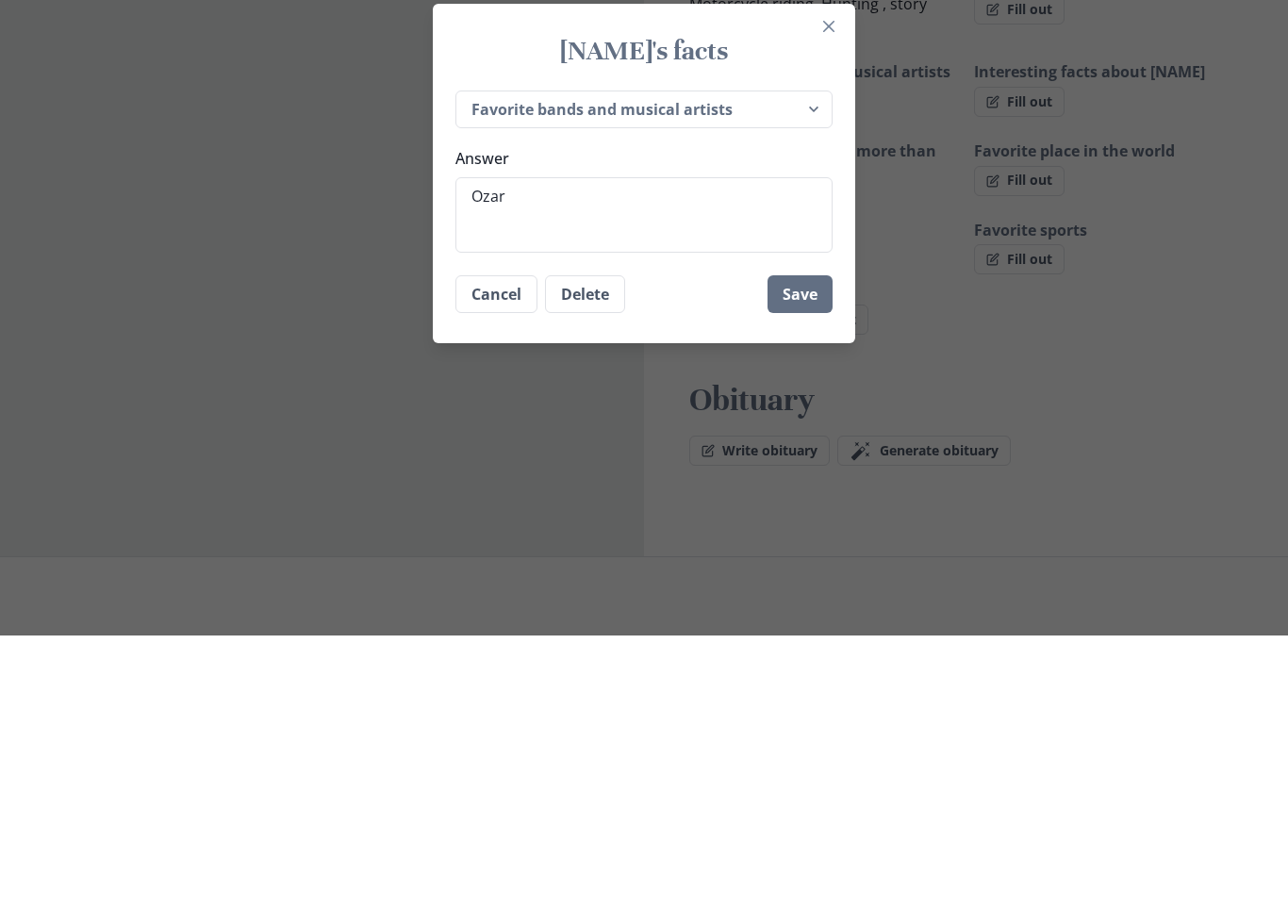 type on "[REGION]" 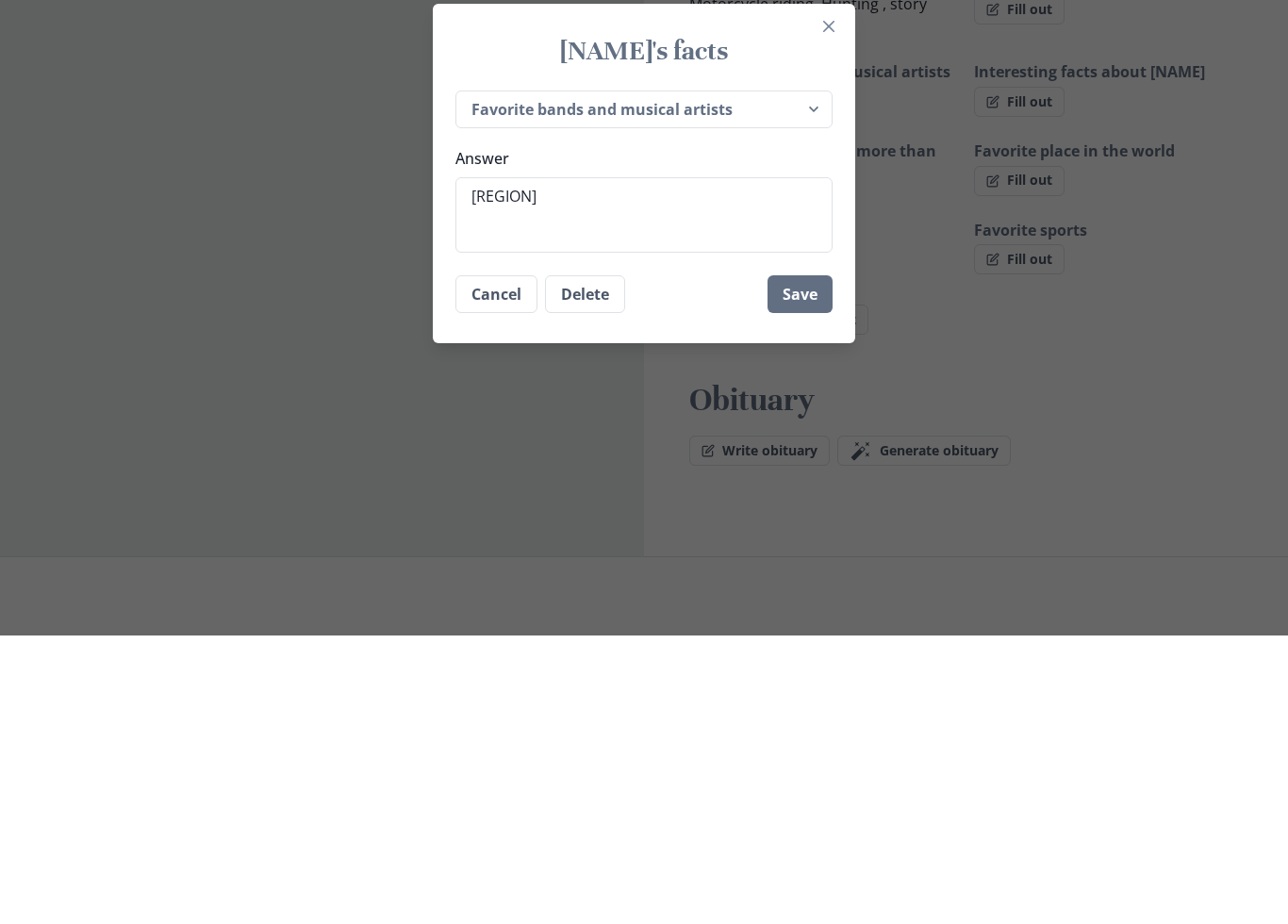 type on "x" 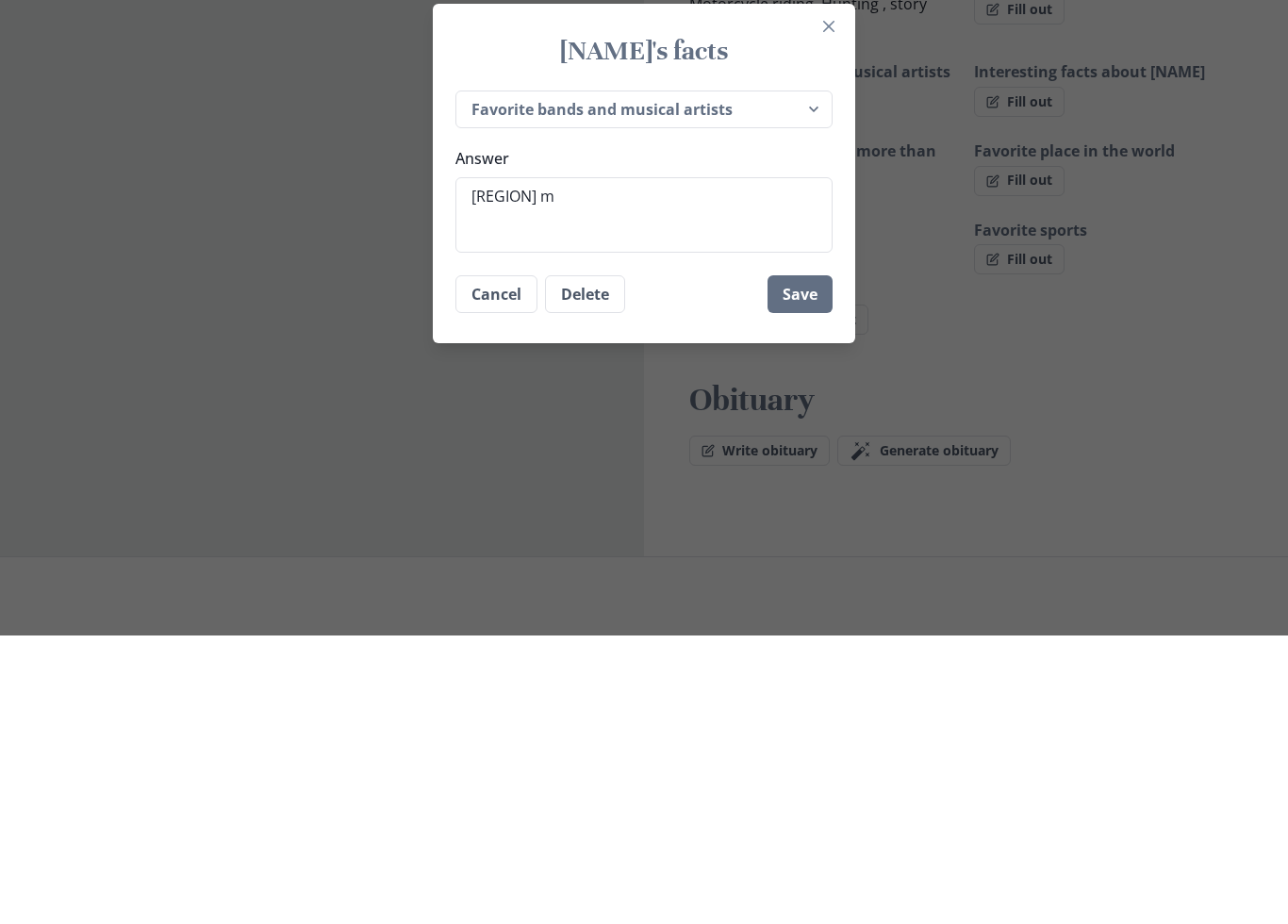 type on "[REGION] mo" 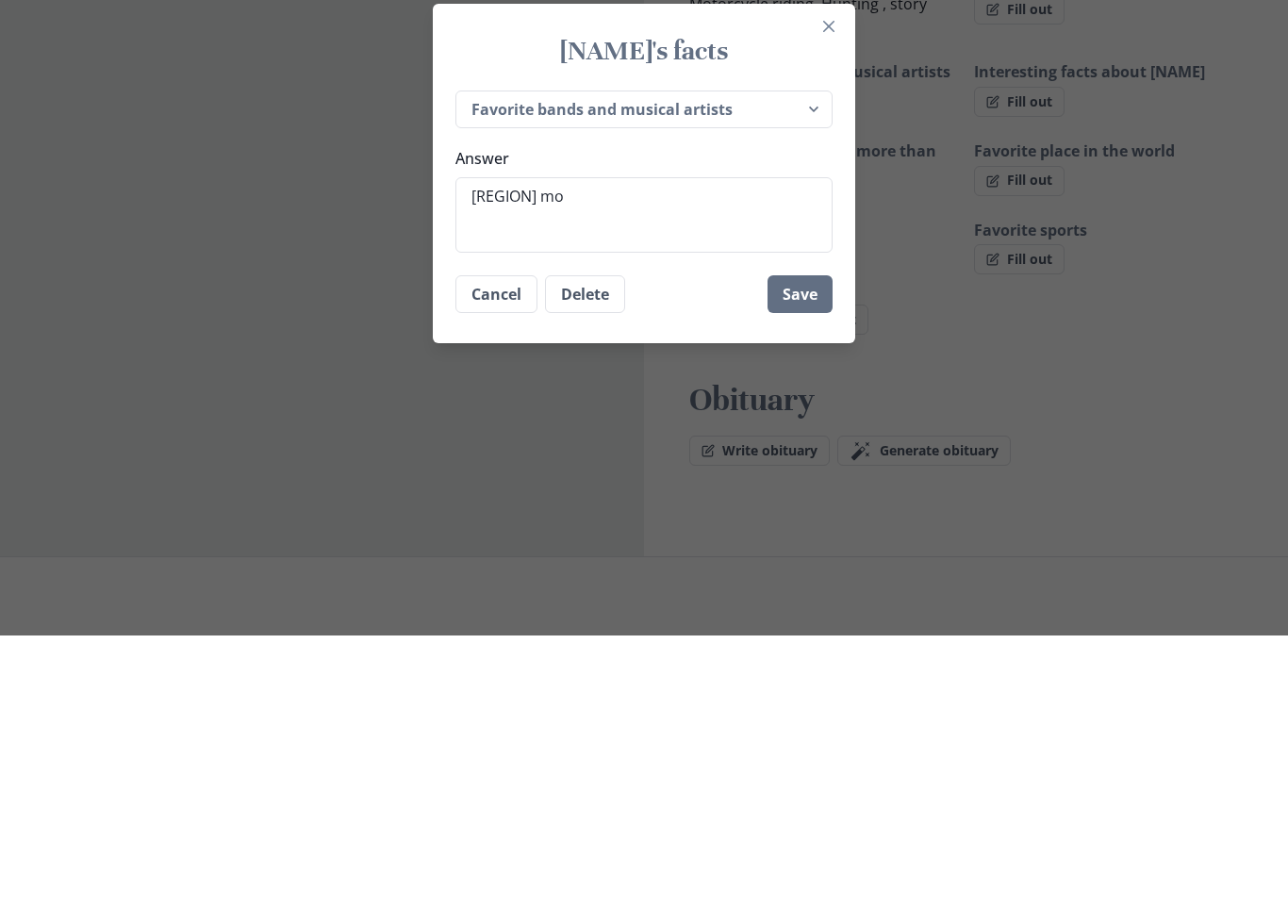 type on "x" 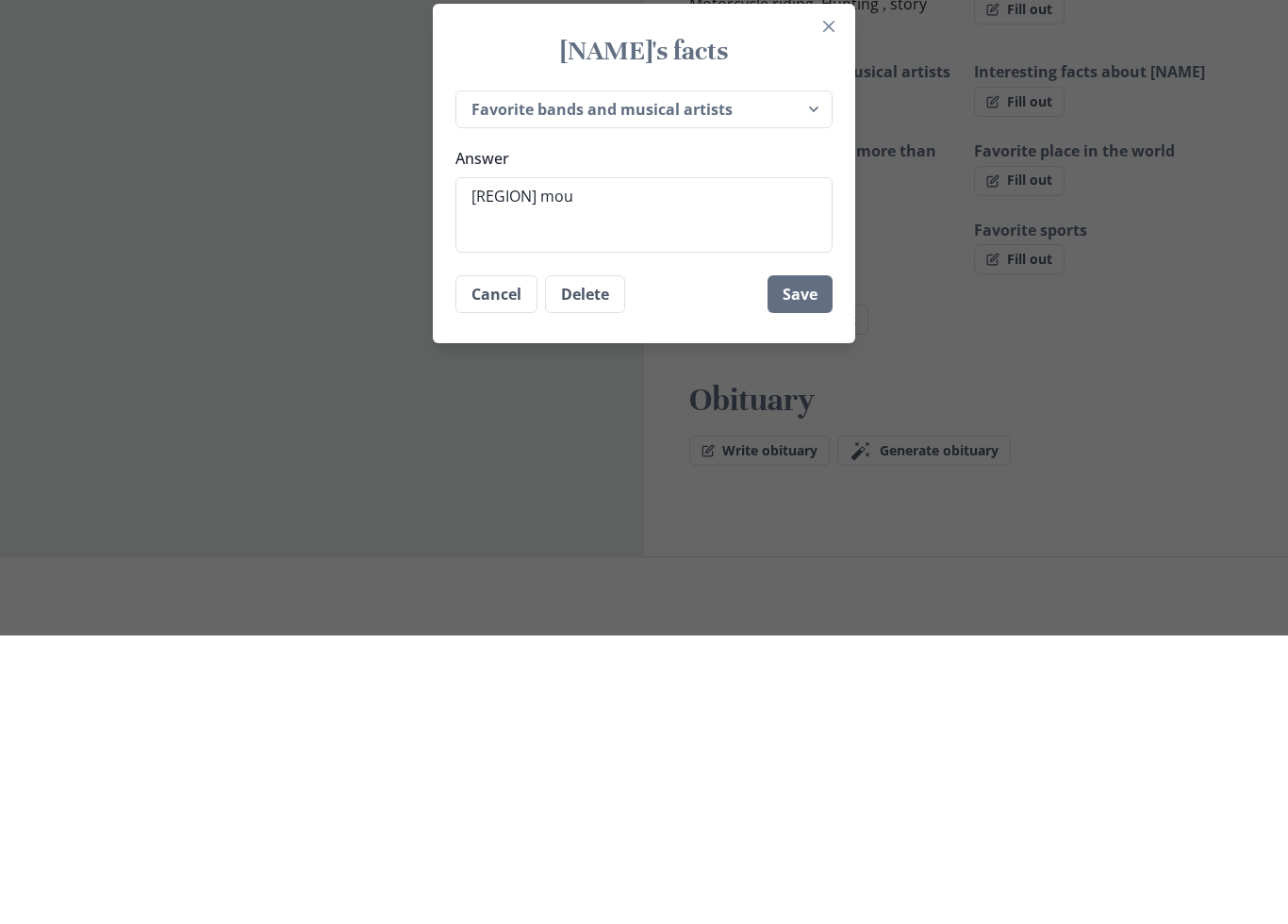 type on "x" 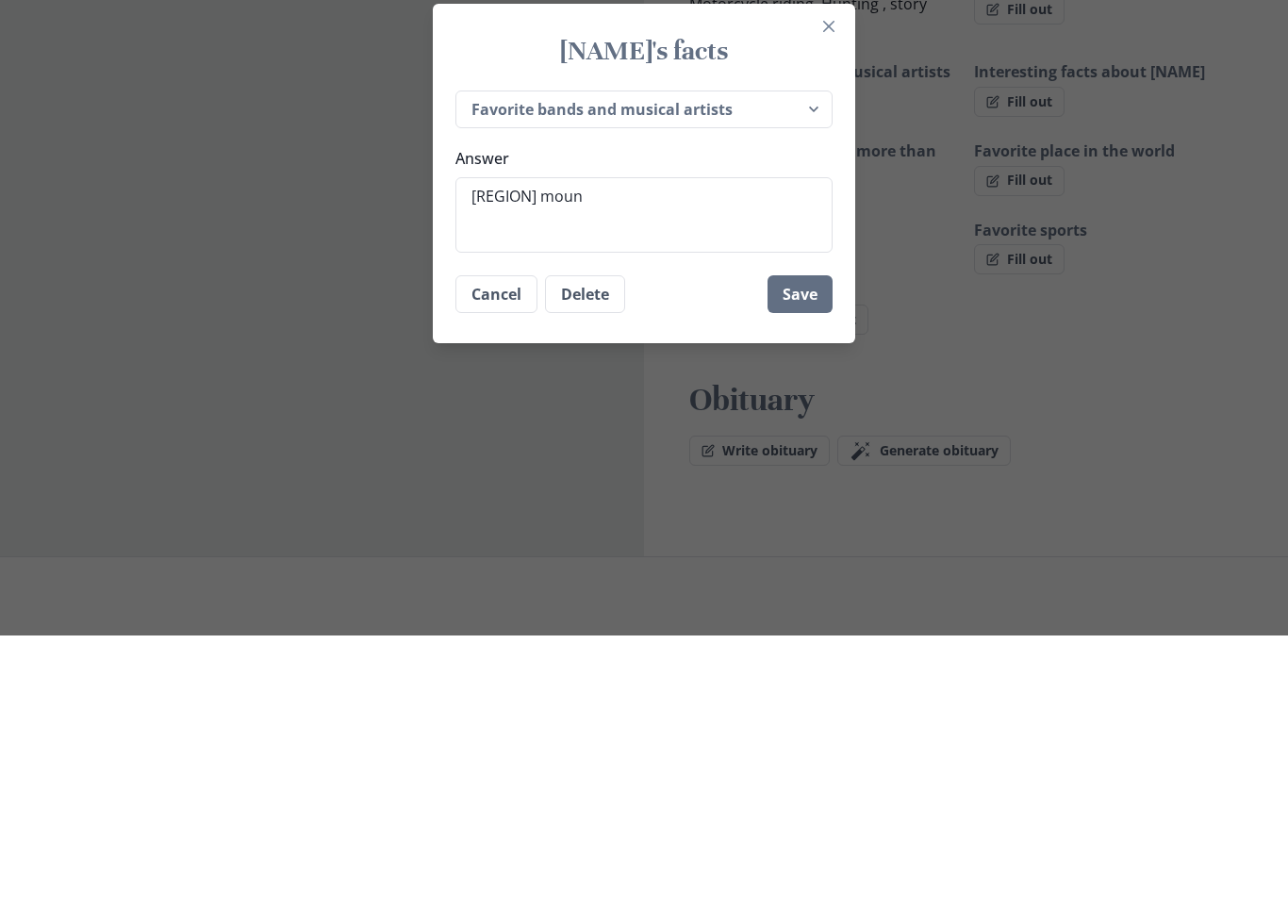 type on "x" 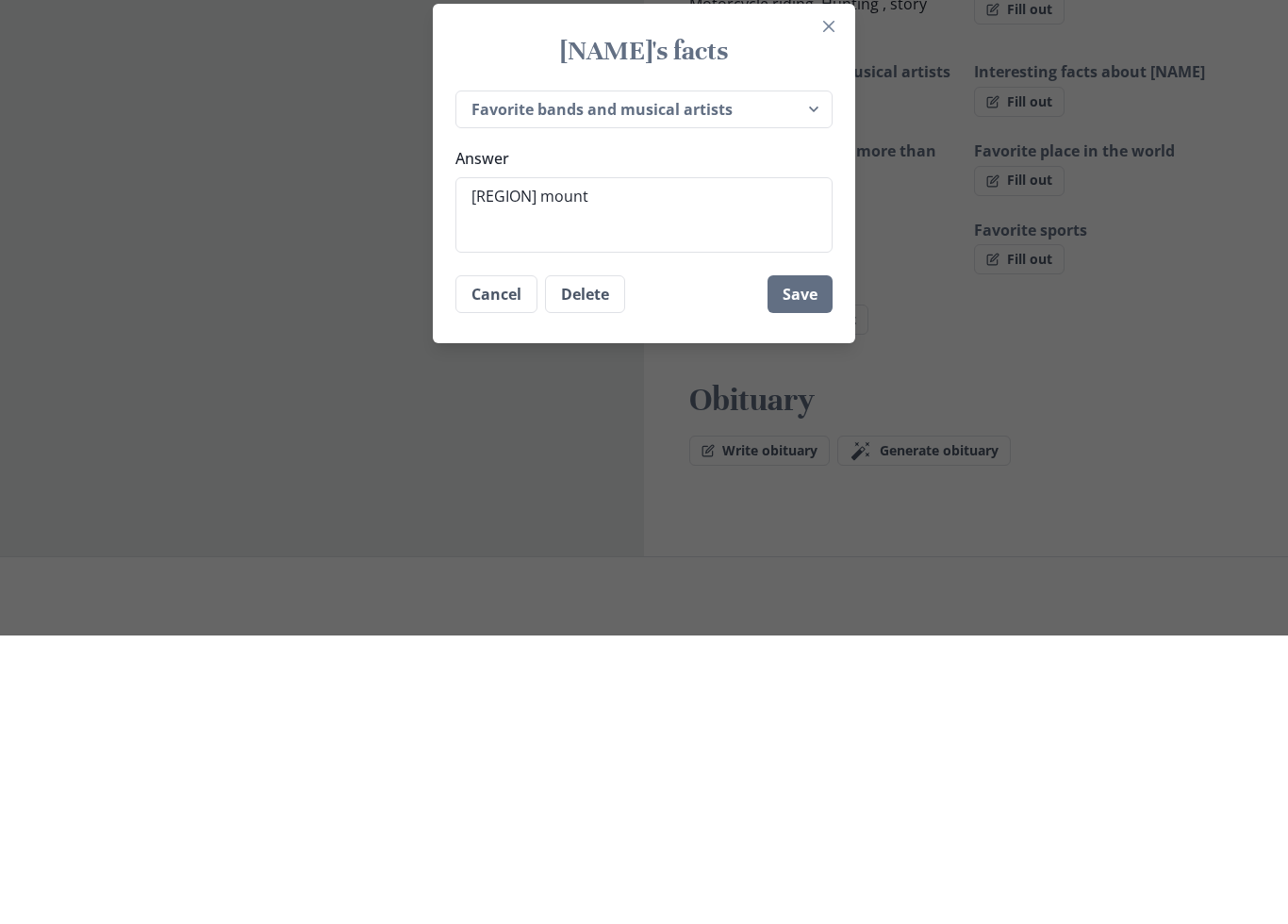 type on "x" 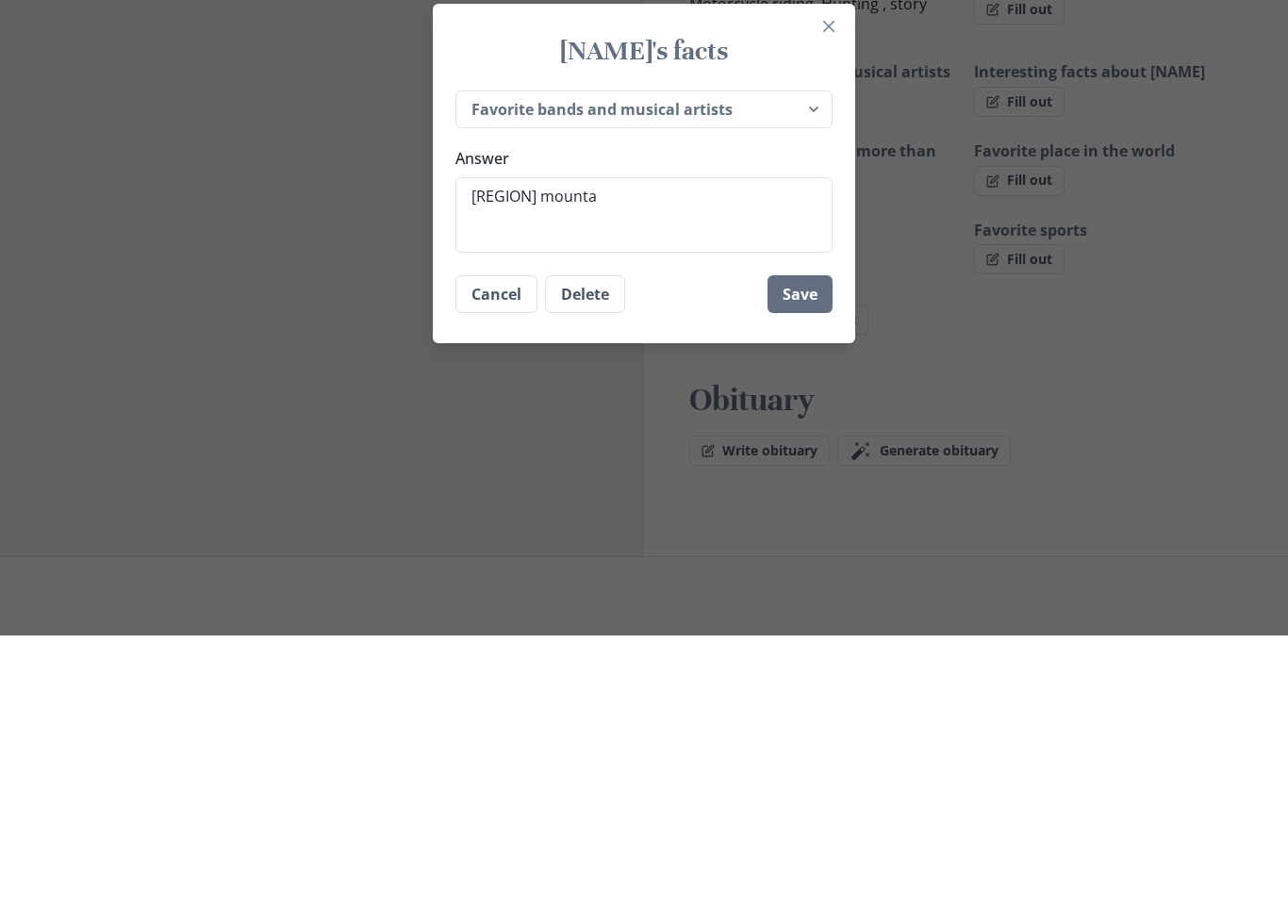 type on "x" 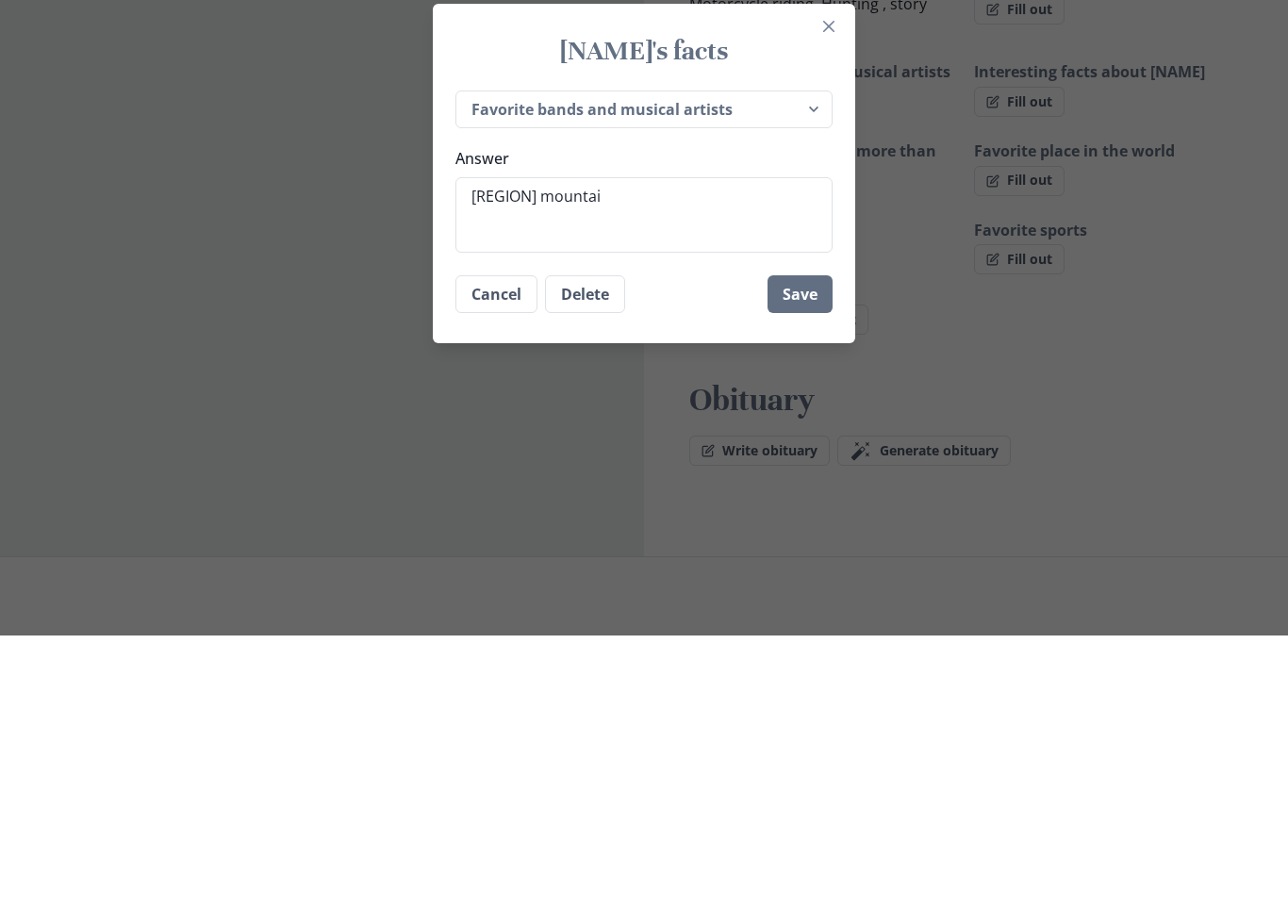 type on "x" 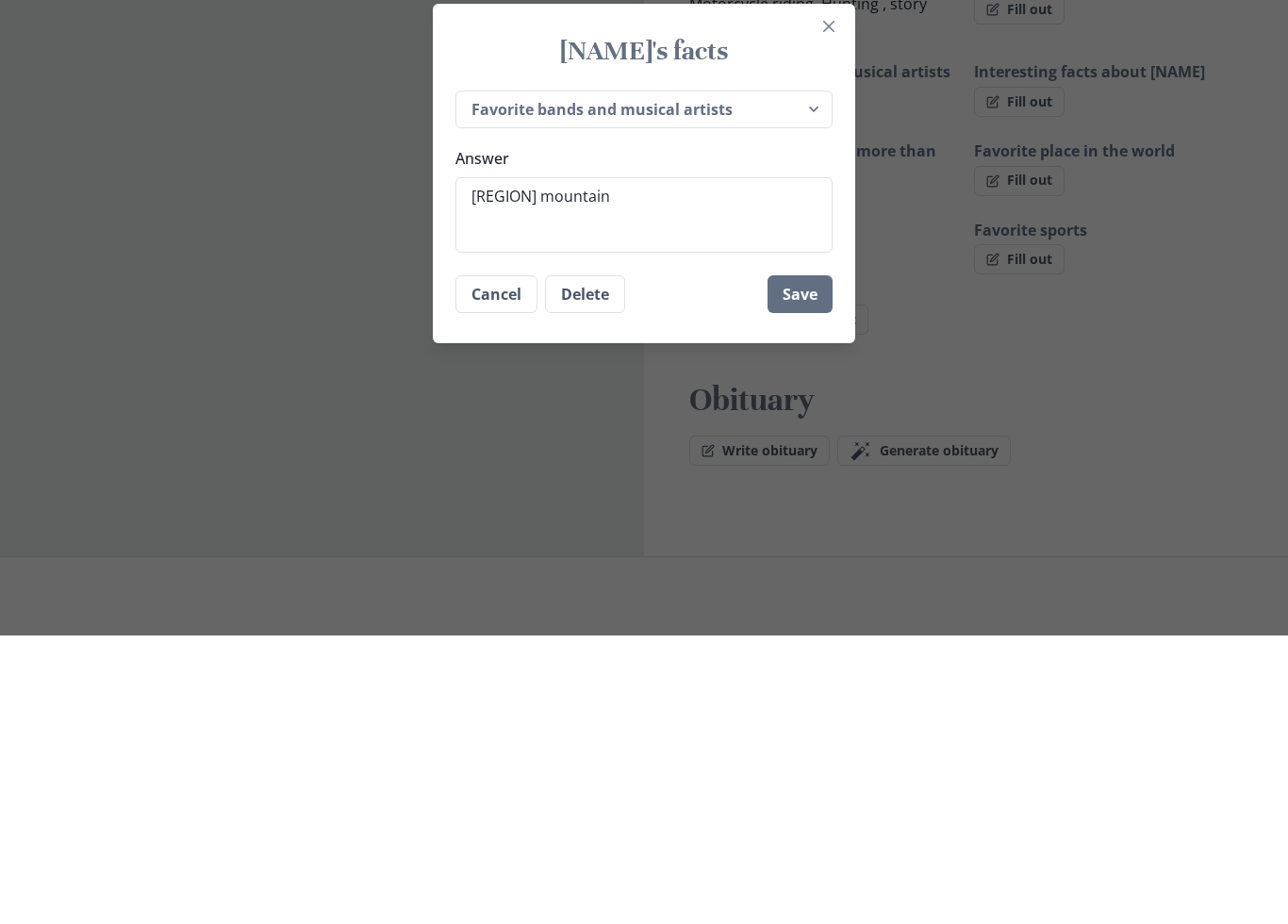type on "x" 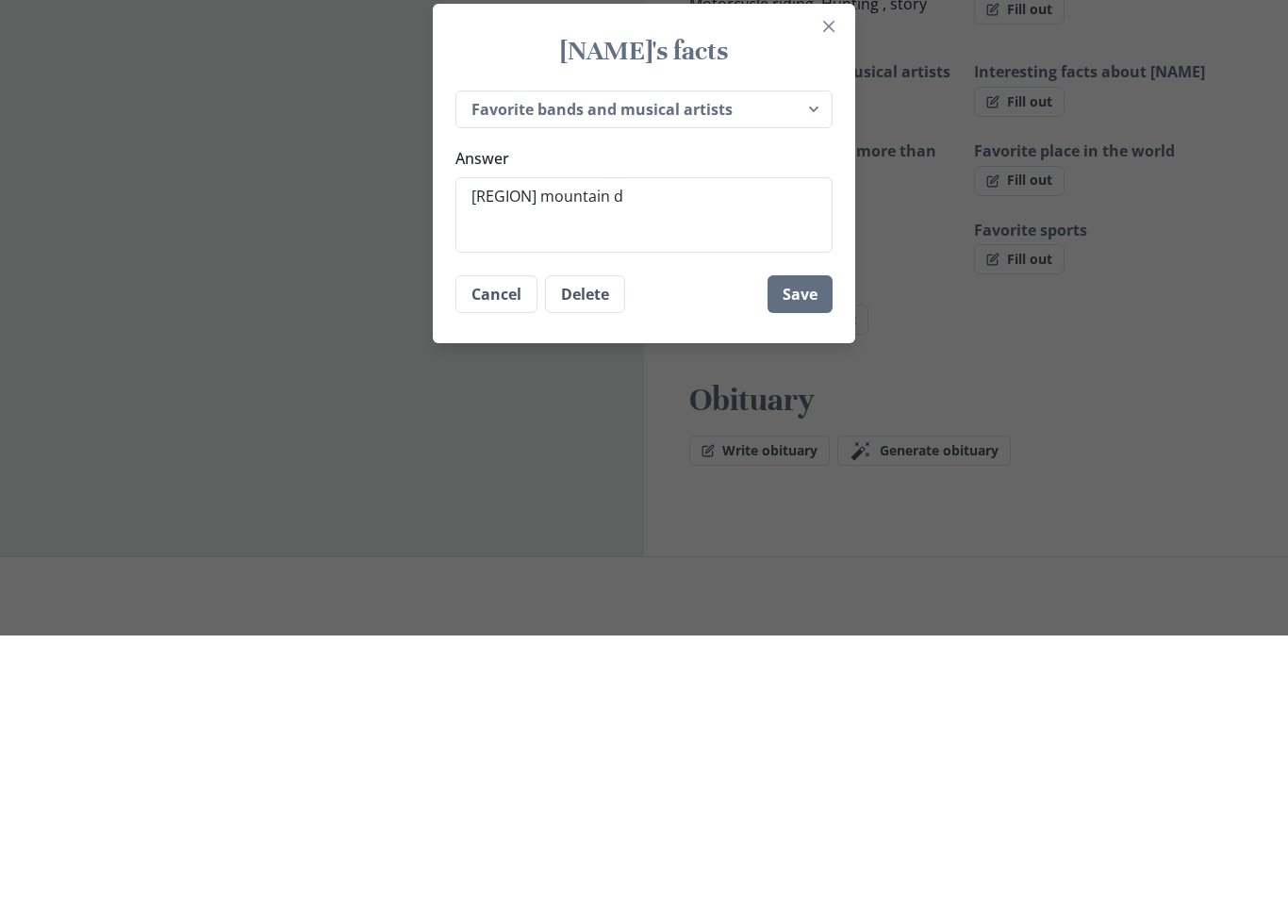 type on "x" 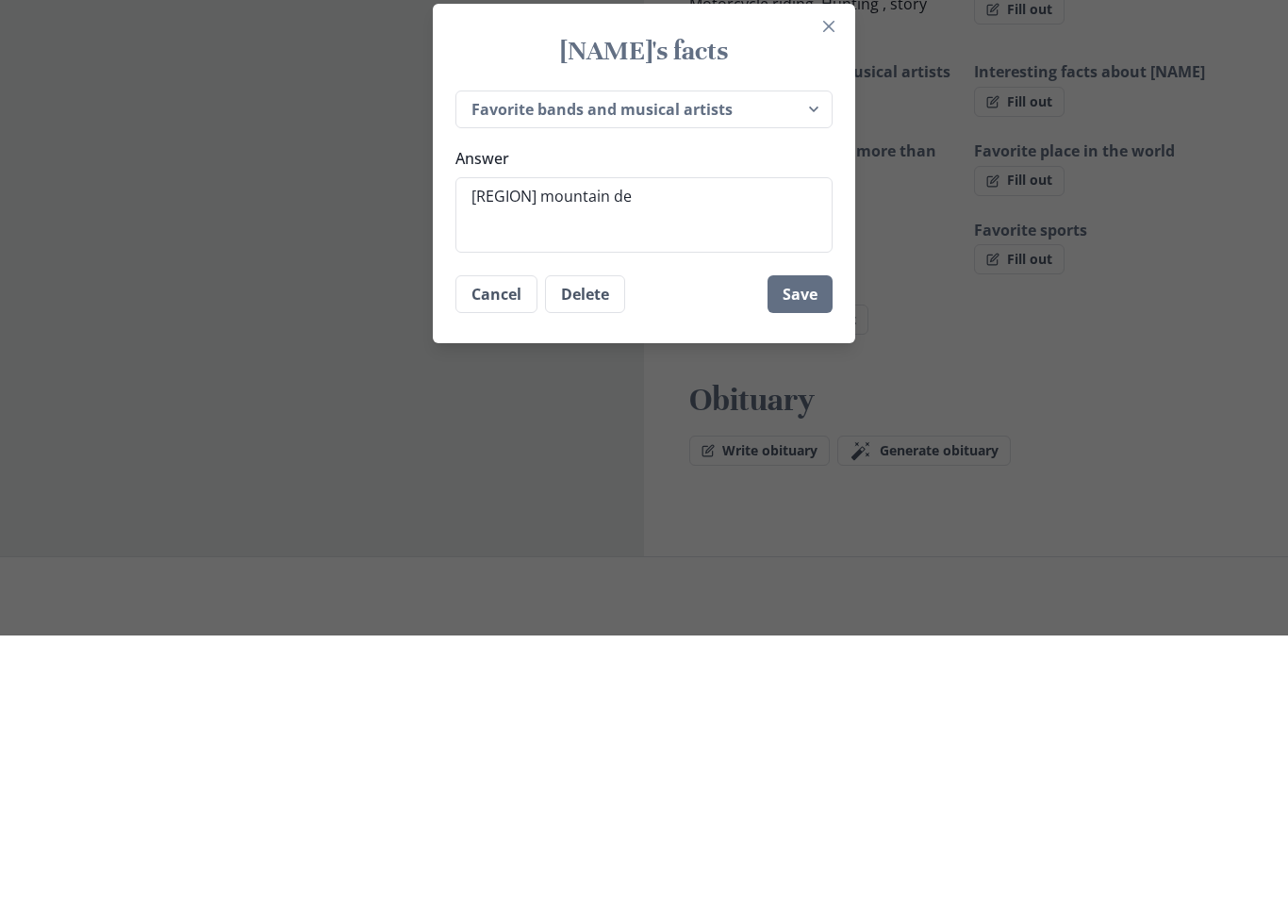 type on "x" 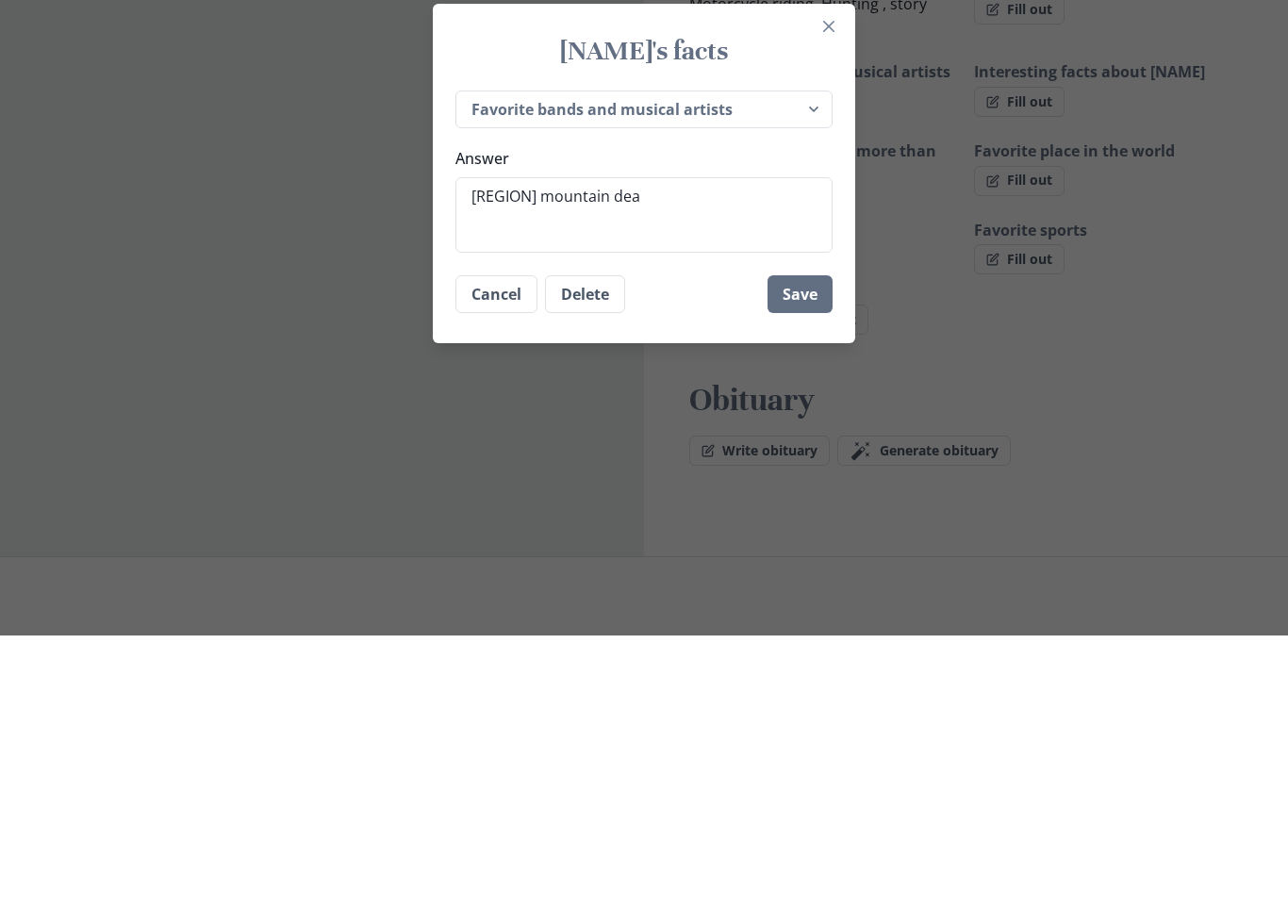 type on "[REGION] mountain dear" 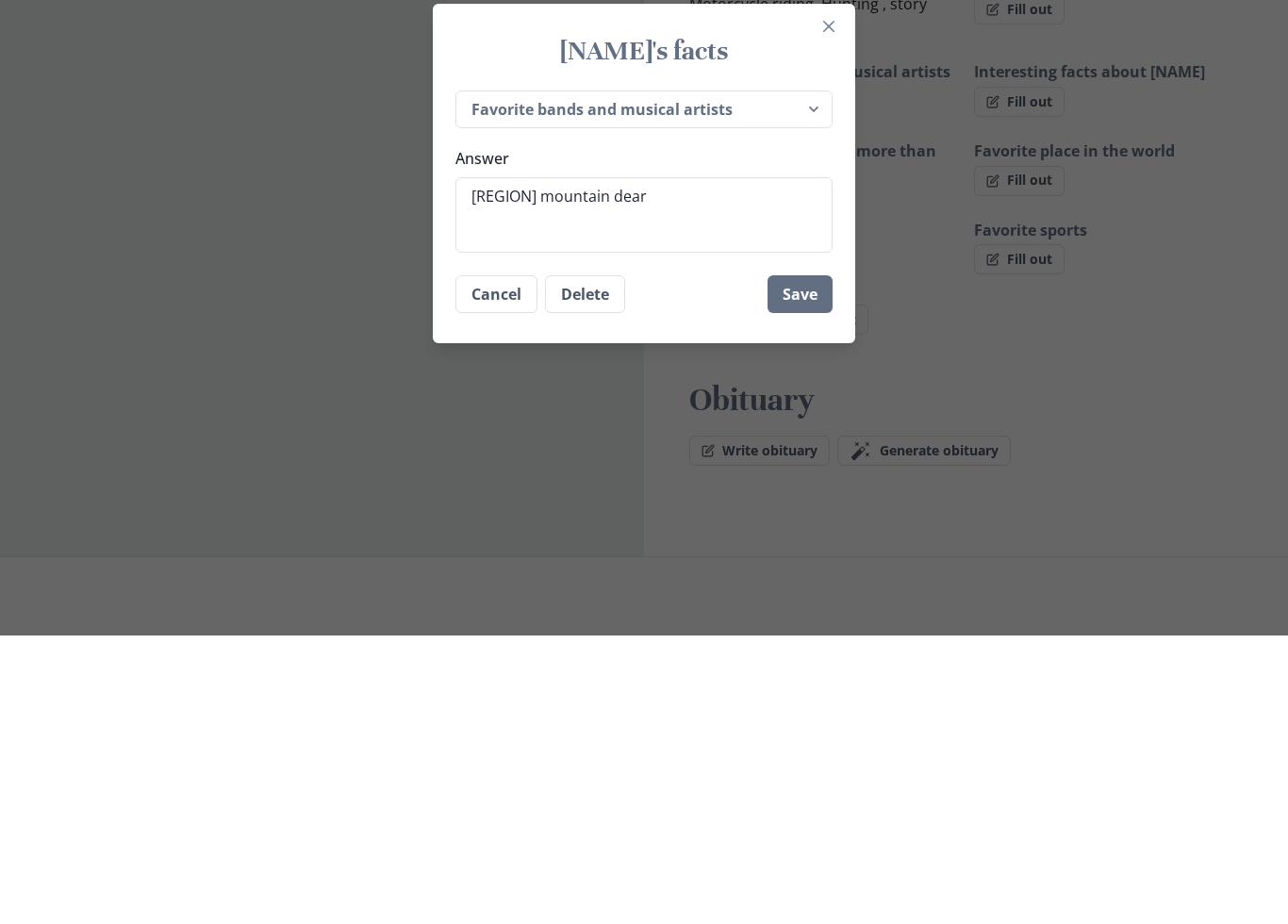 type on "x" 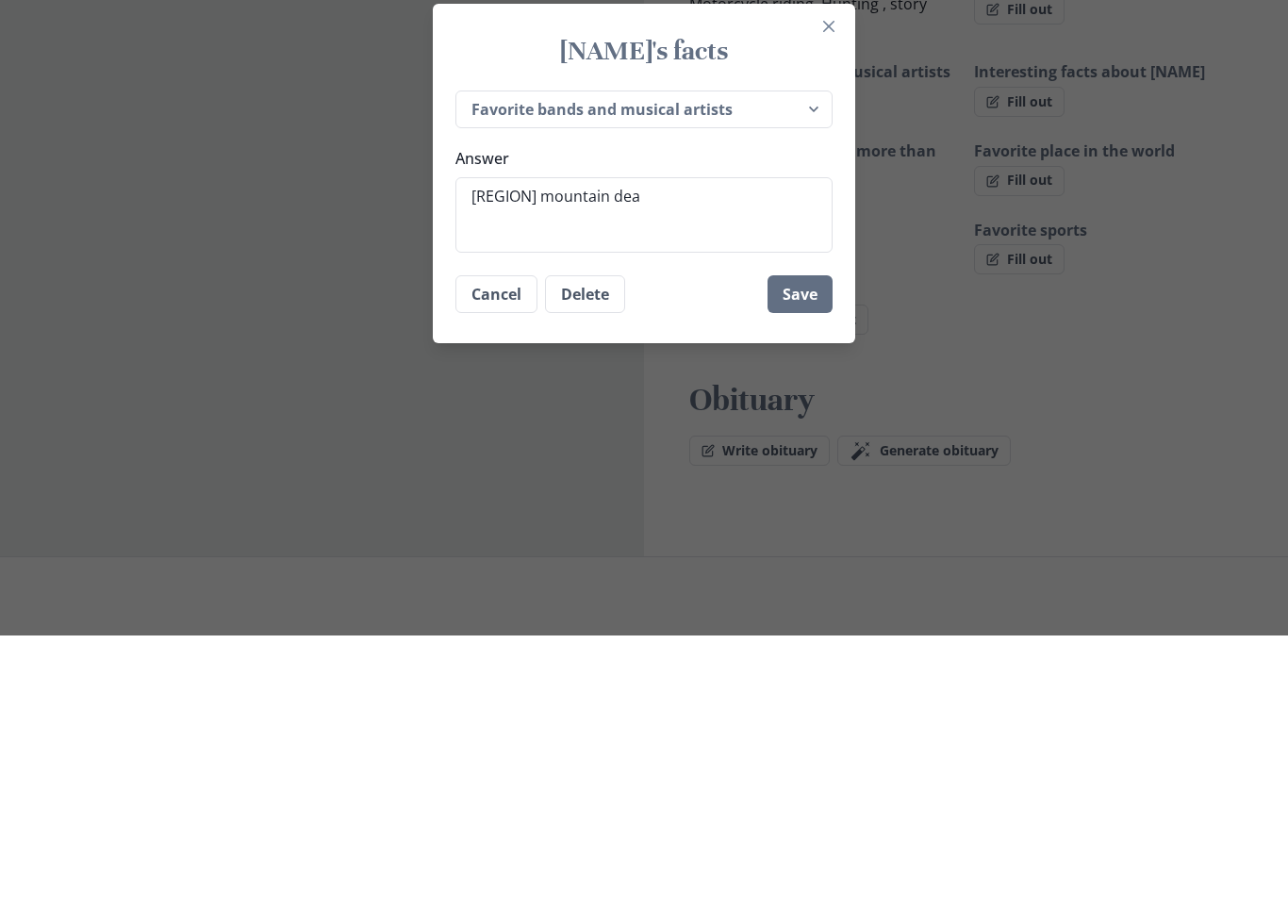 type on "x" 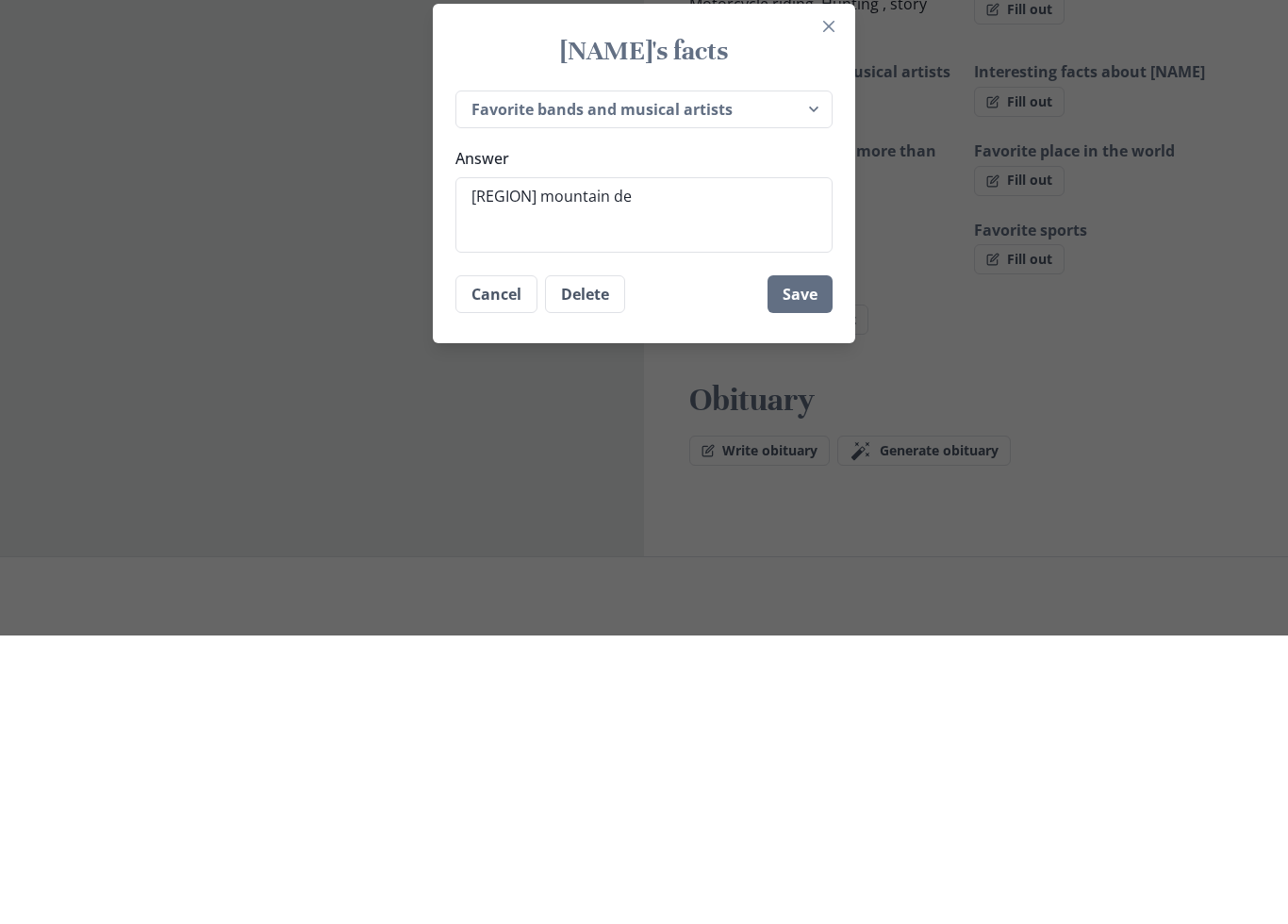 type on "[REGION] mountain d" 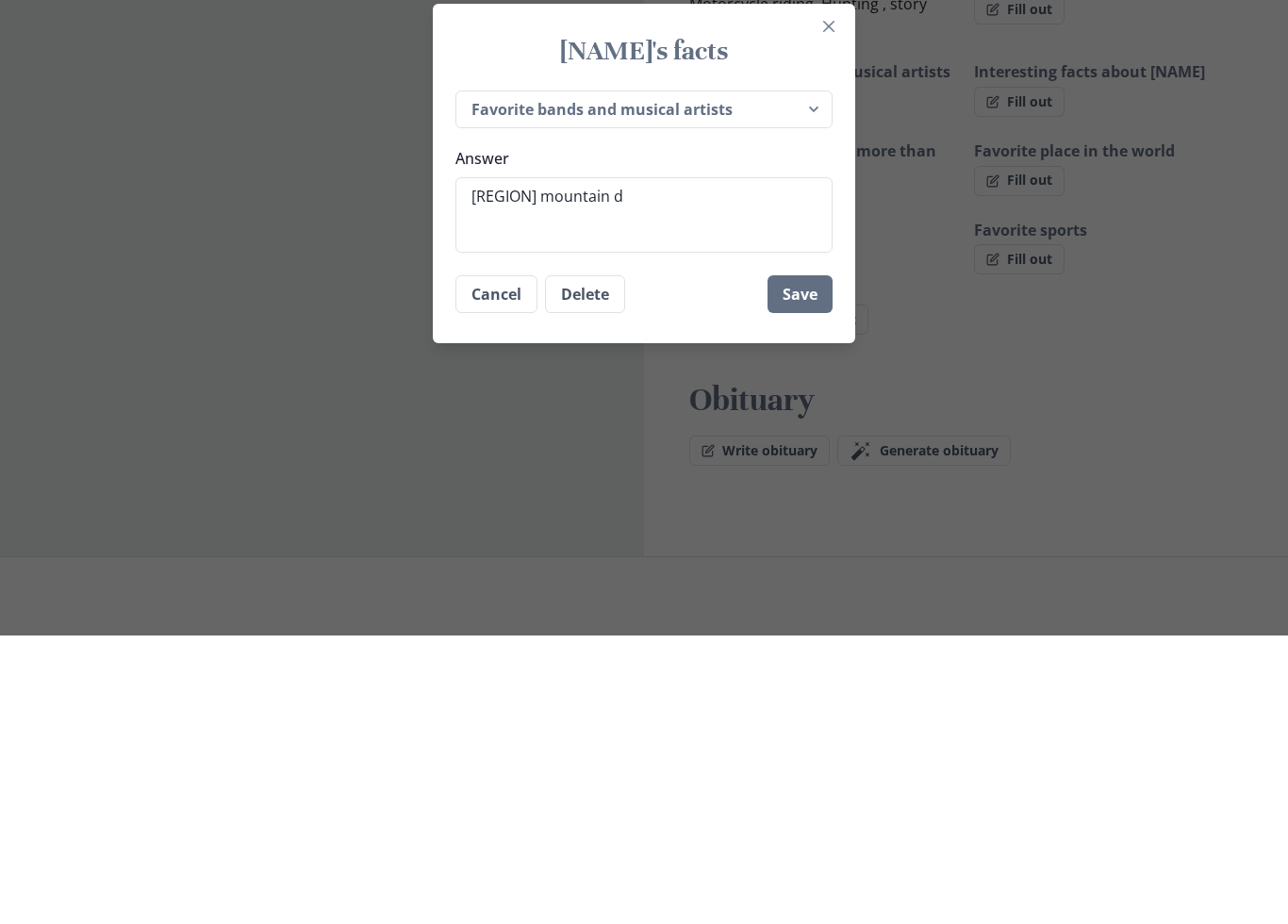 type on "[REGION] mountain de" 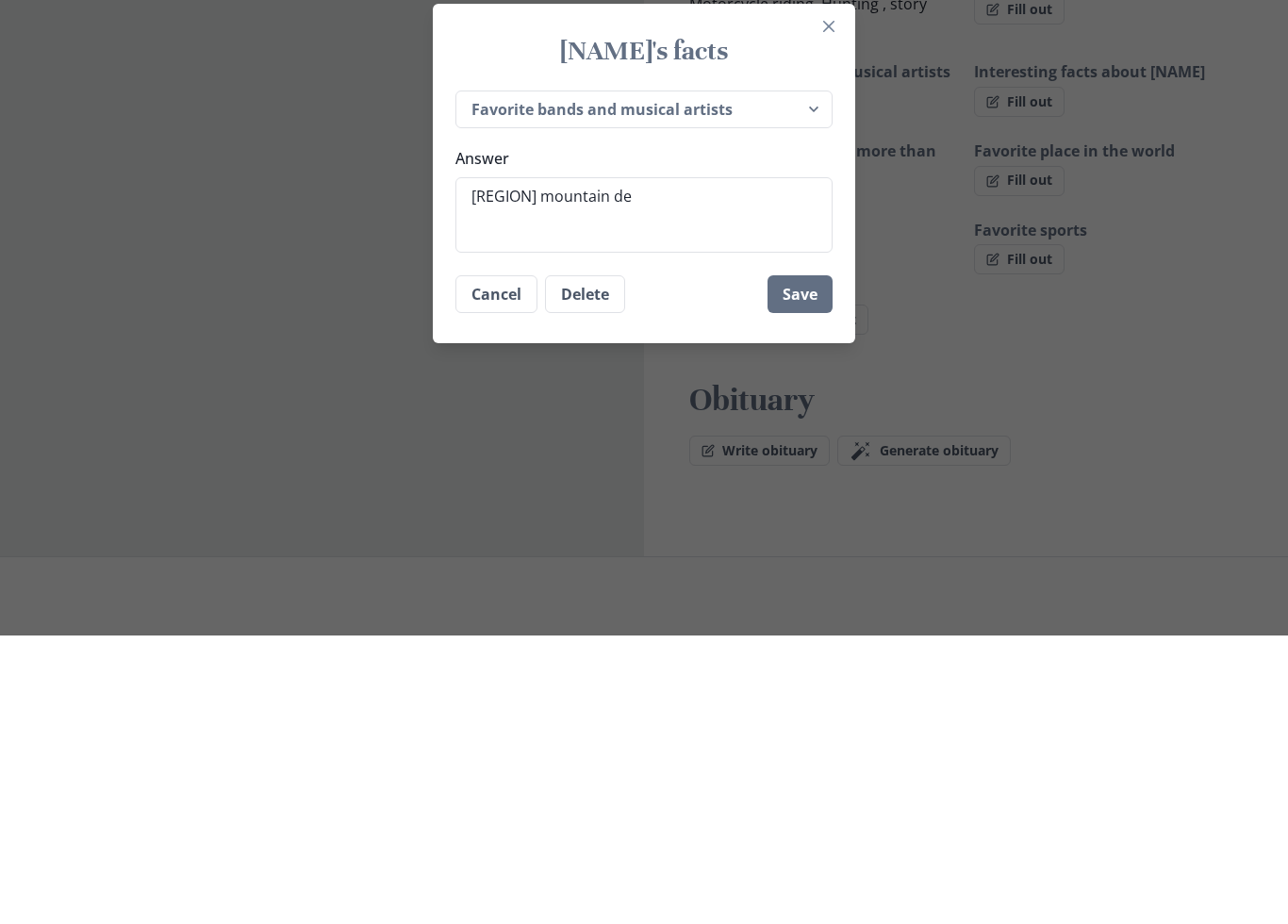 type on "x" 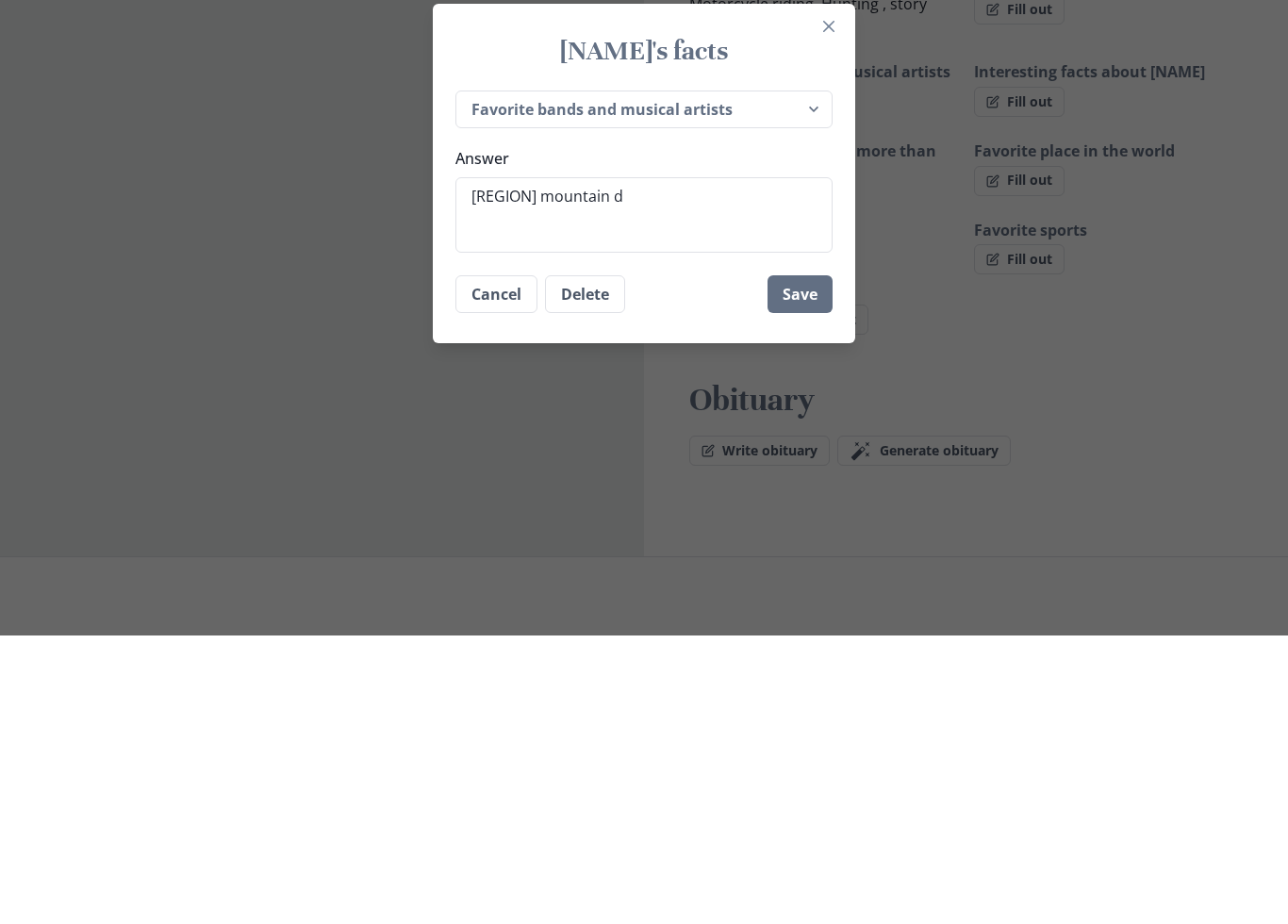 type on "x" 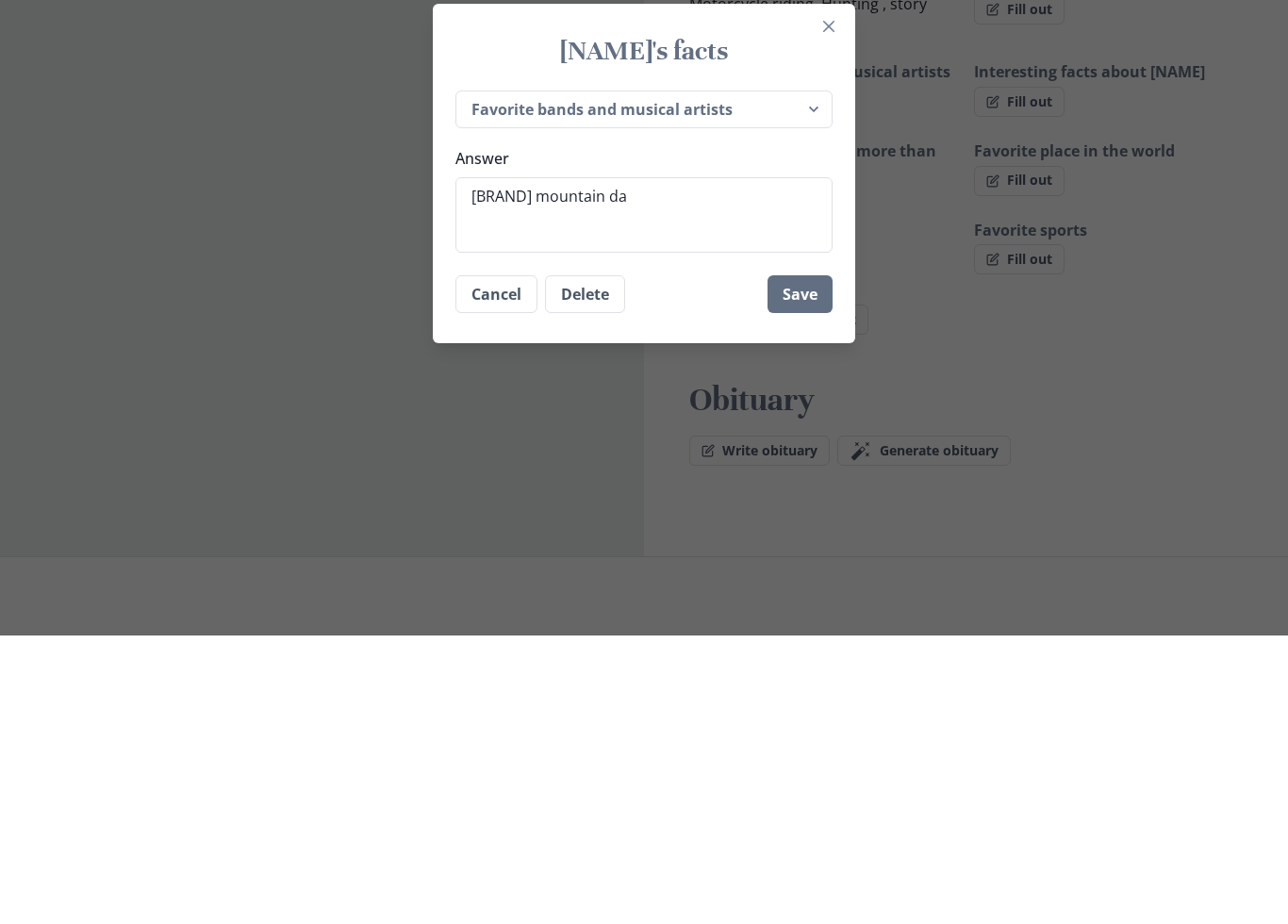type on "x" 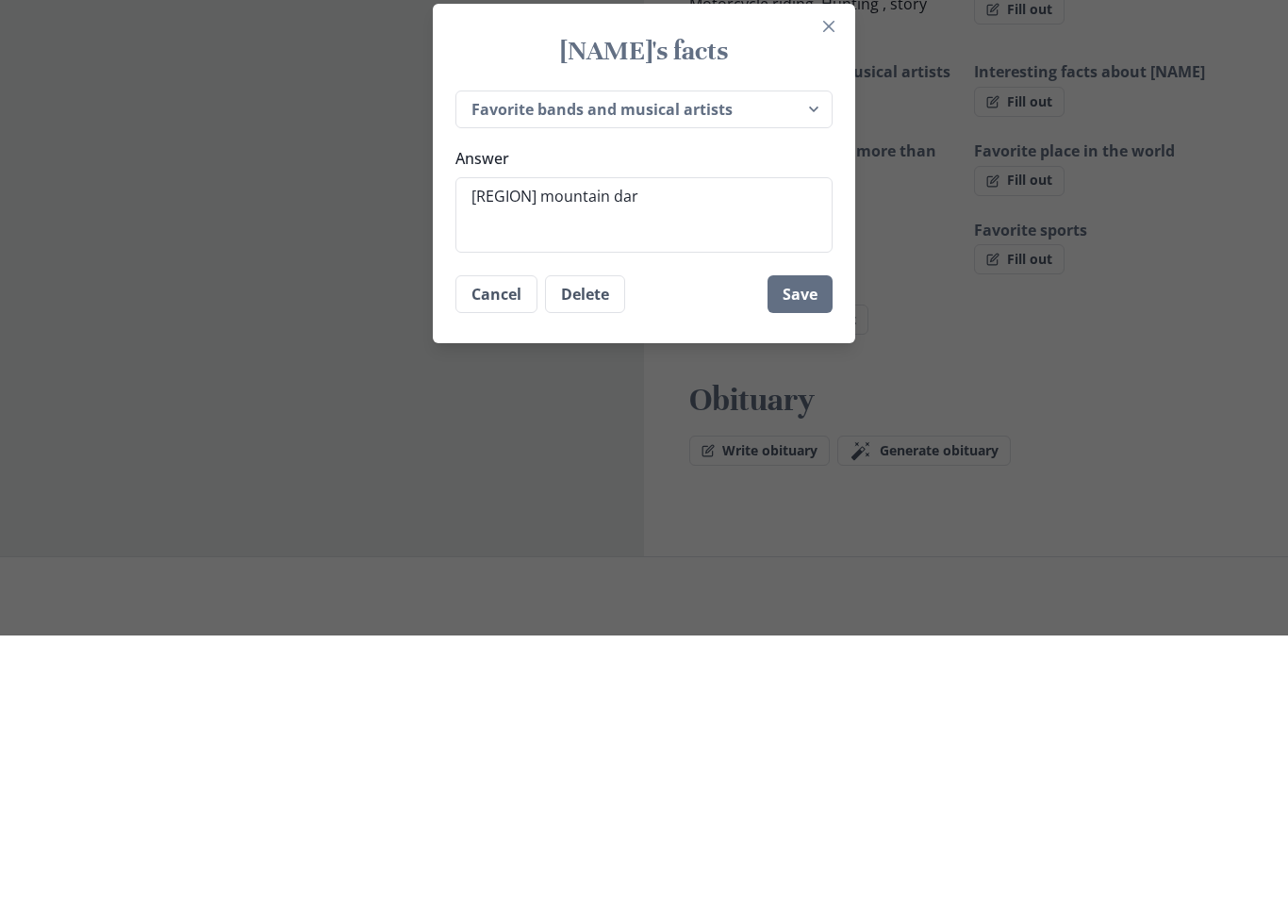 type on "[REGION] mountain dare" 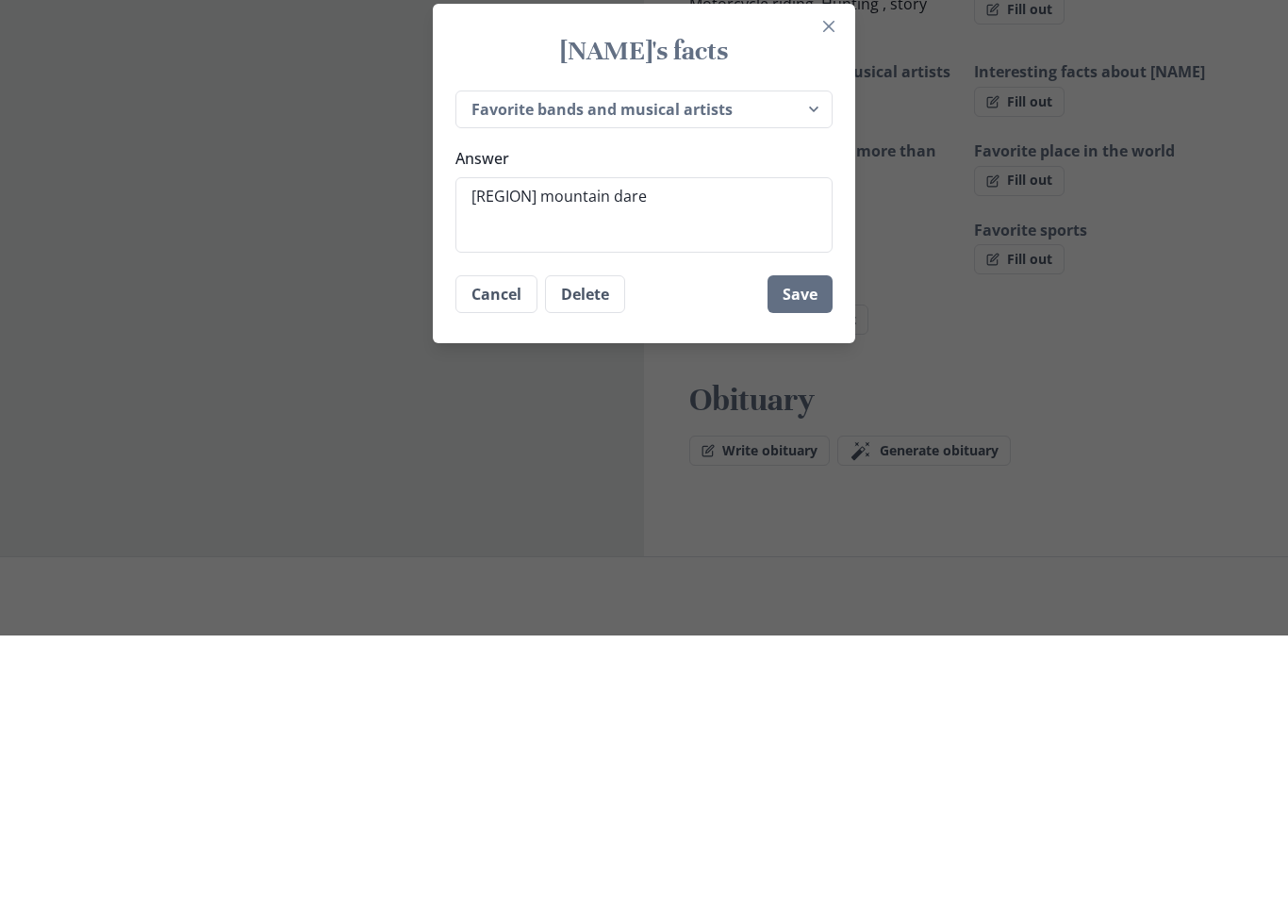type on "x" 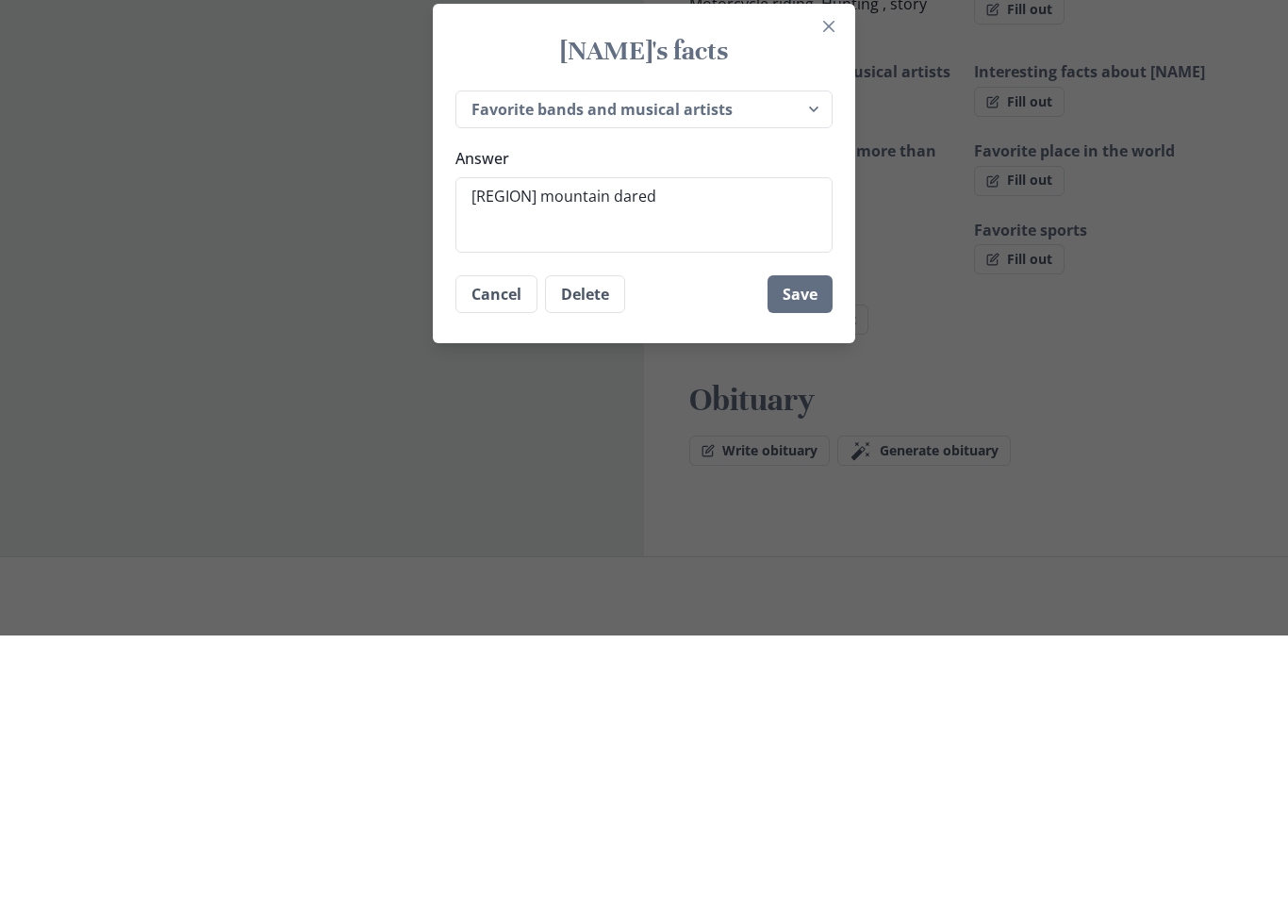 type on "[REGION] mountain darede" 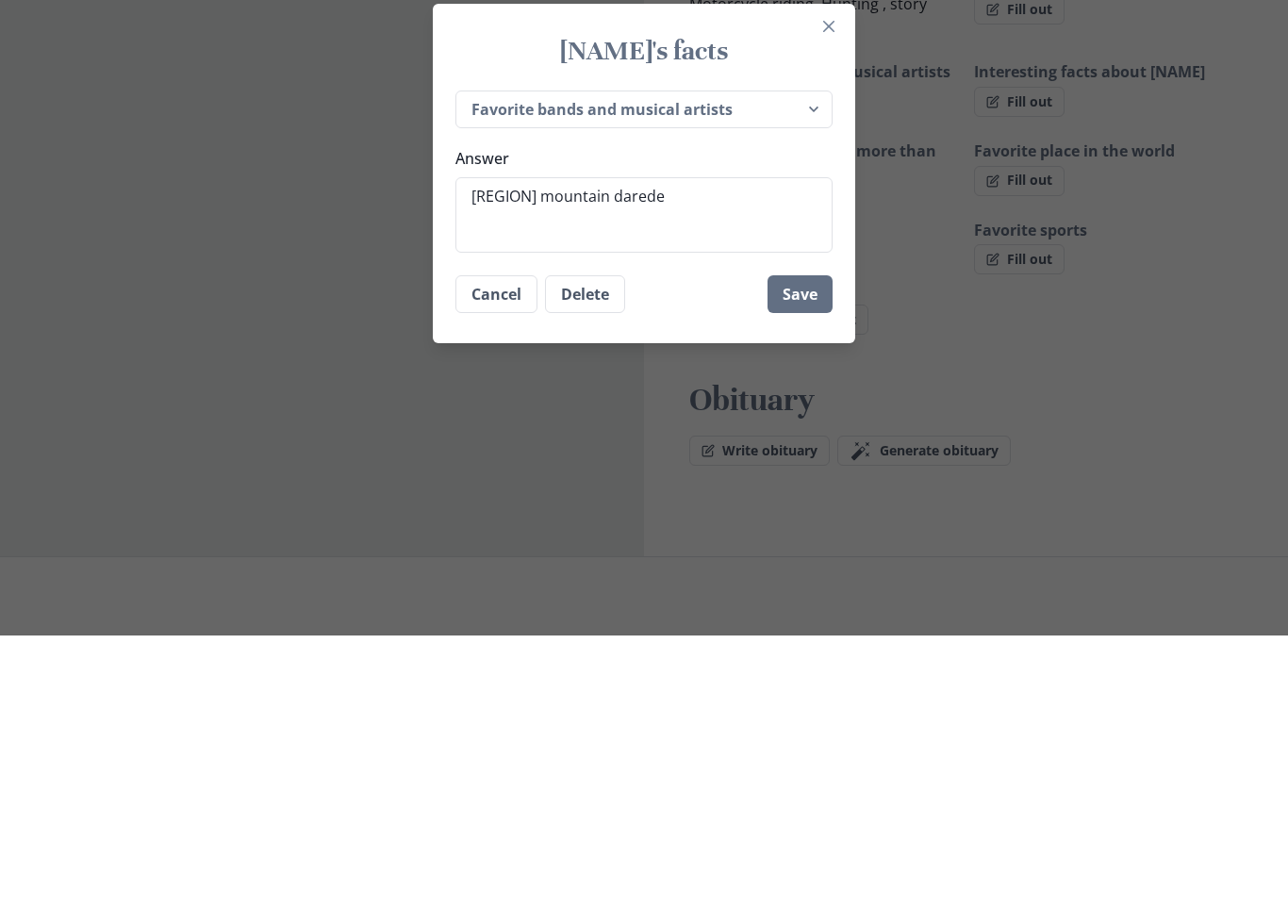 type on "x" 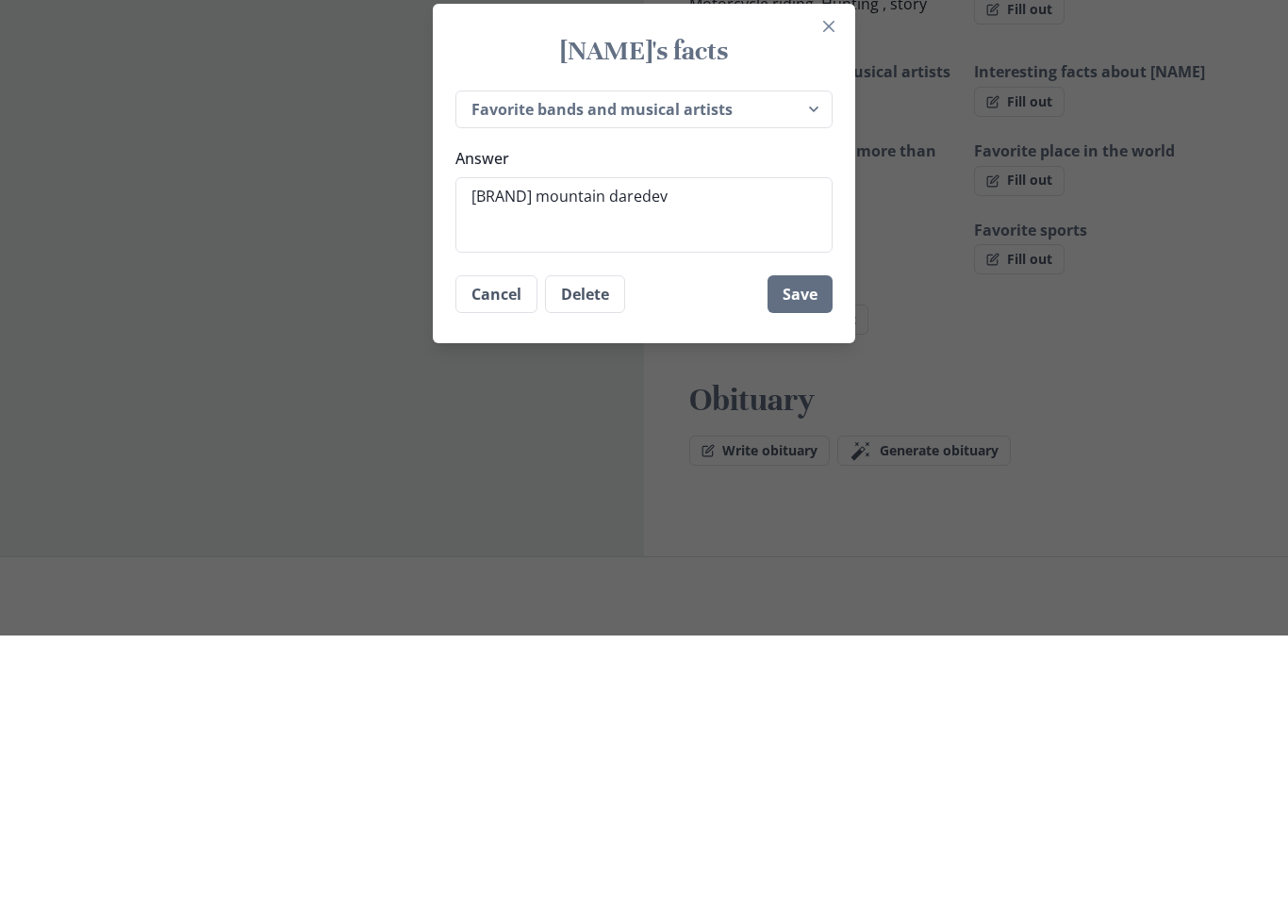 type on "x" 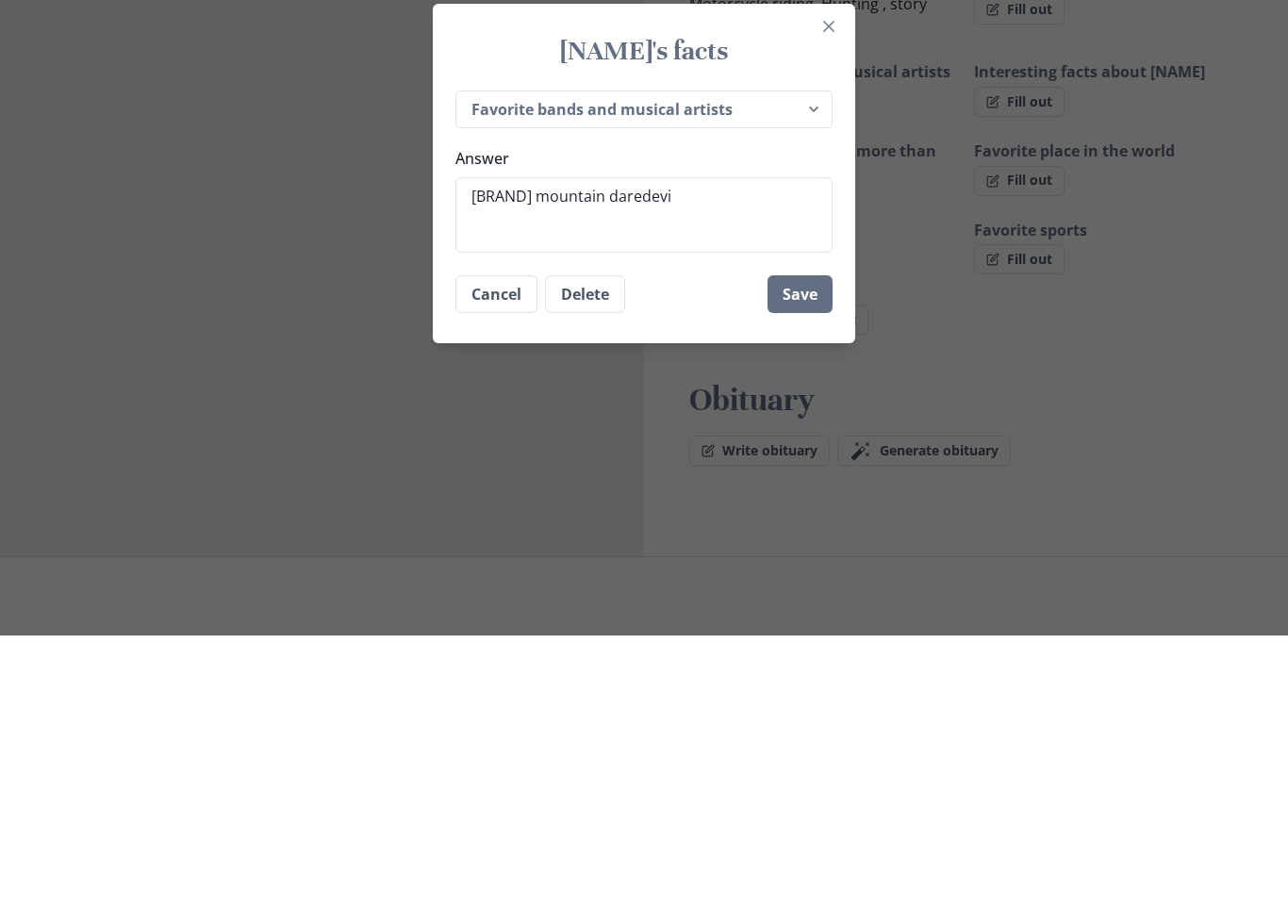 type on "x" 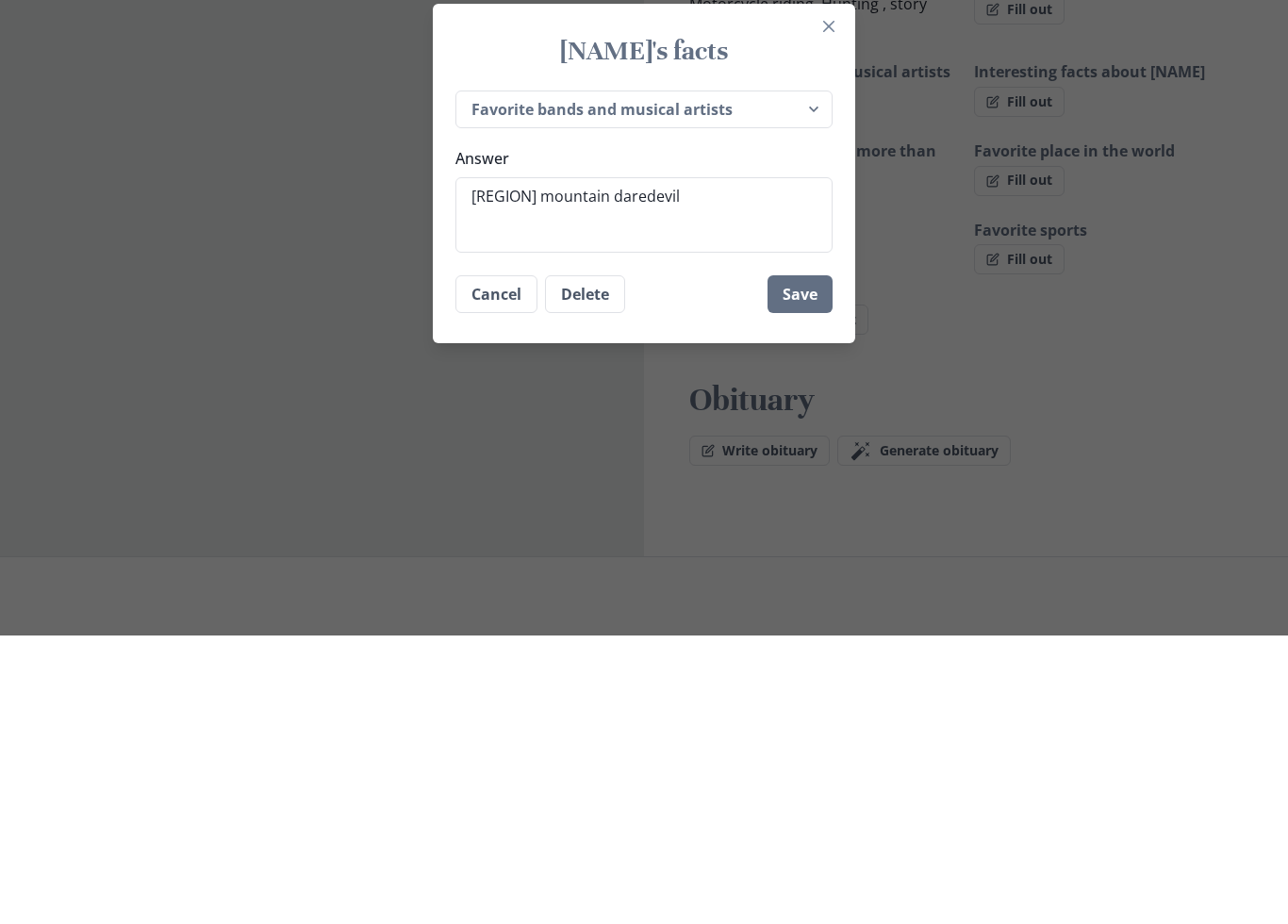 type on "x" 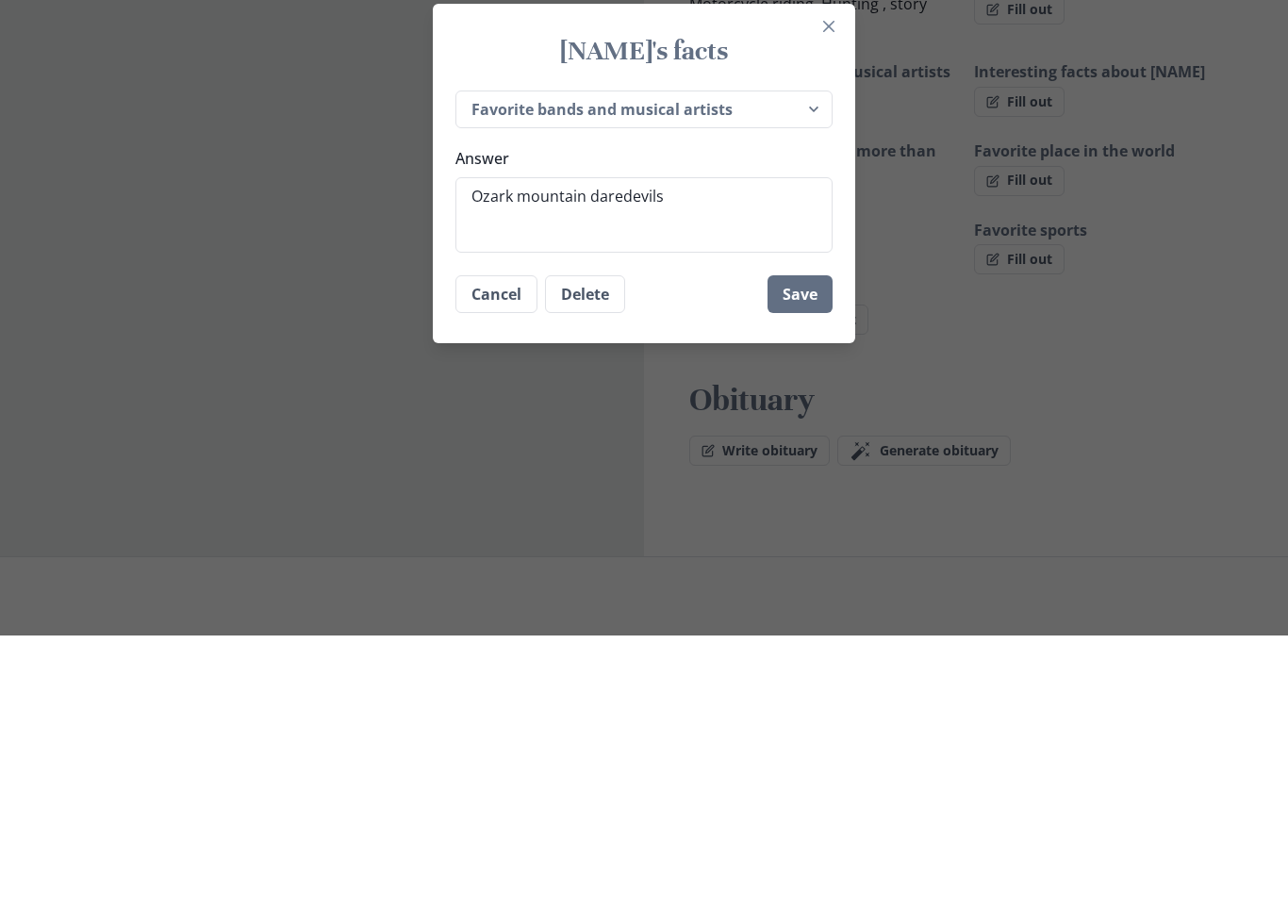 type on "[REGION] mountain daredevils," 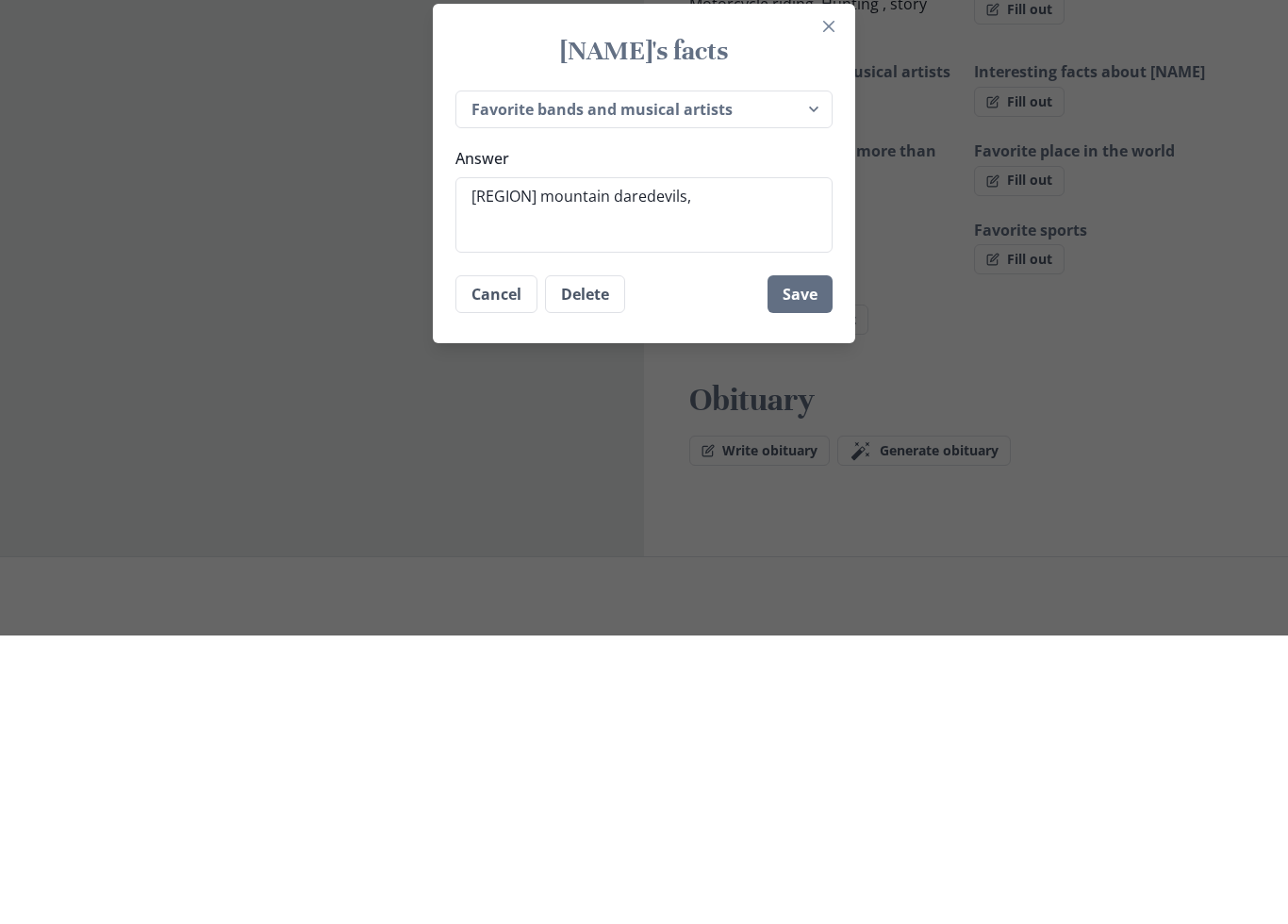 type on "x" 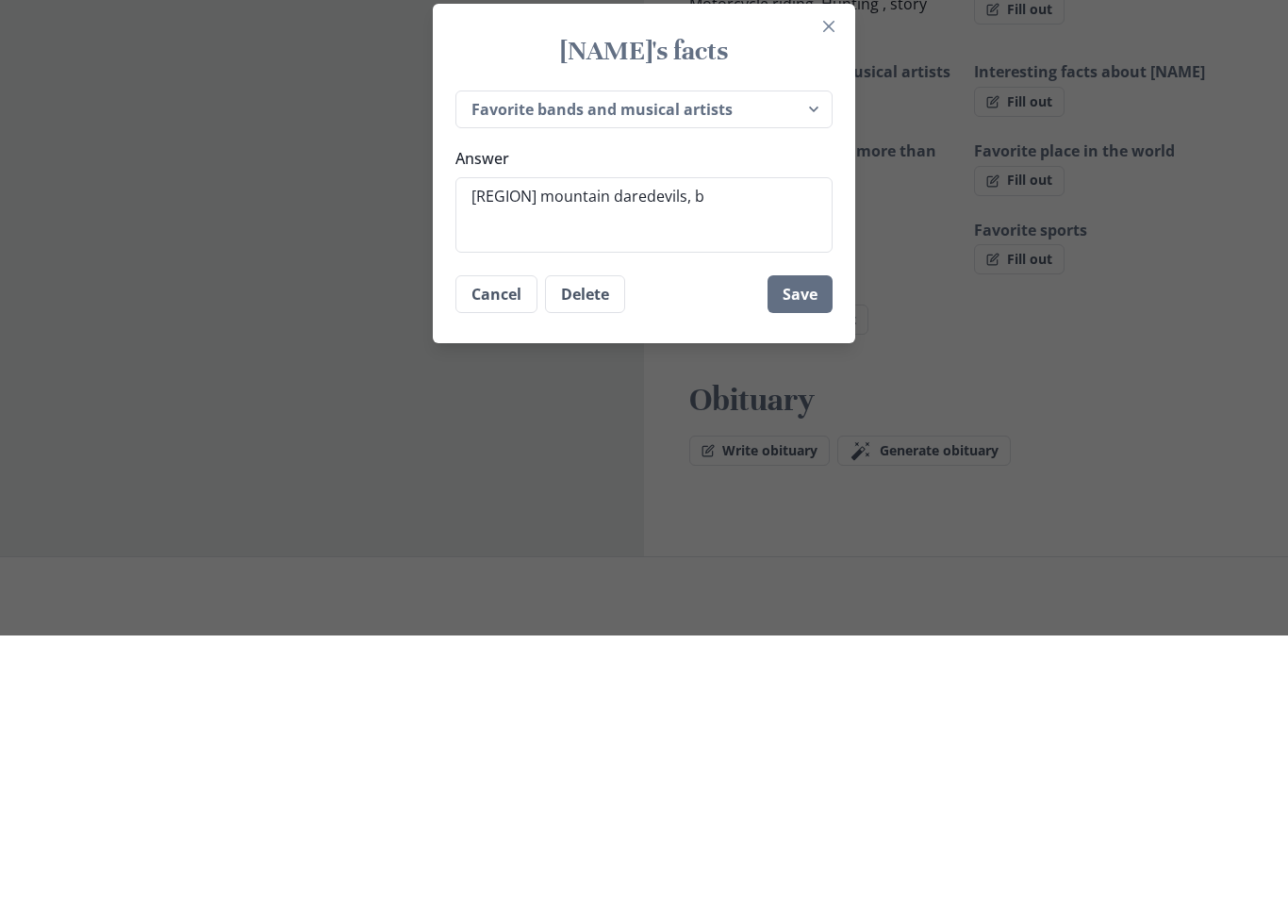 type on "x" 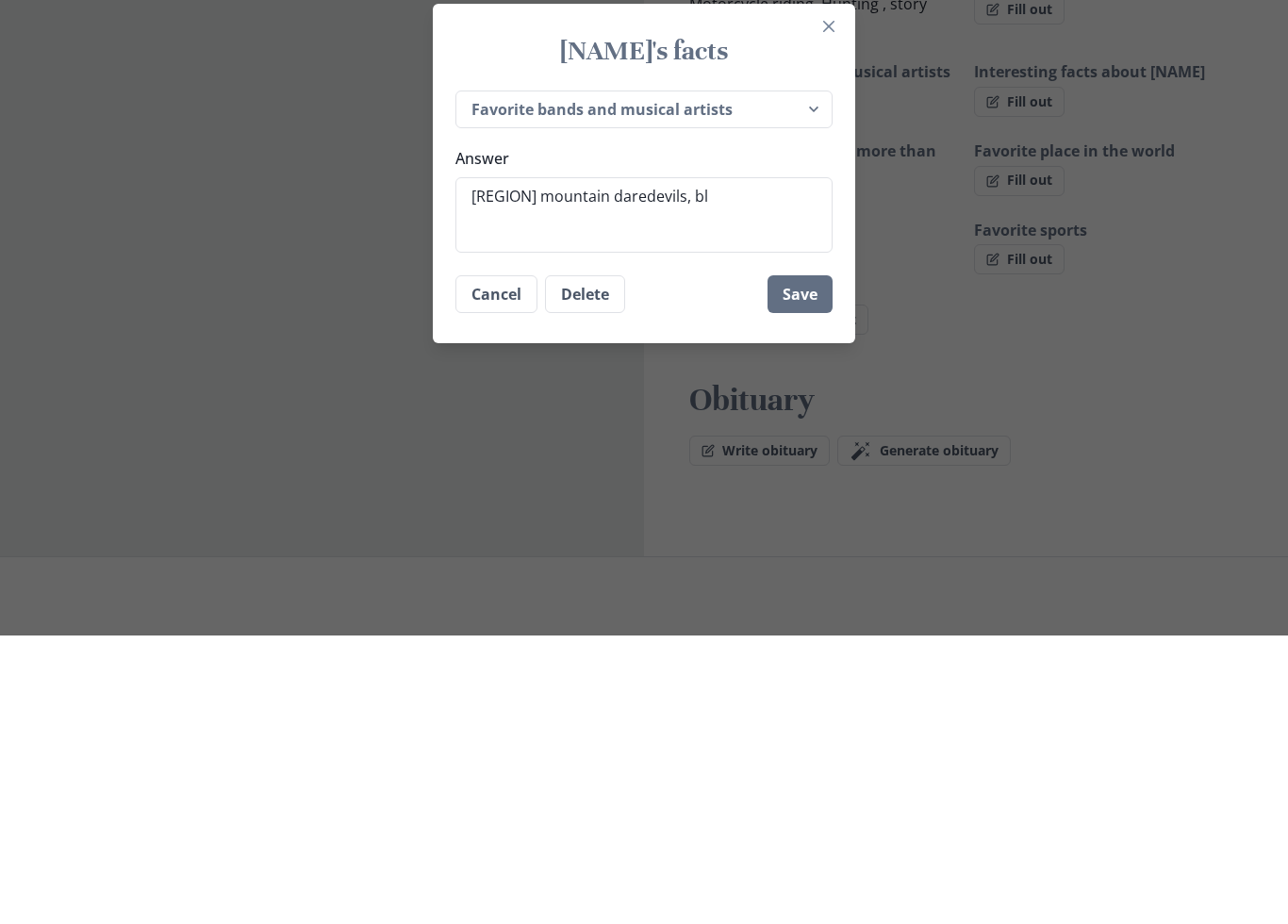 type on "Ozark mountain daredevils, blu" 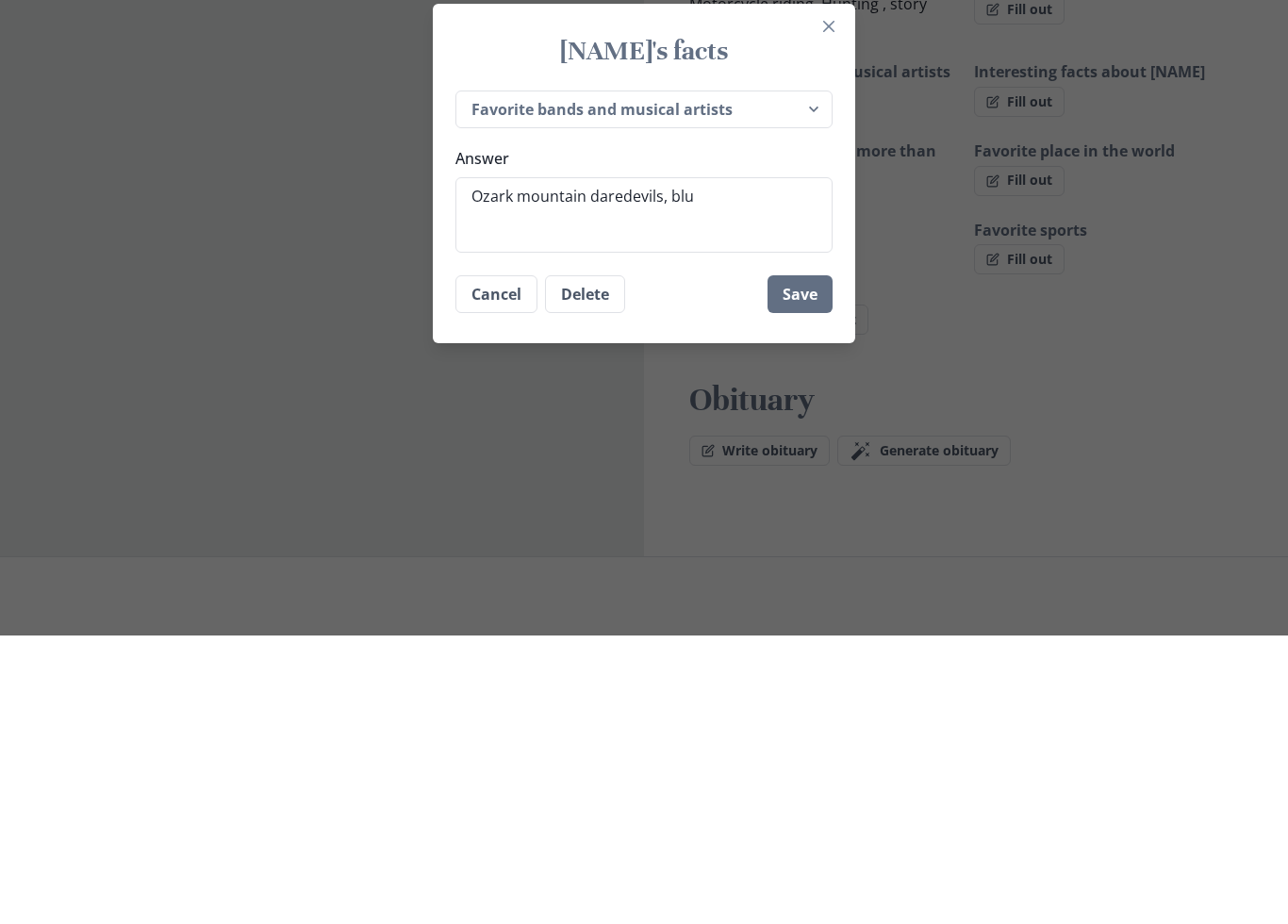 type on "x" 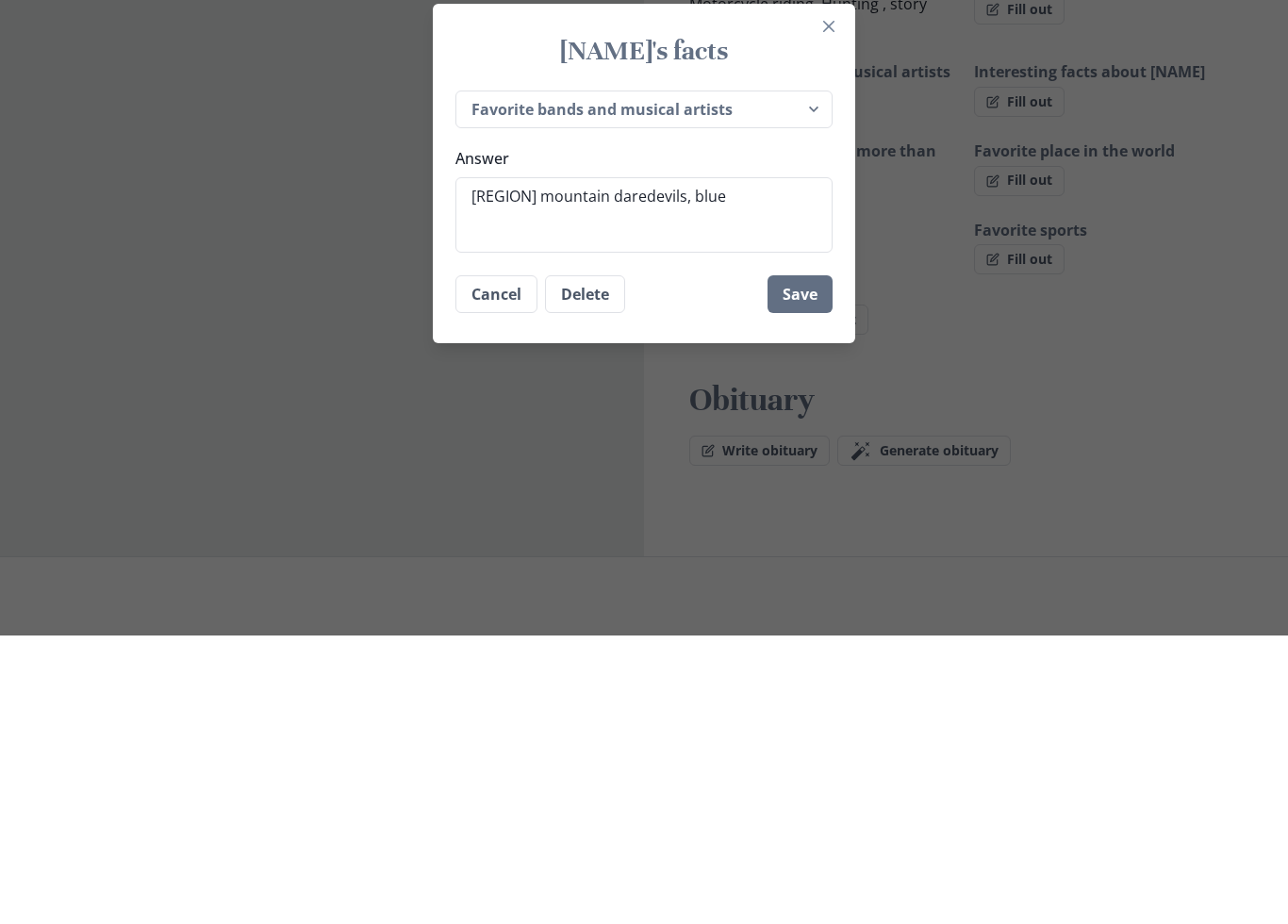 type on "[REGION] mountain daredevils, blues" 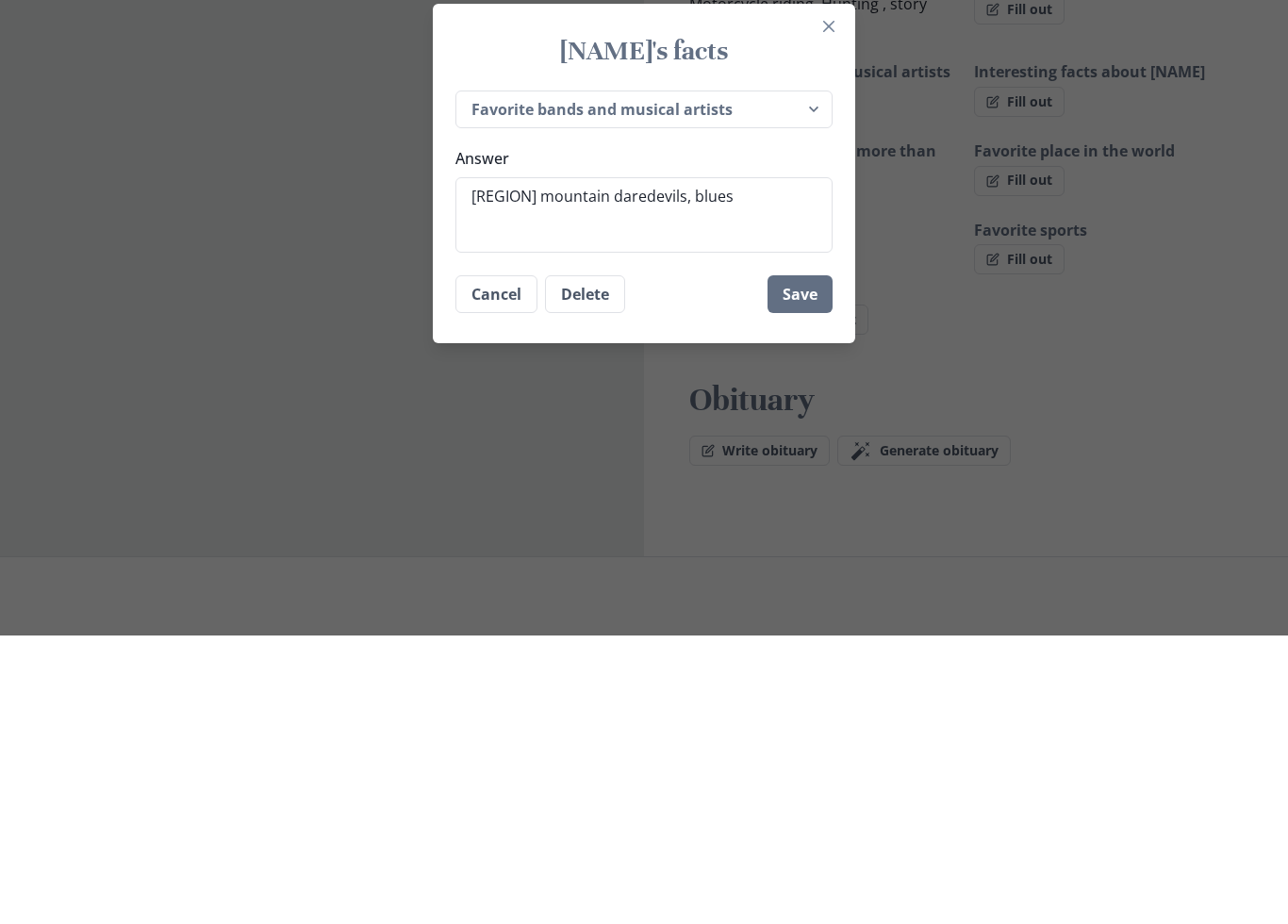 type on "x" 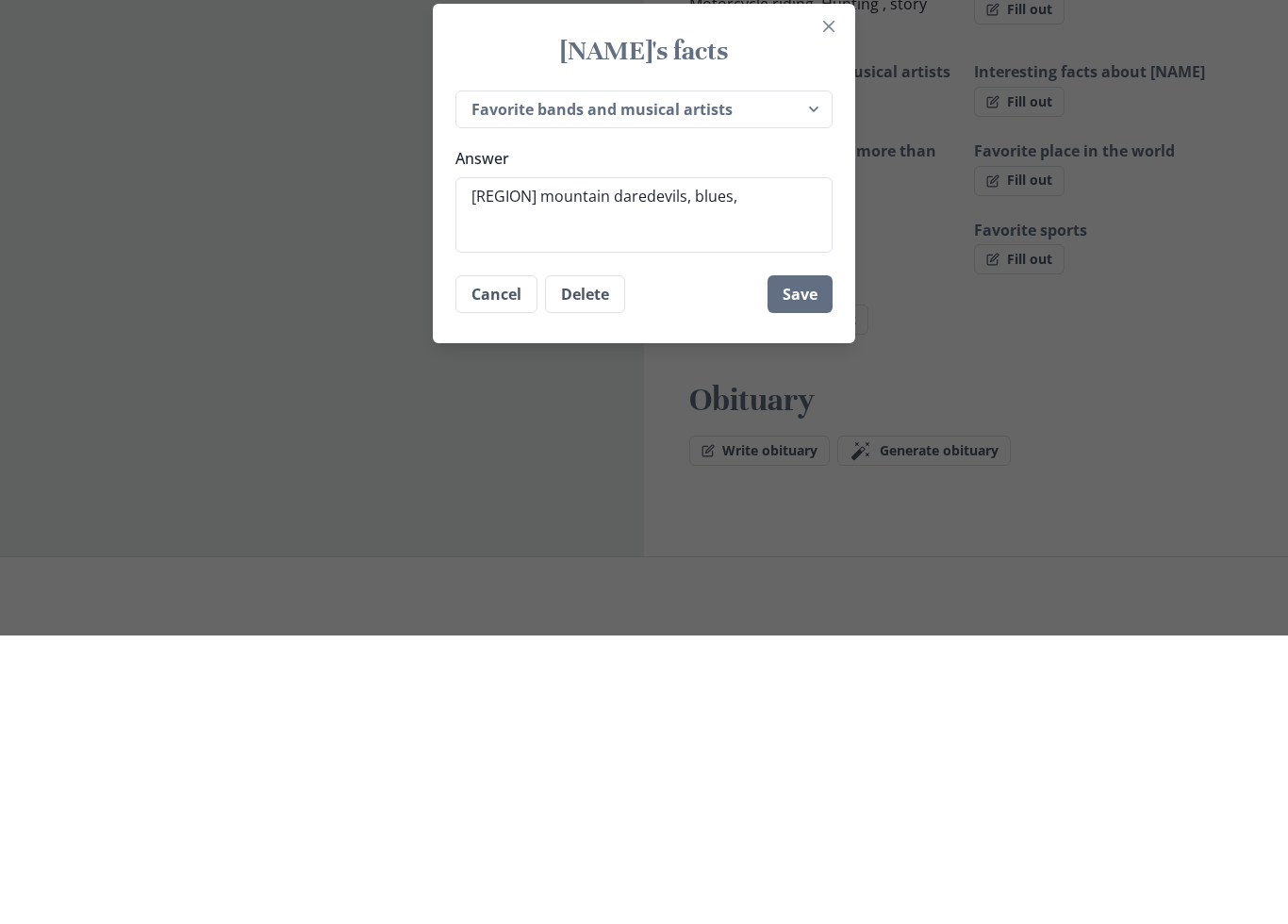 type on "x" 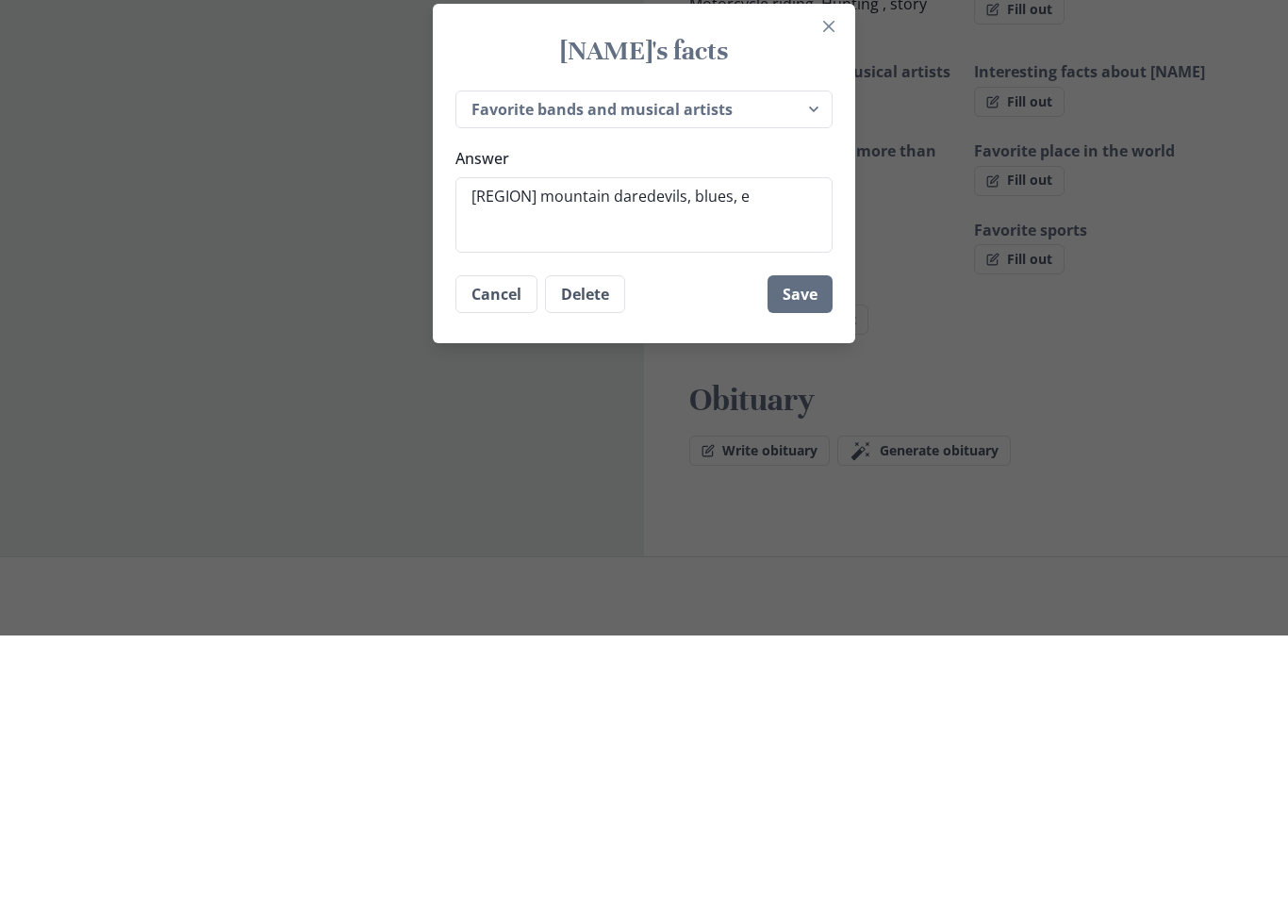 type on "x" 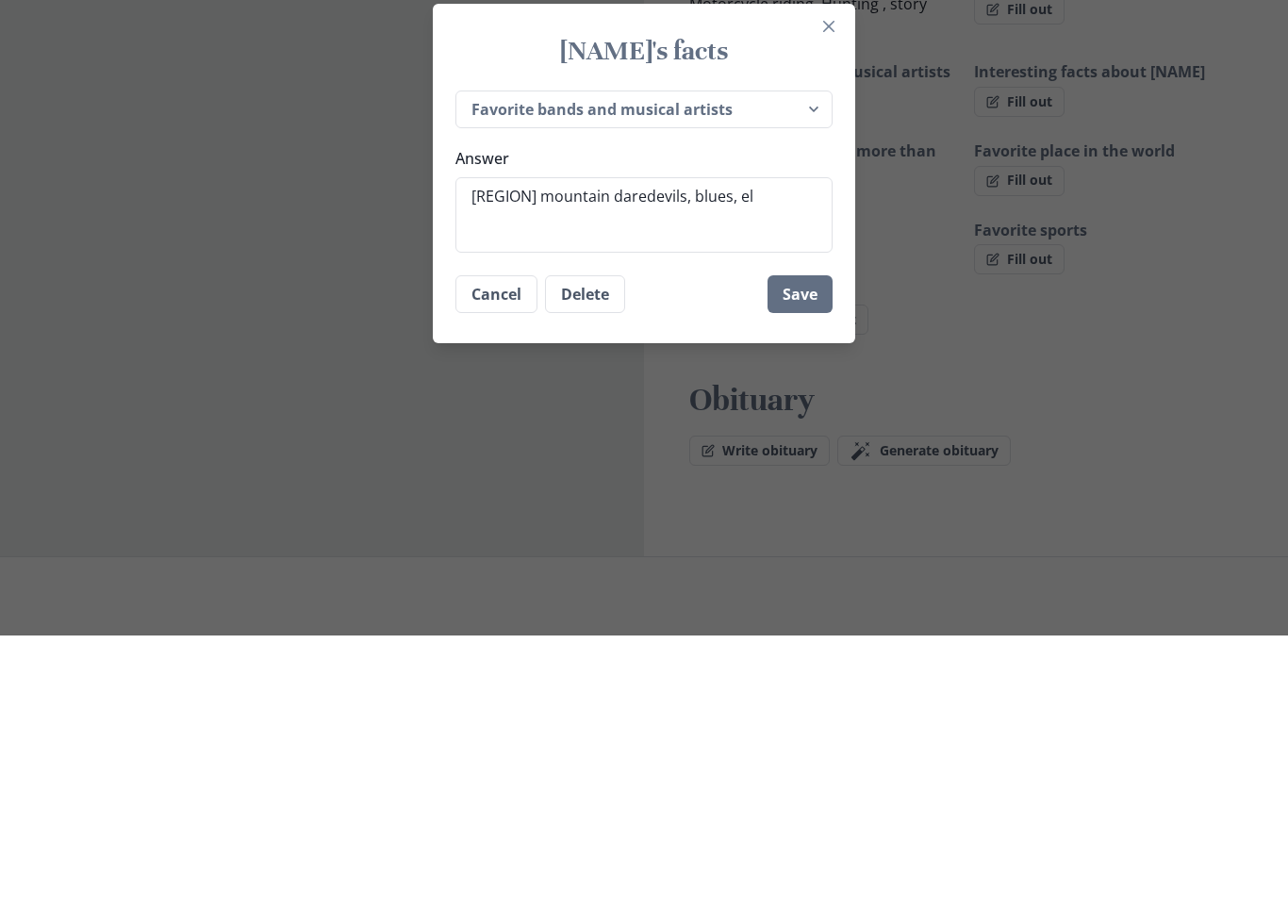 type on "x" 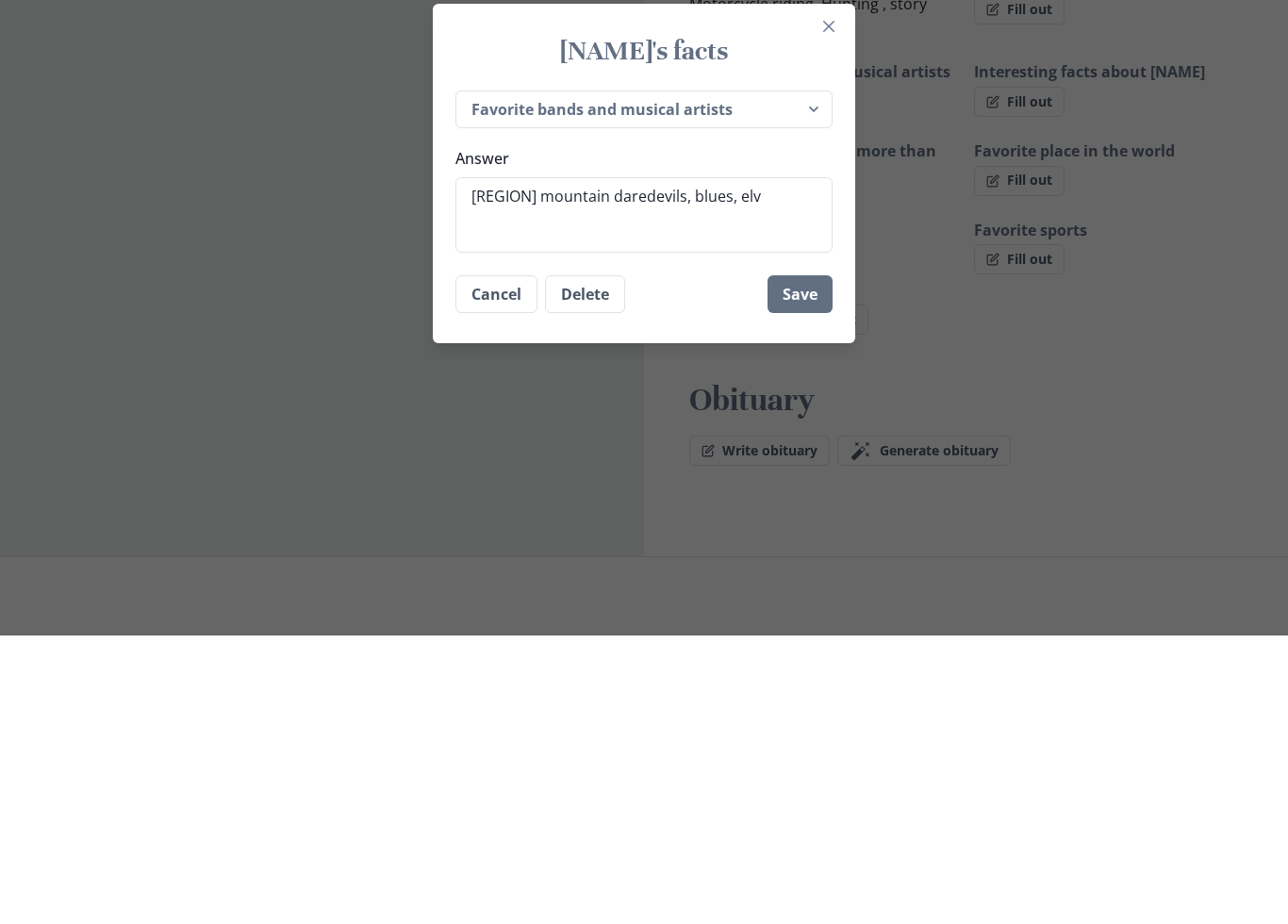type on "x" 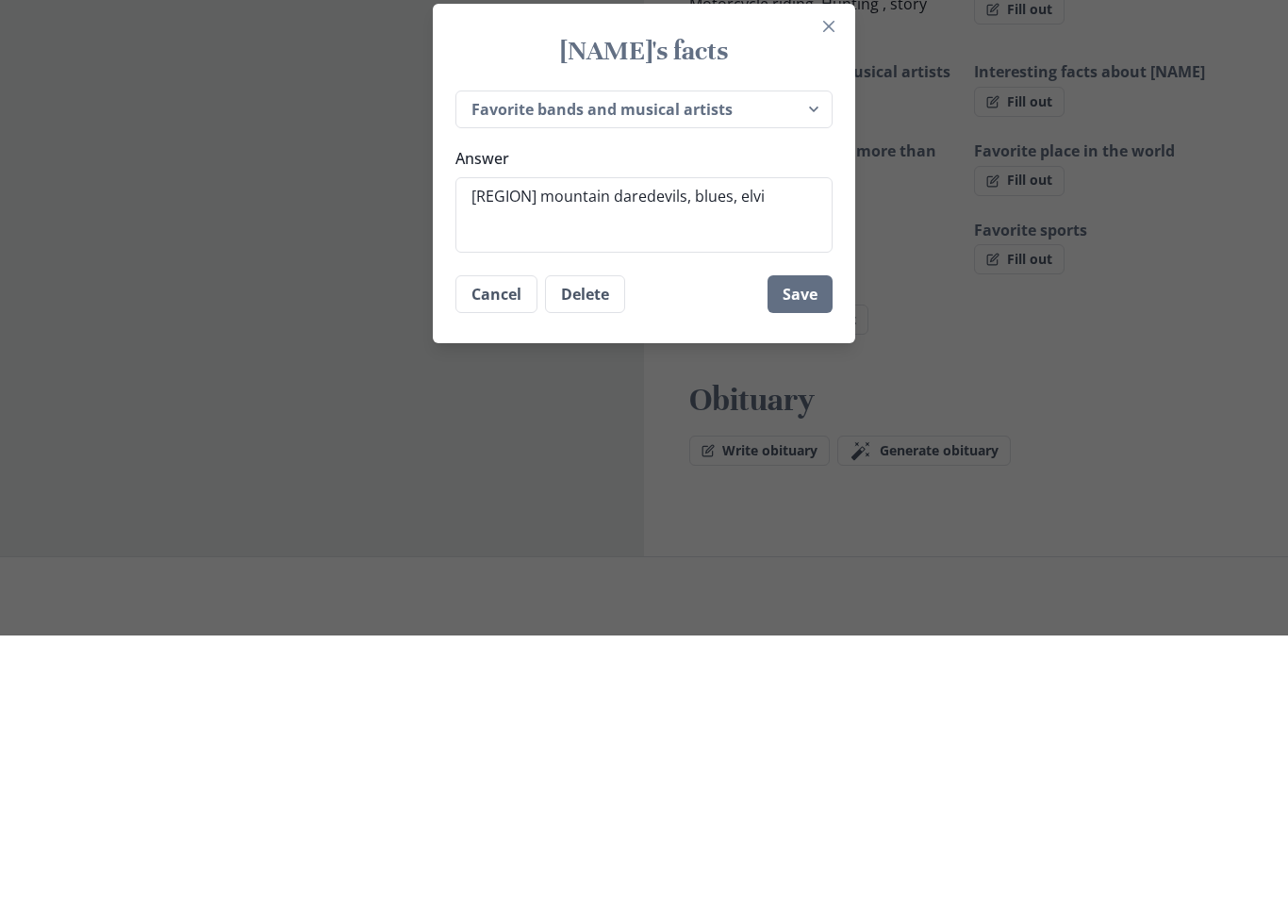 type on "[REGION] mountain daredevils, blues, elvin" 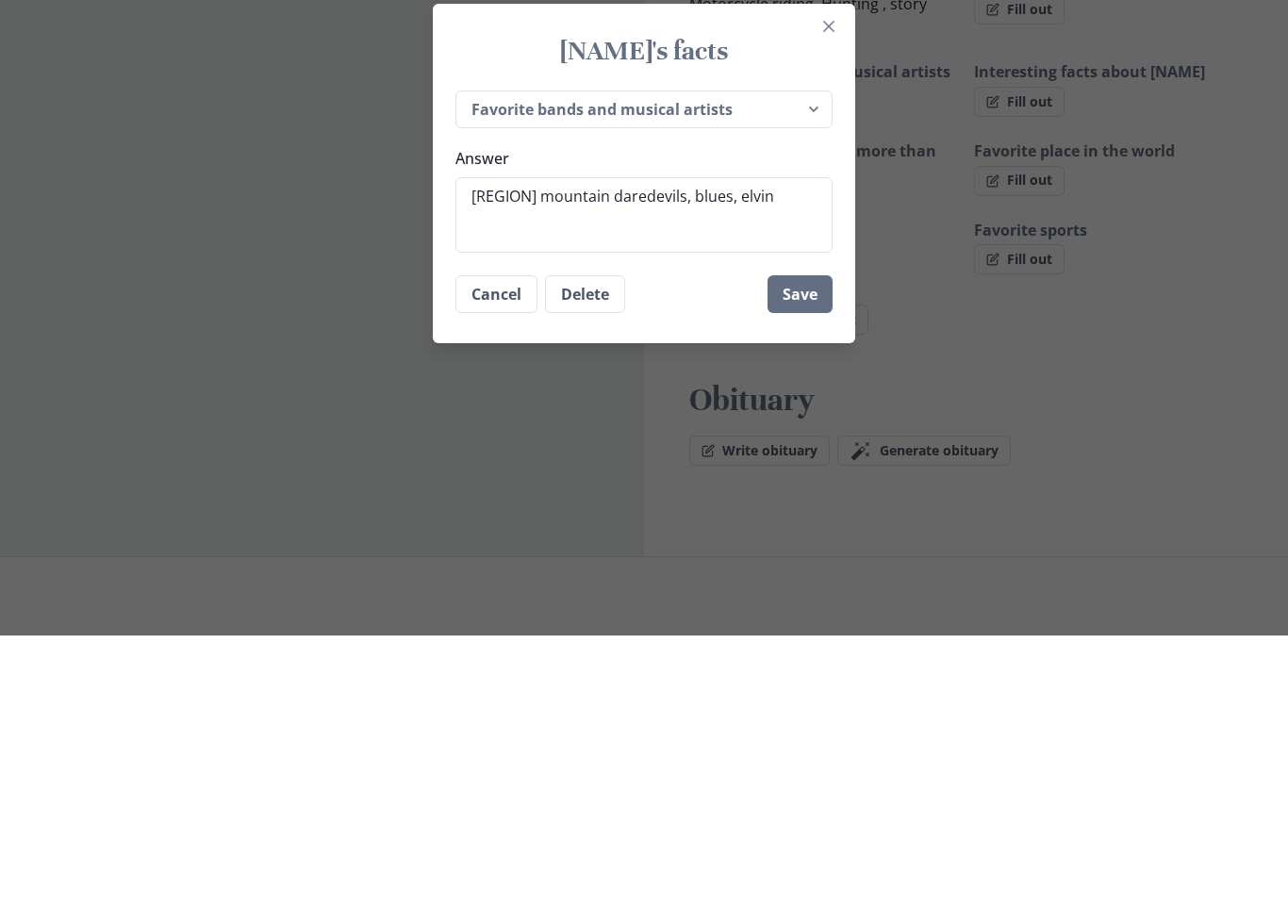type on "x" 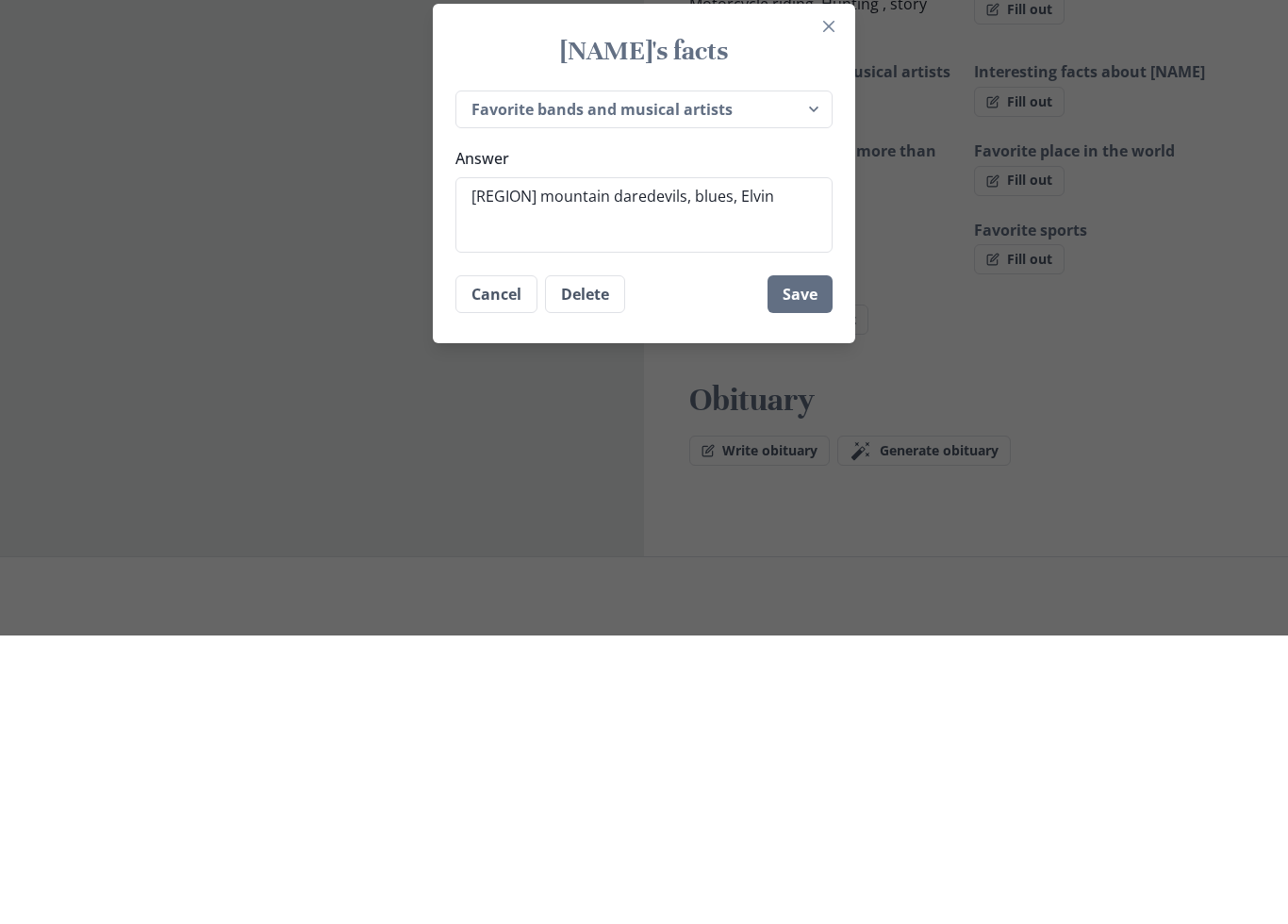type on "x" 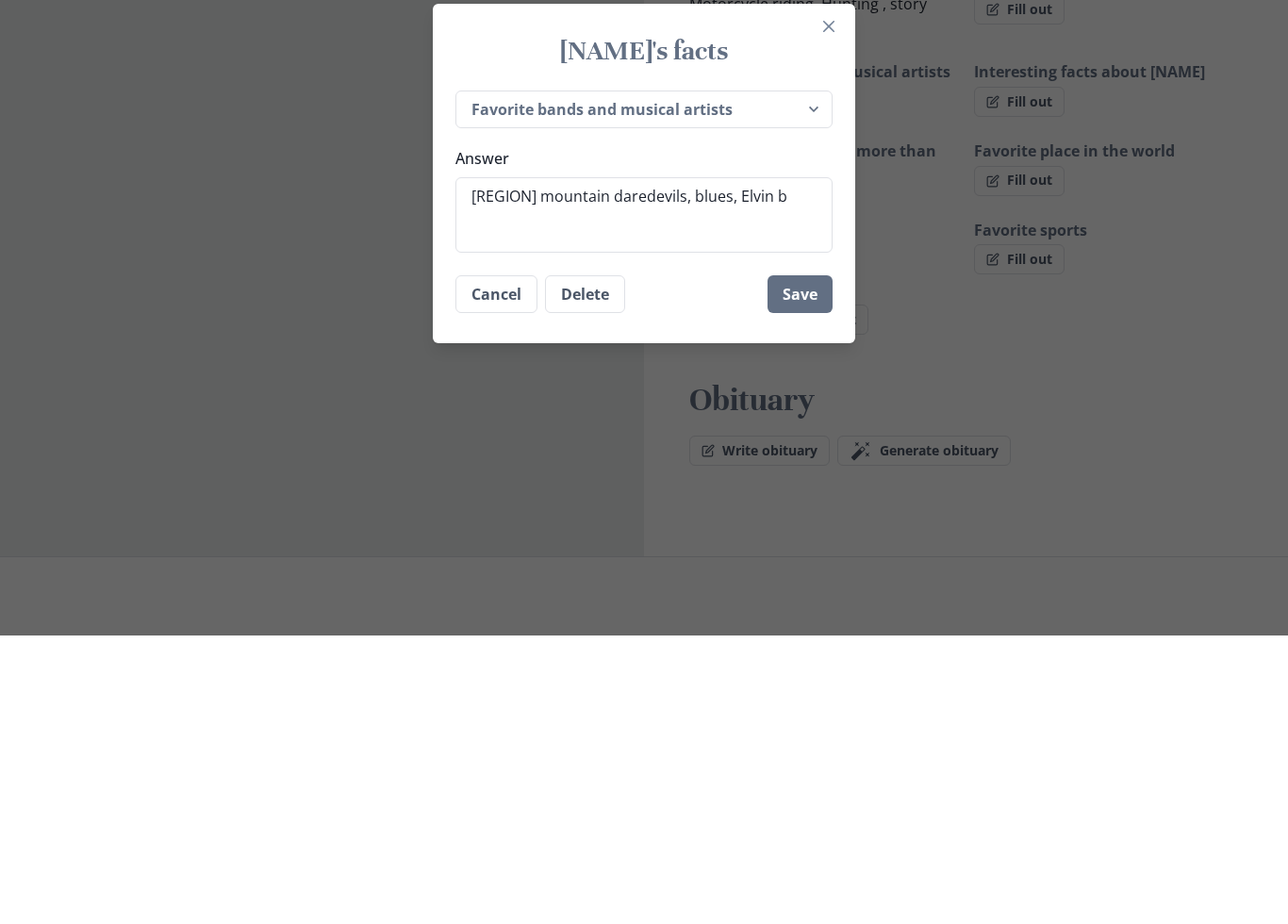 type on "x" 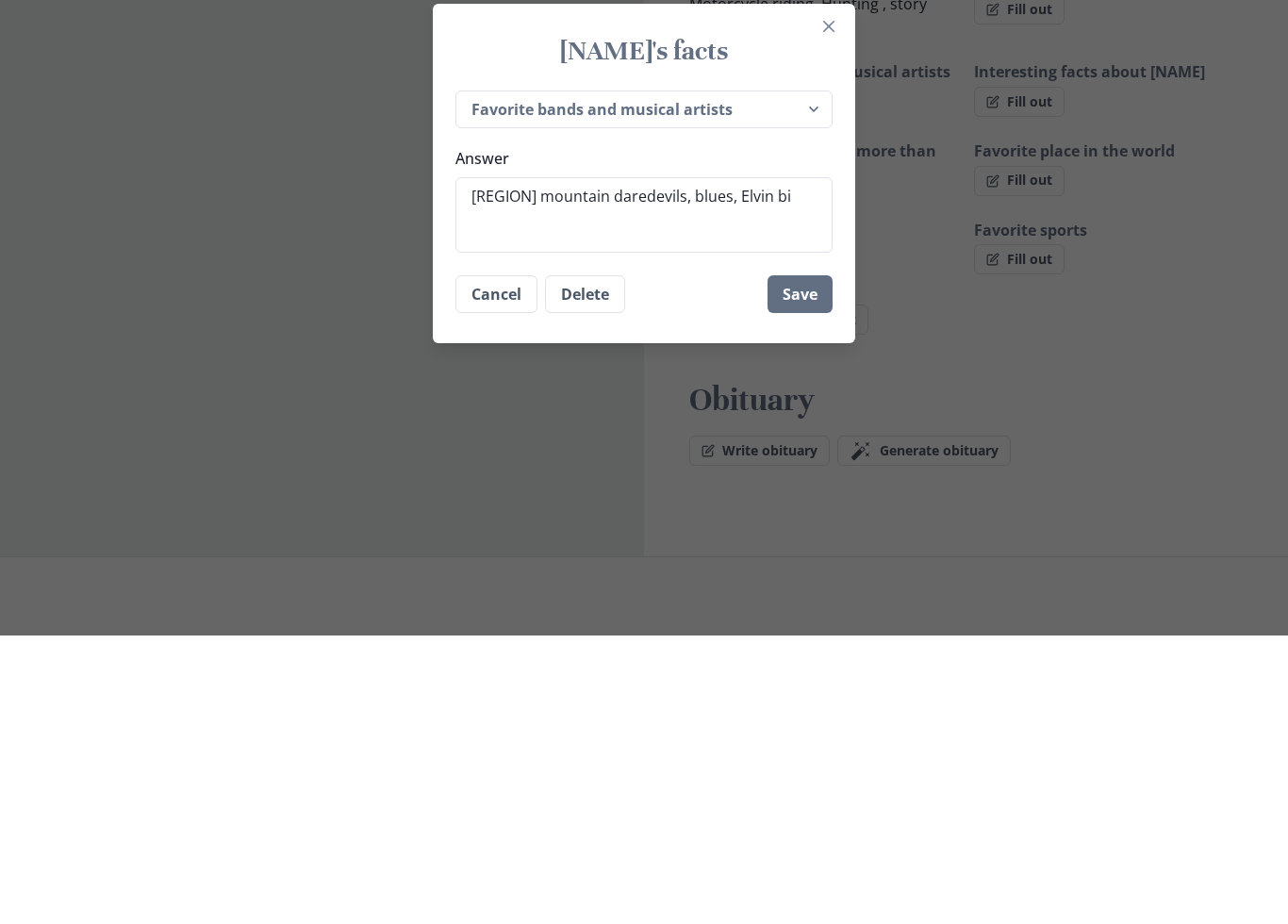 type on "x" 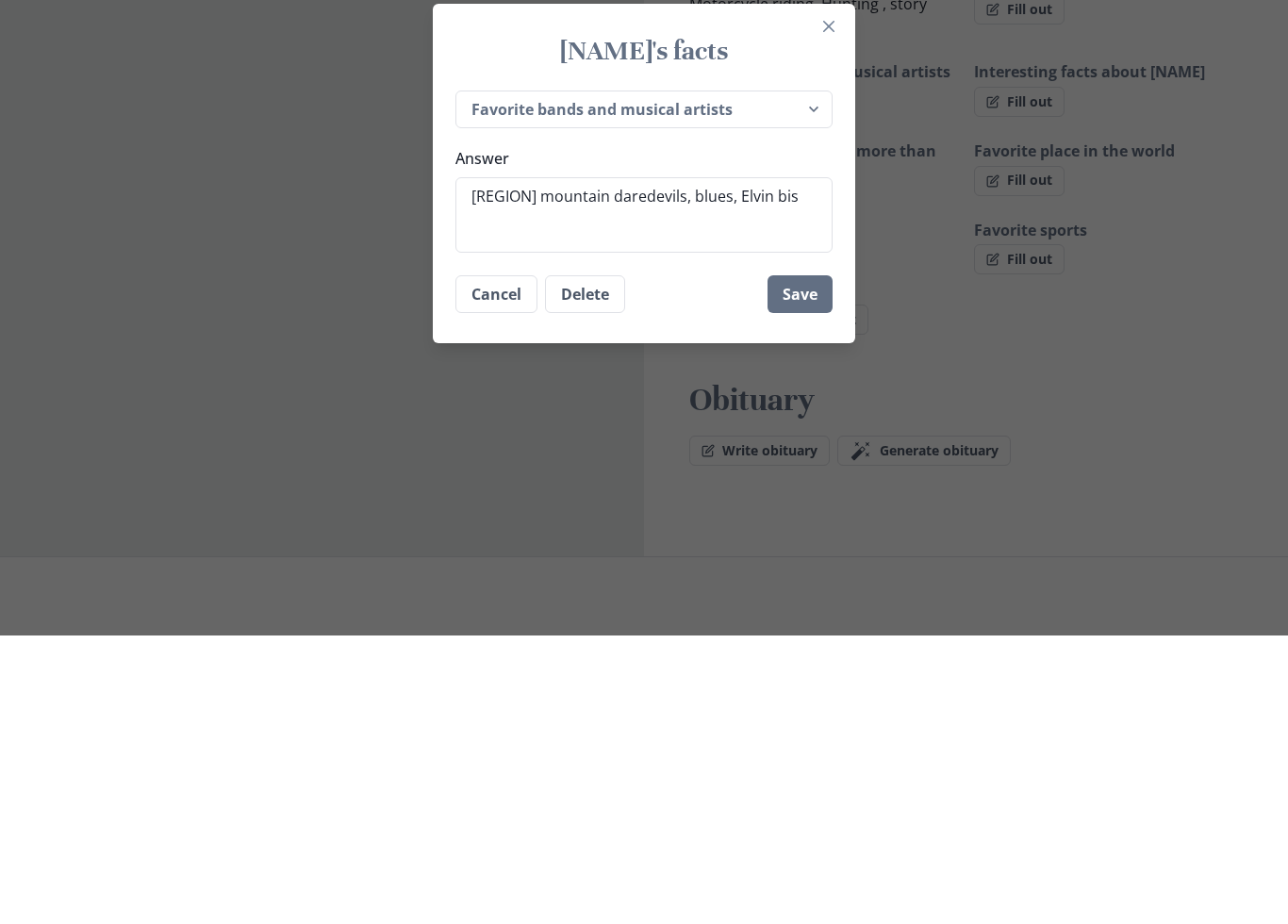 type on "x" 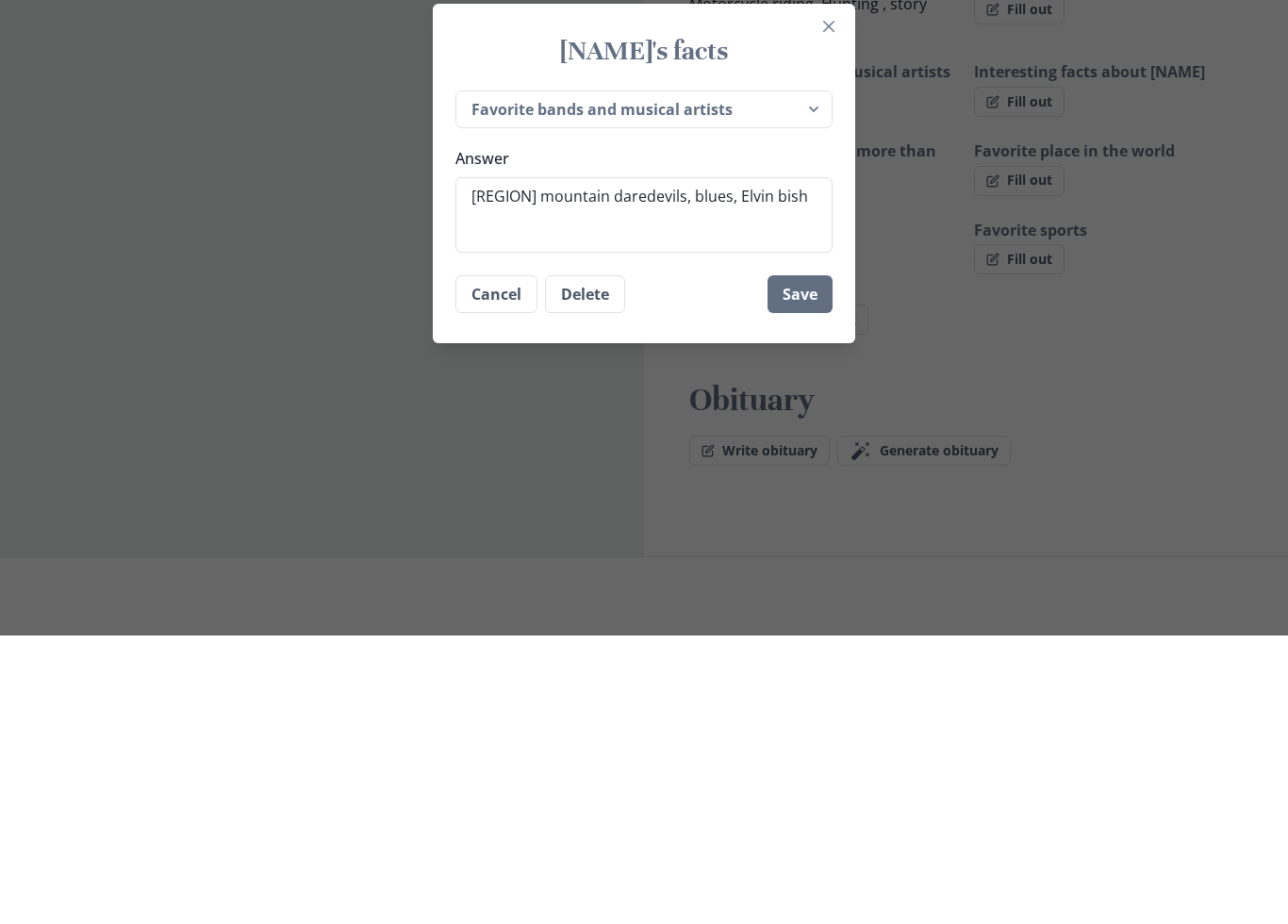 type on "[BRAND] mountain daredevils, blues, [PERSON]" 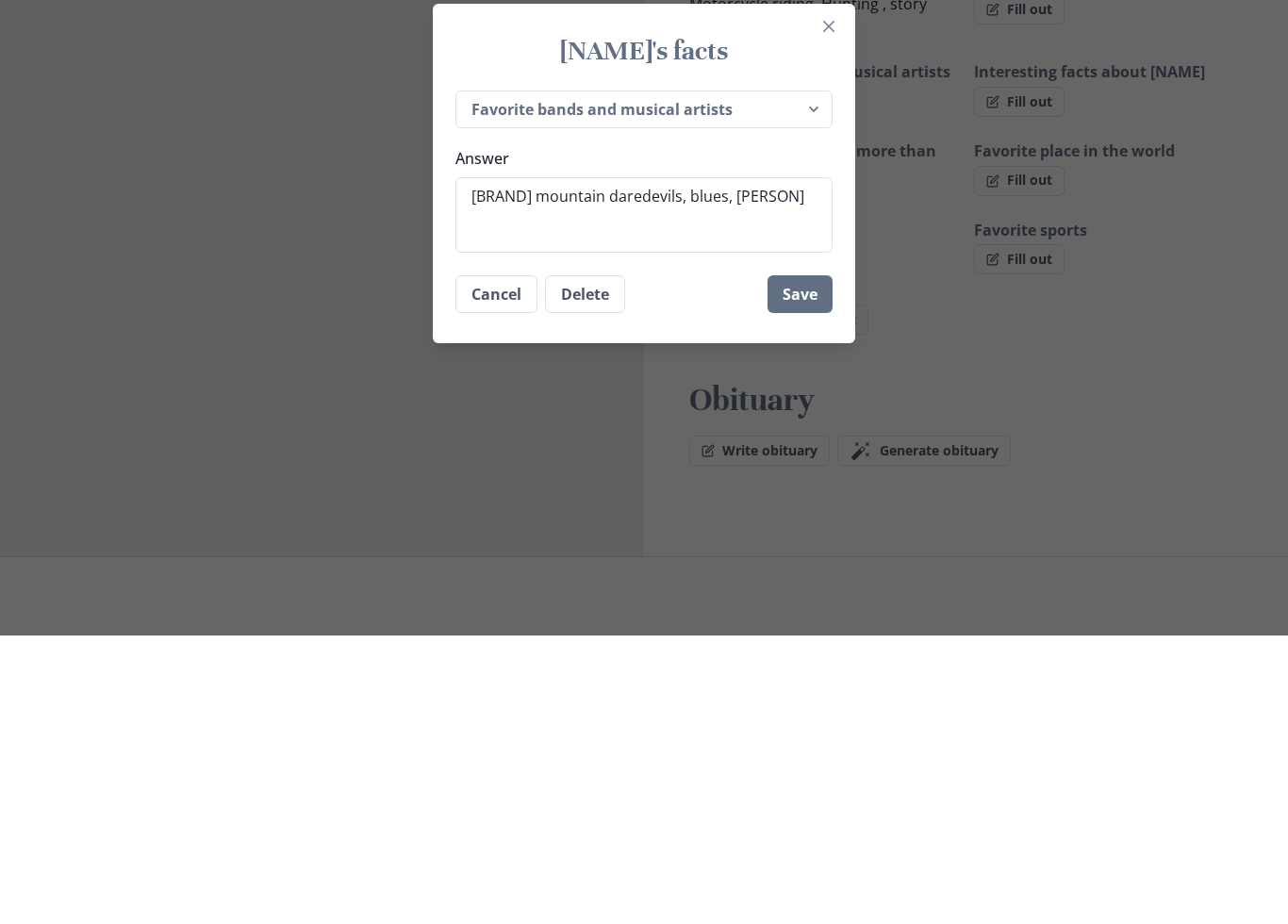 type on "x" 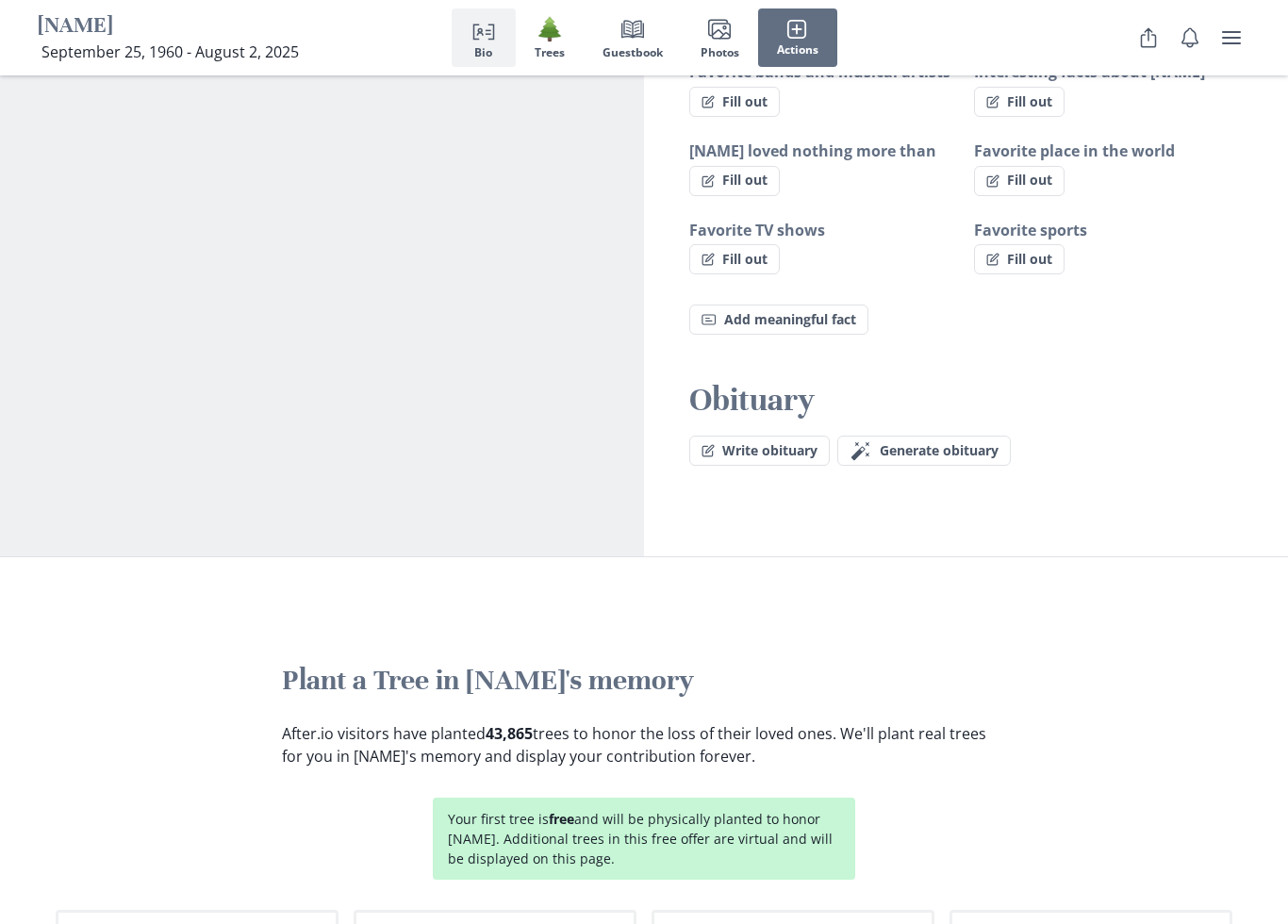 type on "x" 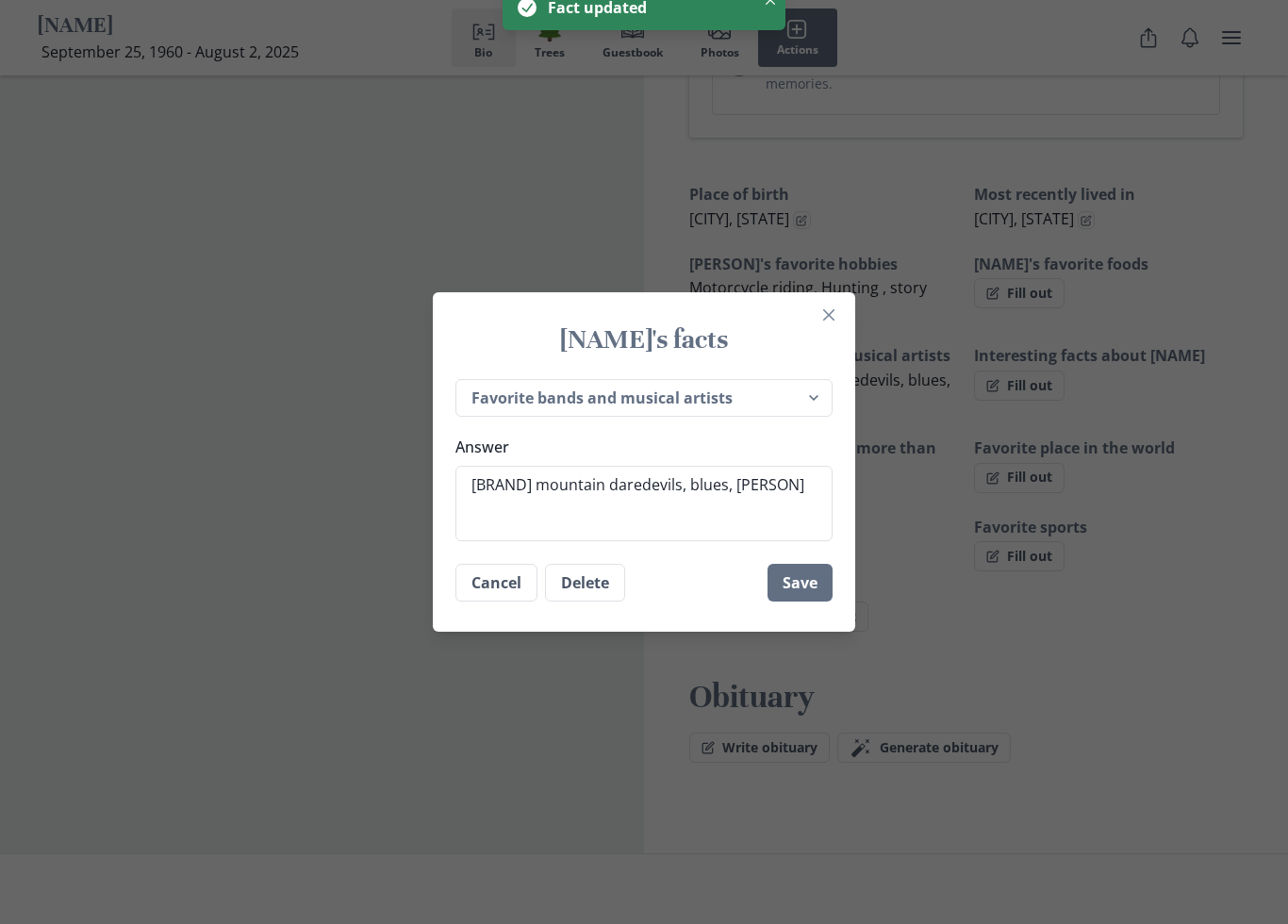 scroll, scrollTop: 1184, scrollLeft: 0, axis: vertical 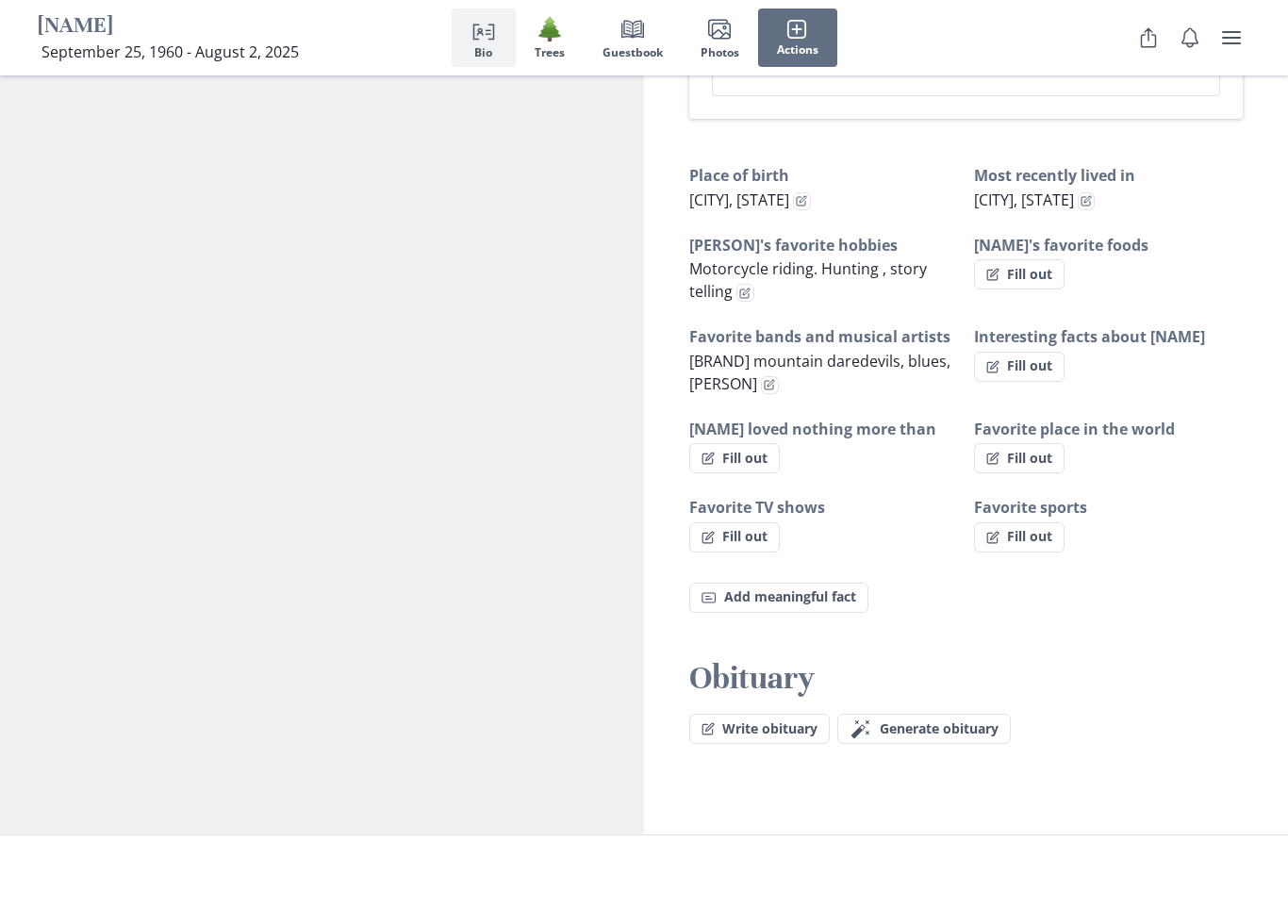 click on "Fill out" at bounding box center [1019, 367] 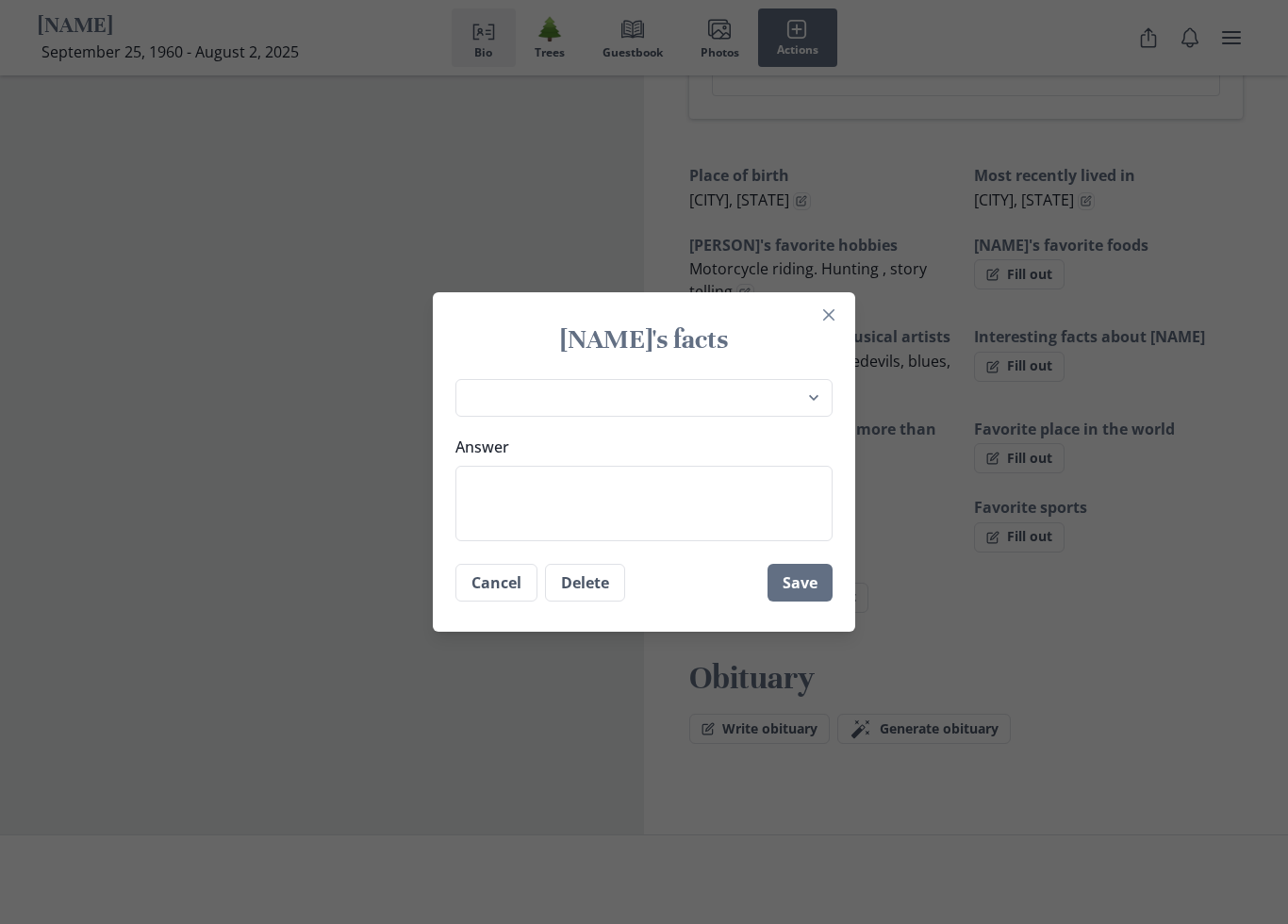 click on "Answer" at bounding box center [644, 503] 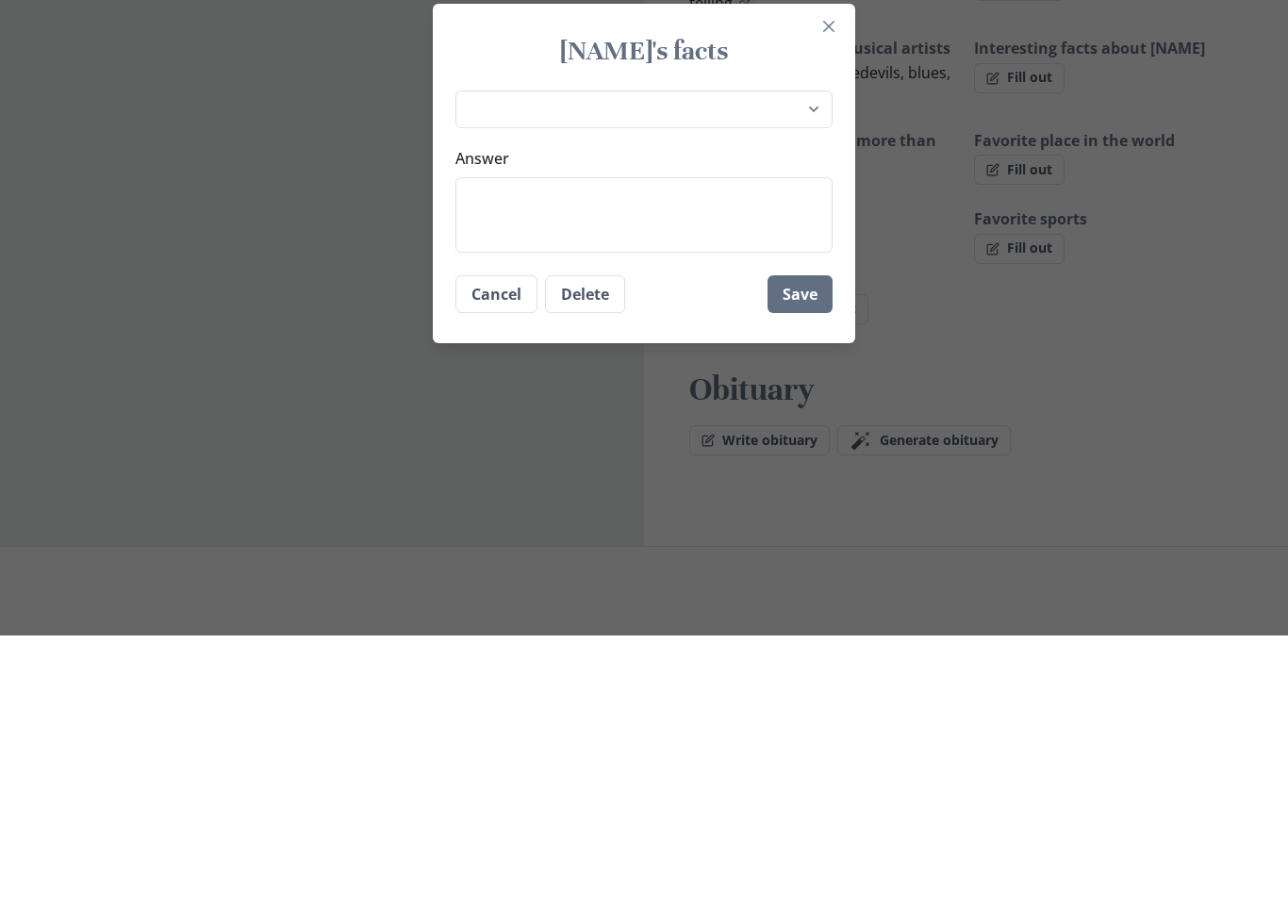type on "x" 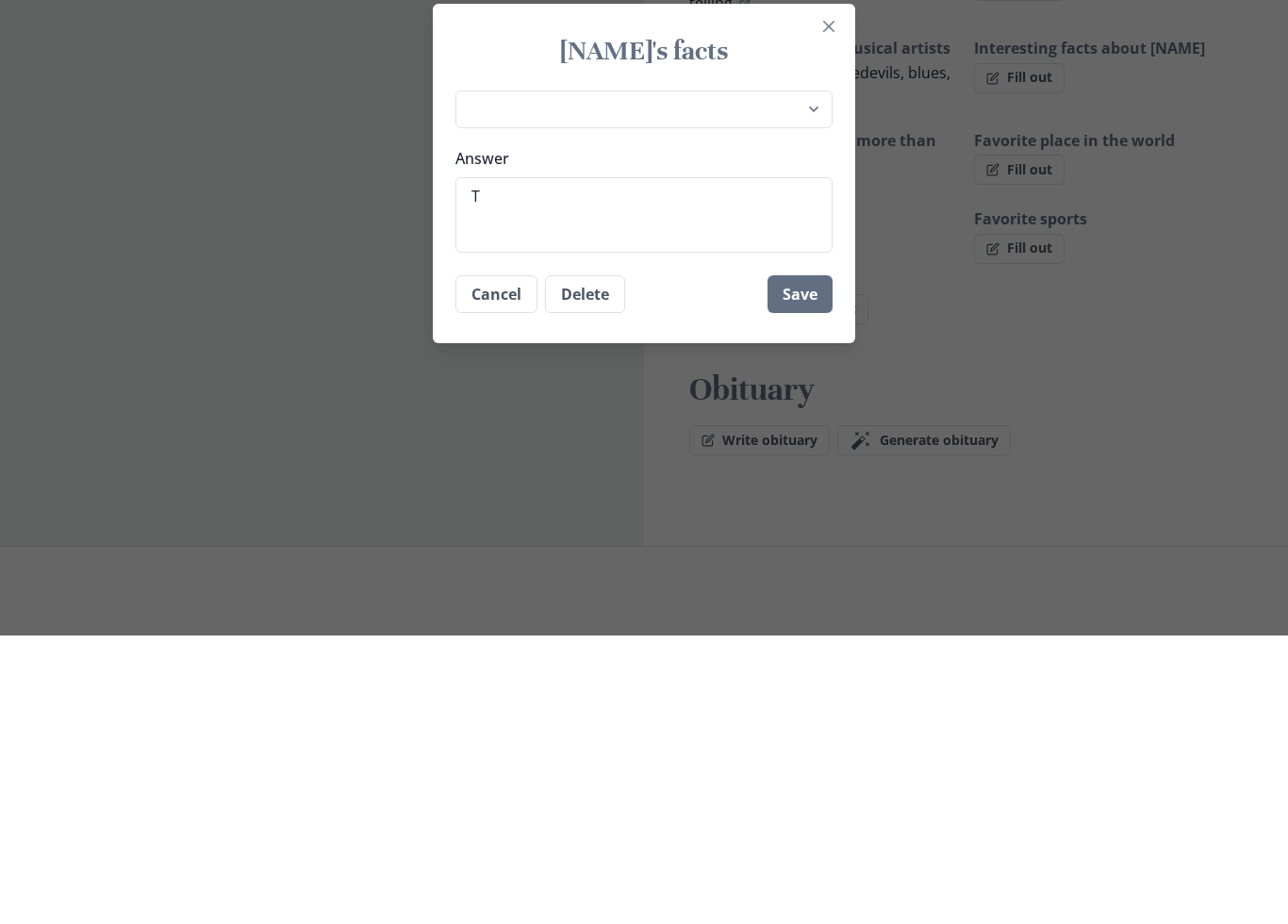 type on "x" 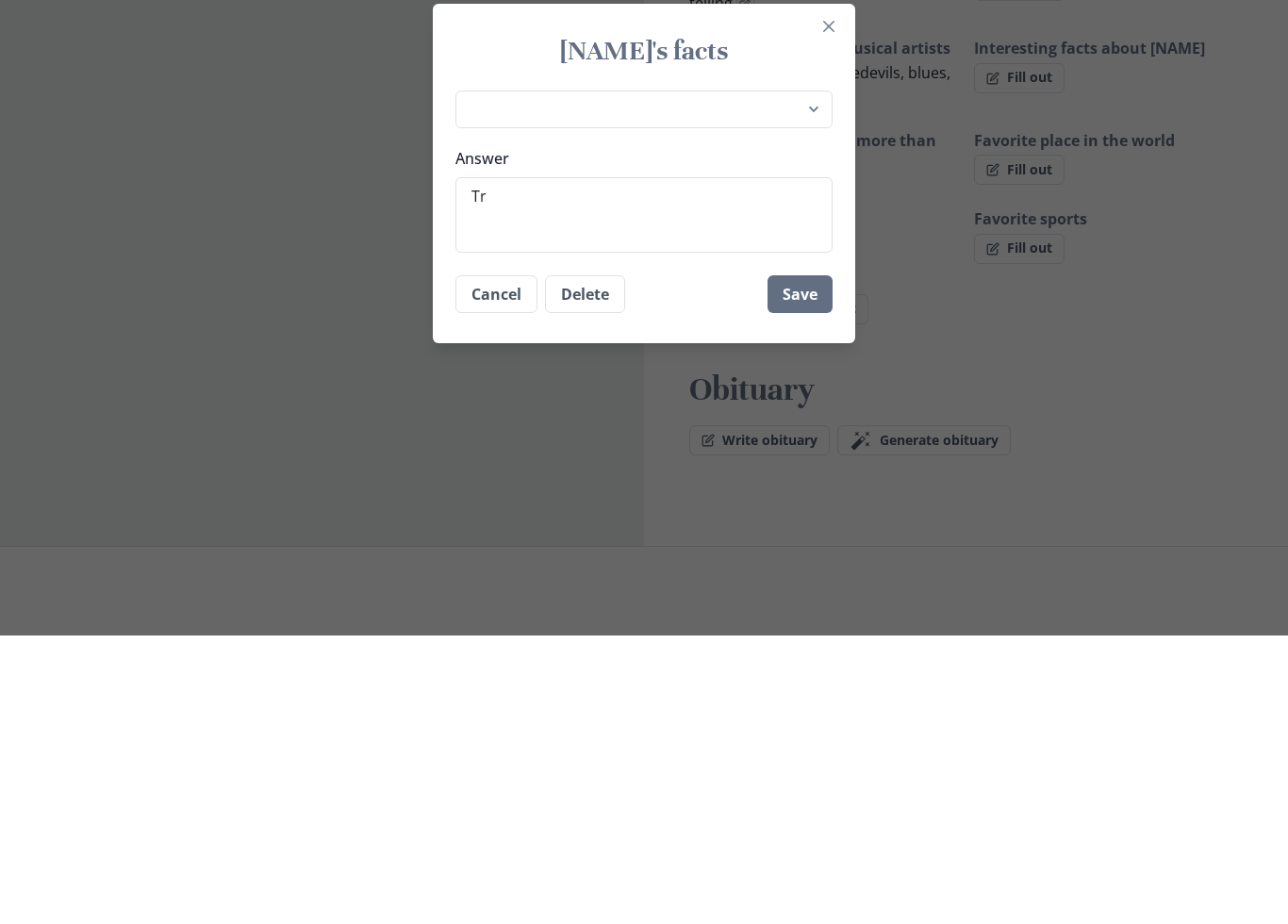 type on "Tru" 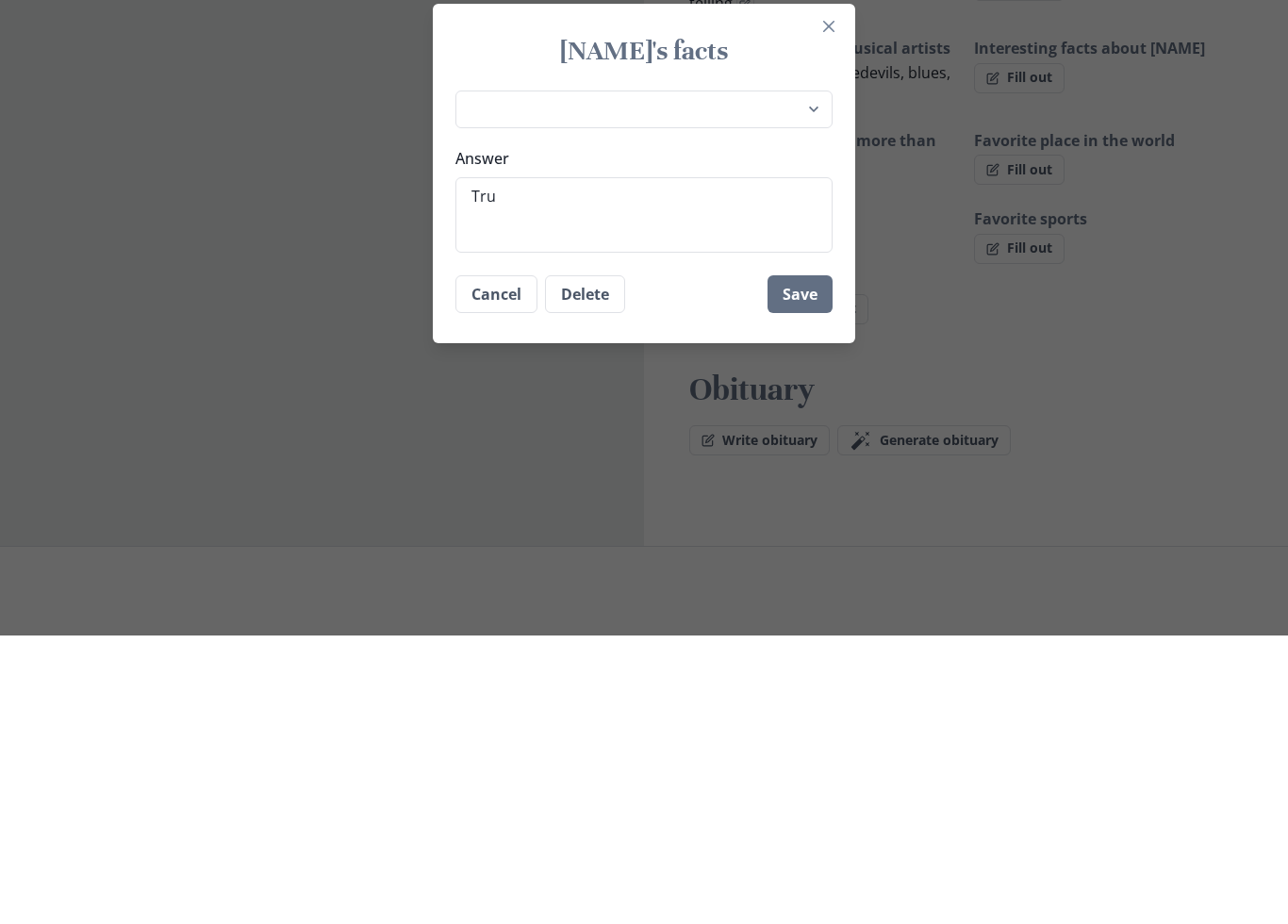 type on "x" 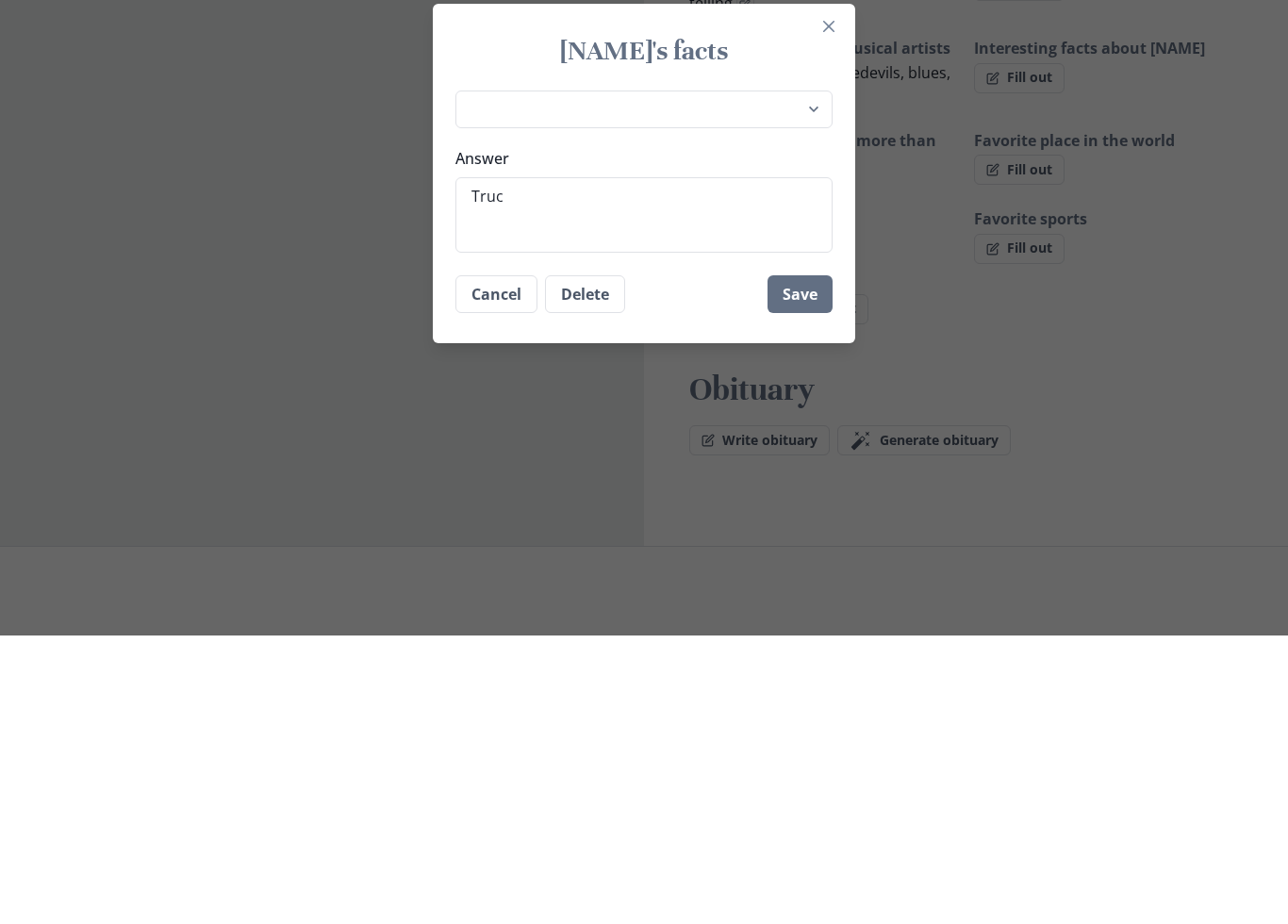 type on "x" 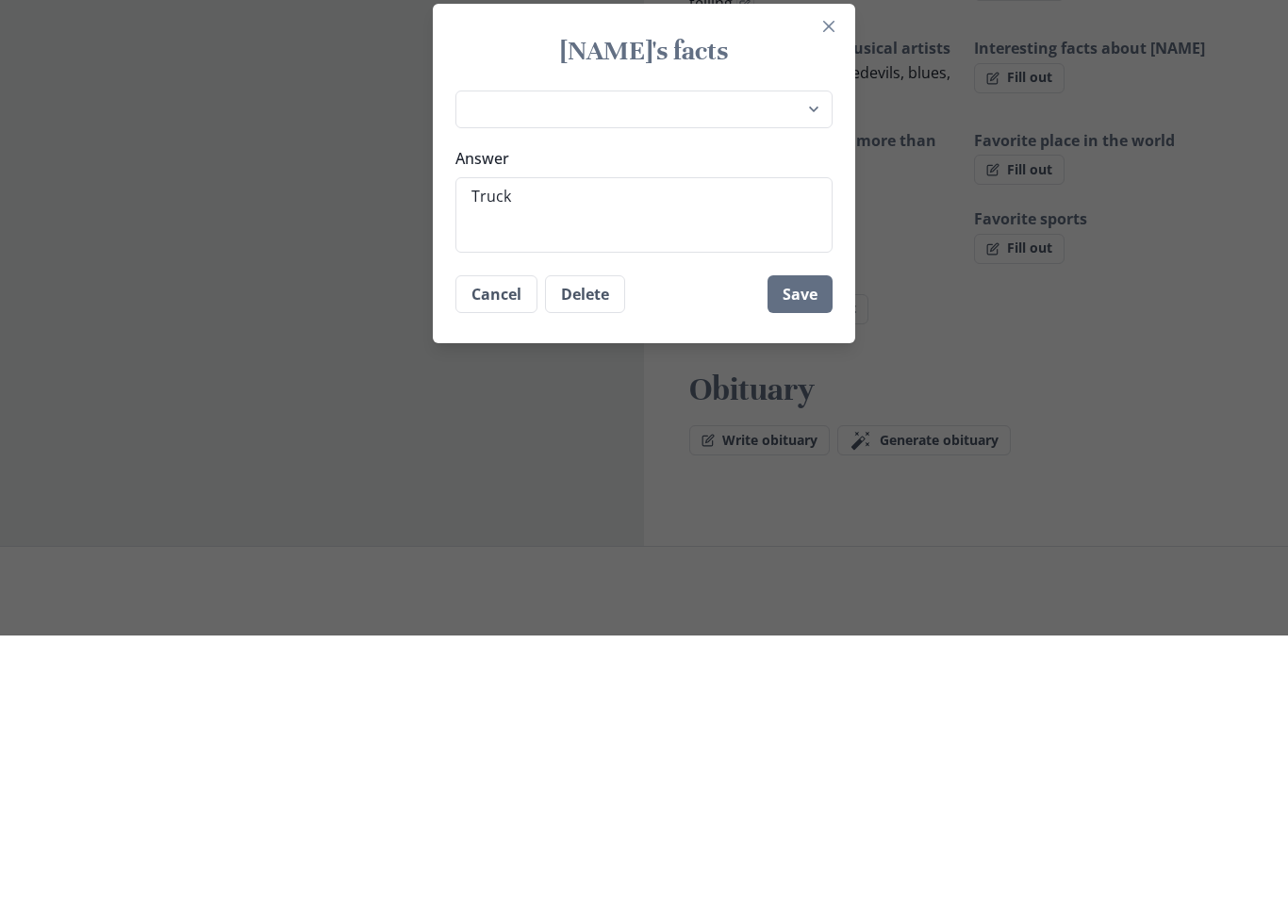 type on "x" 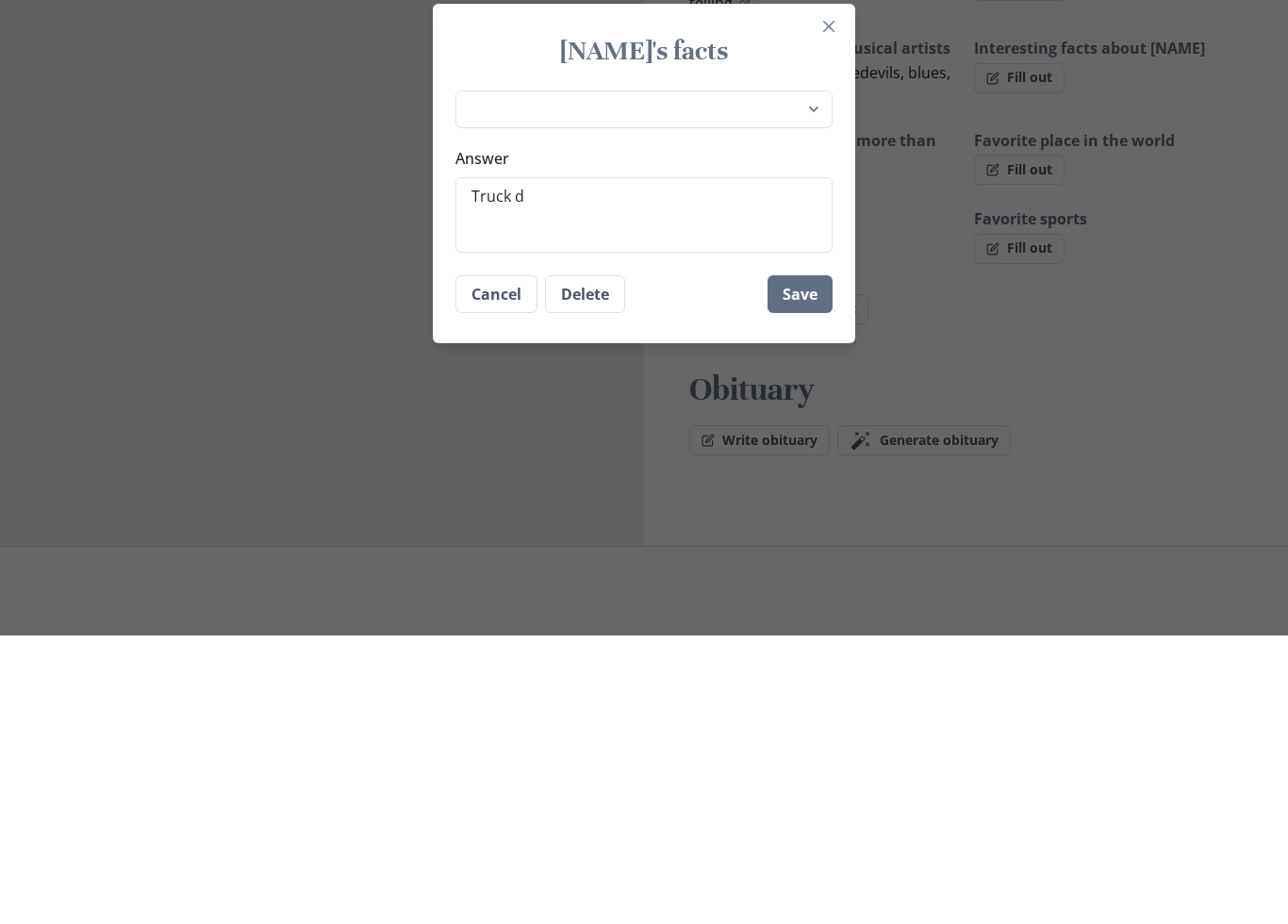 type on "x" 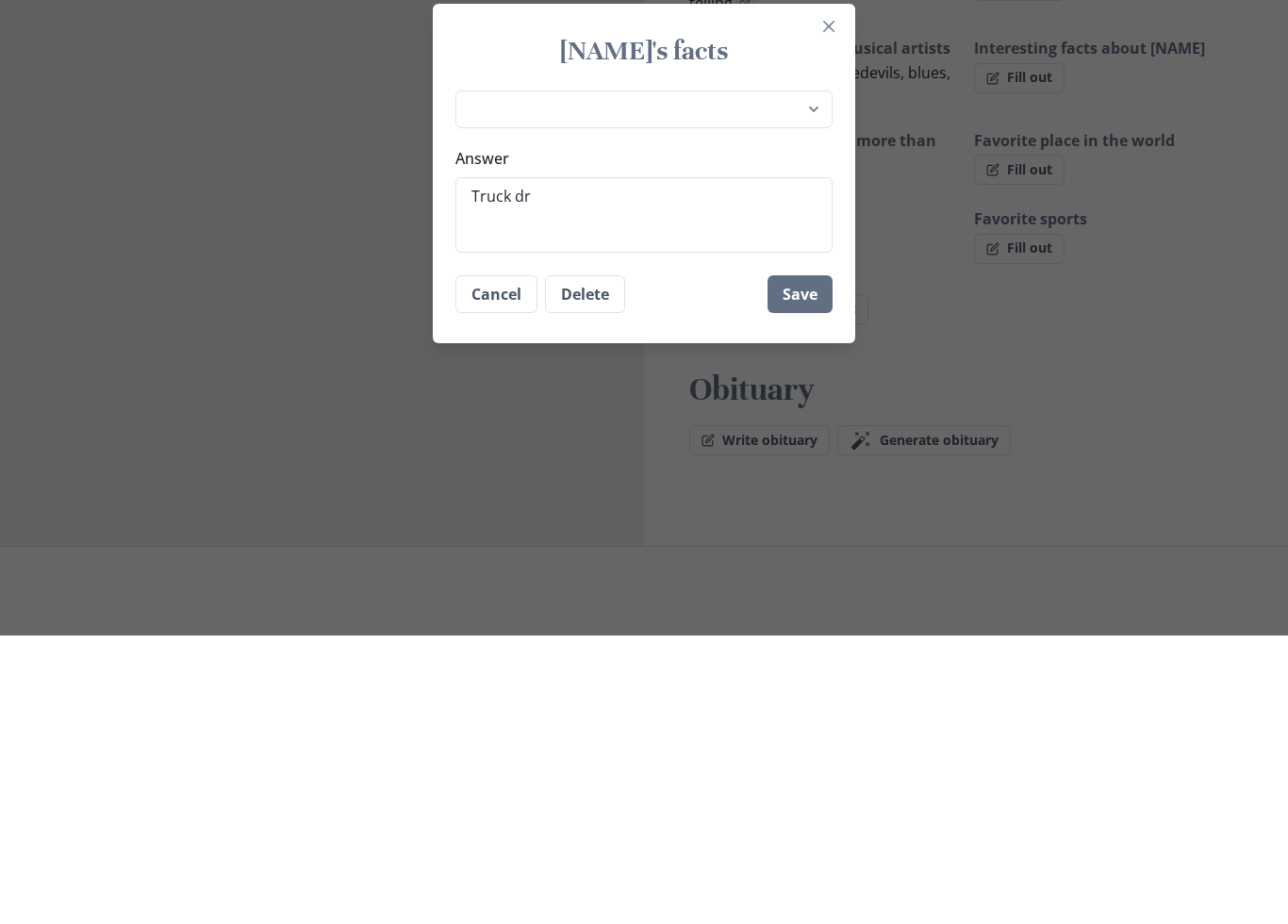 type on "x" 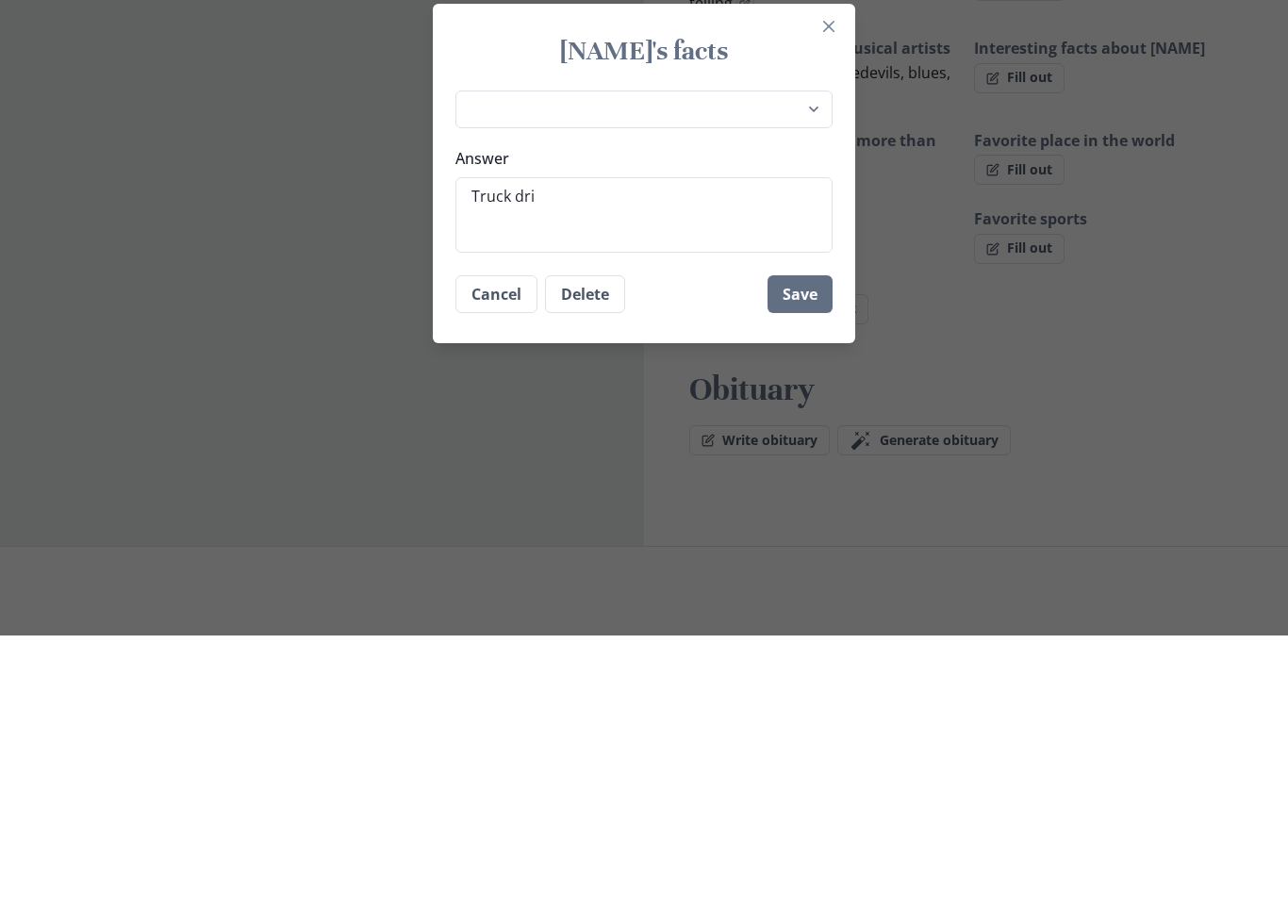 type on "x" 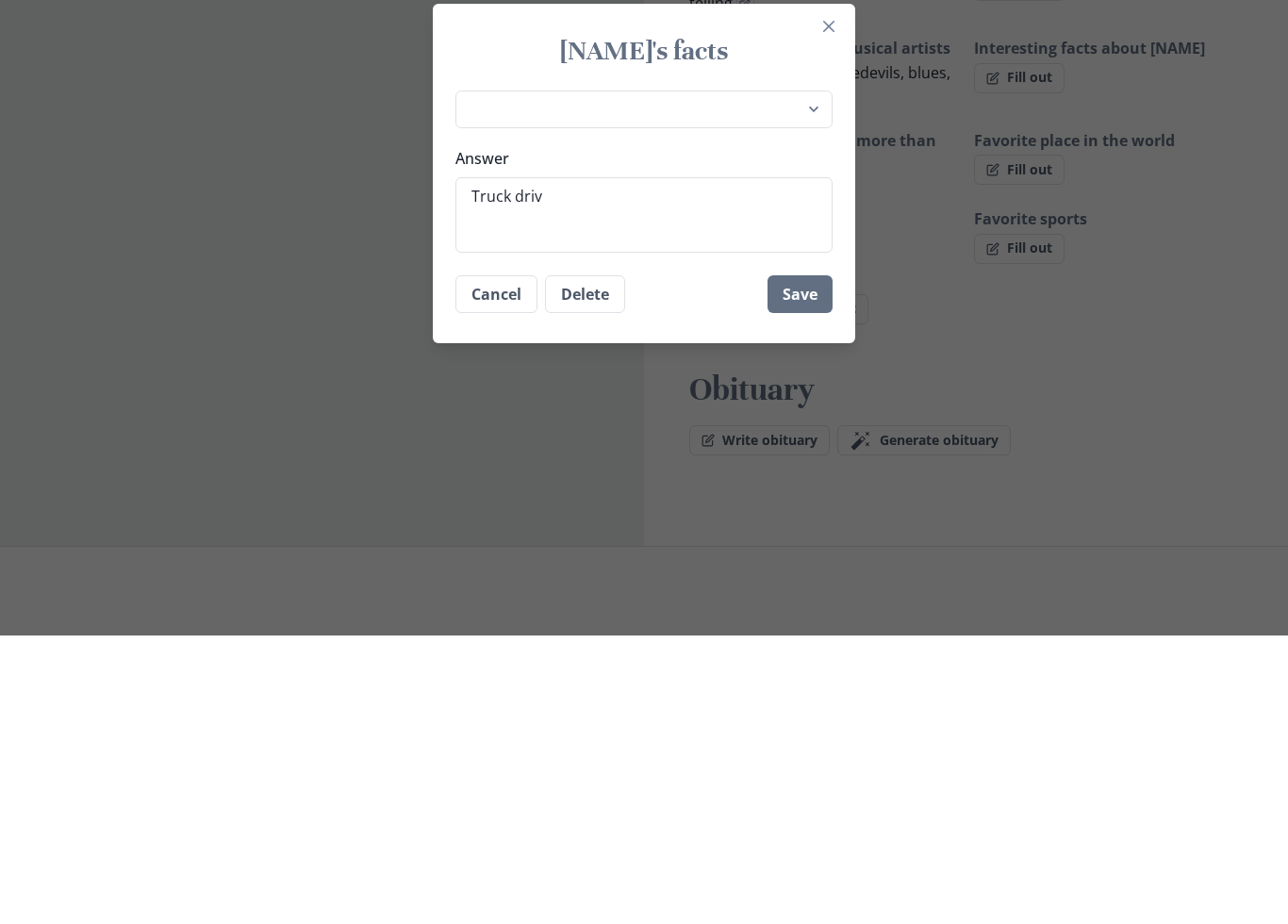 type on "x" 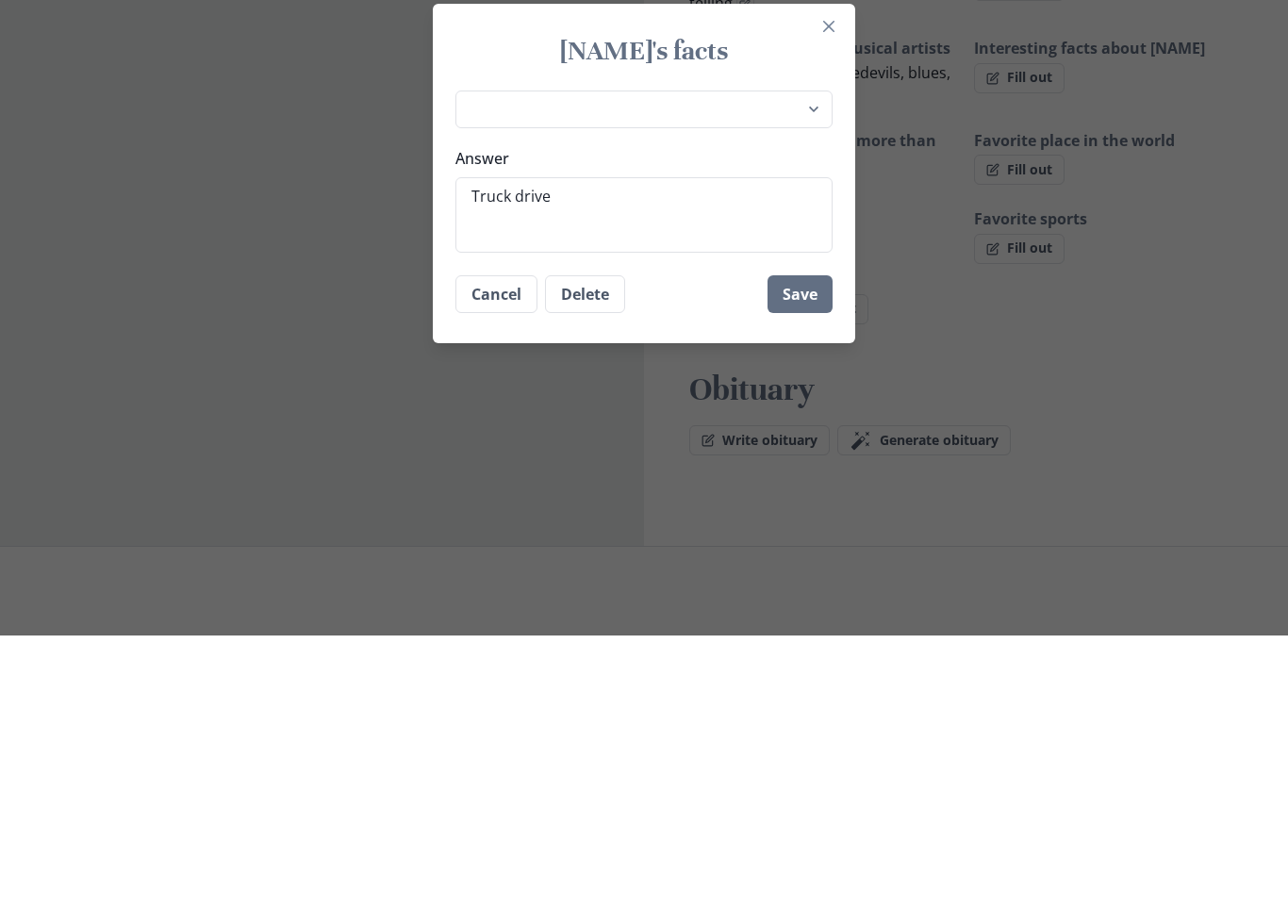 type on "Truck driver" 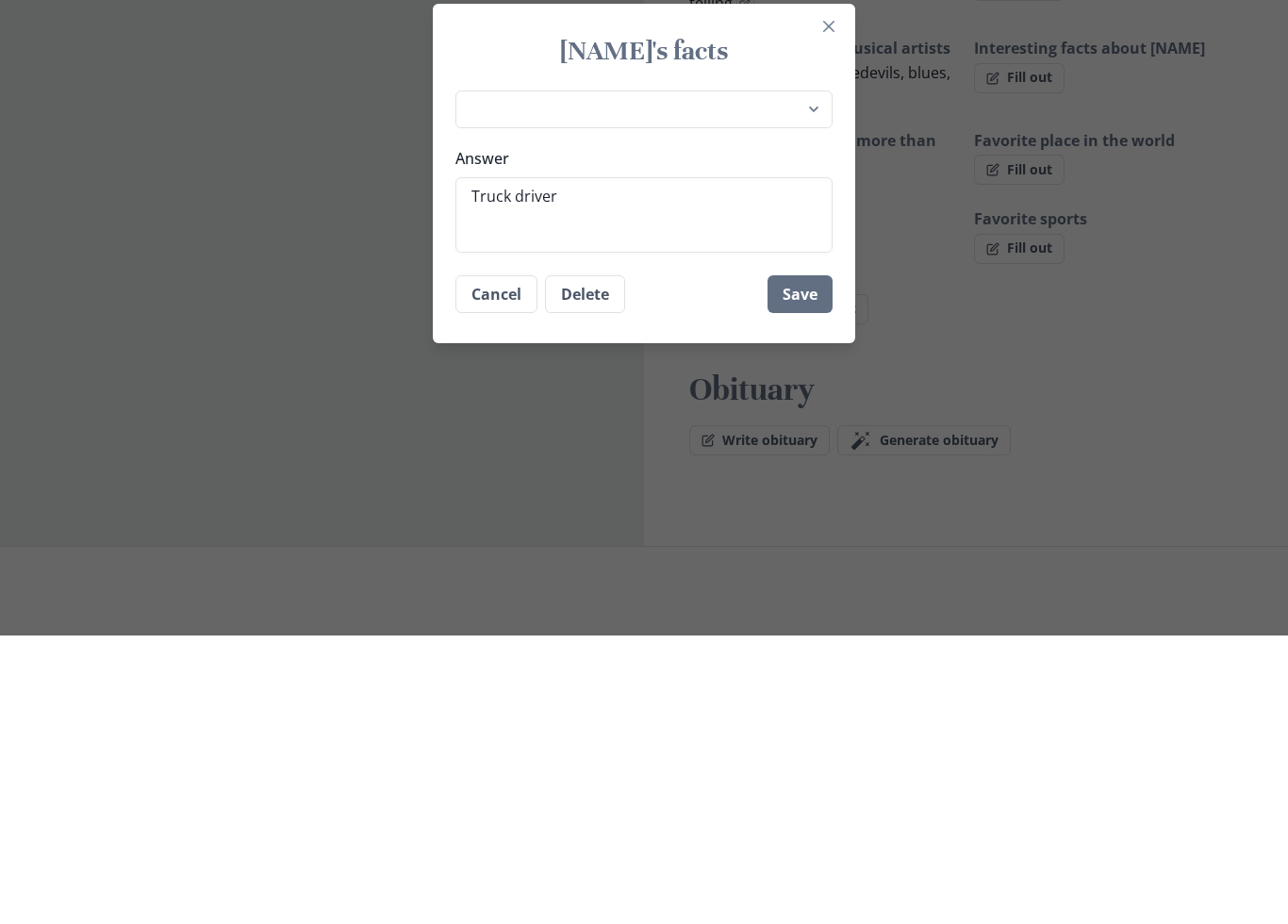 type on "x" 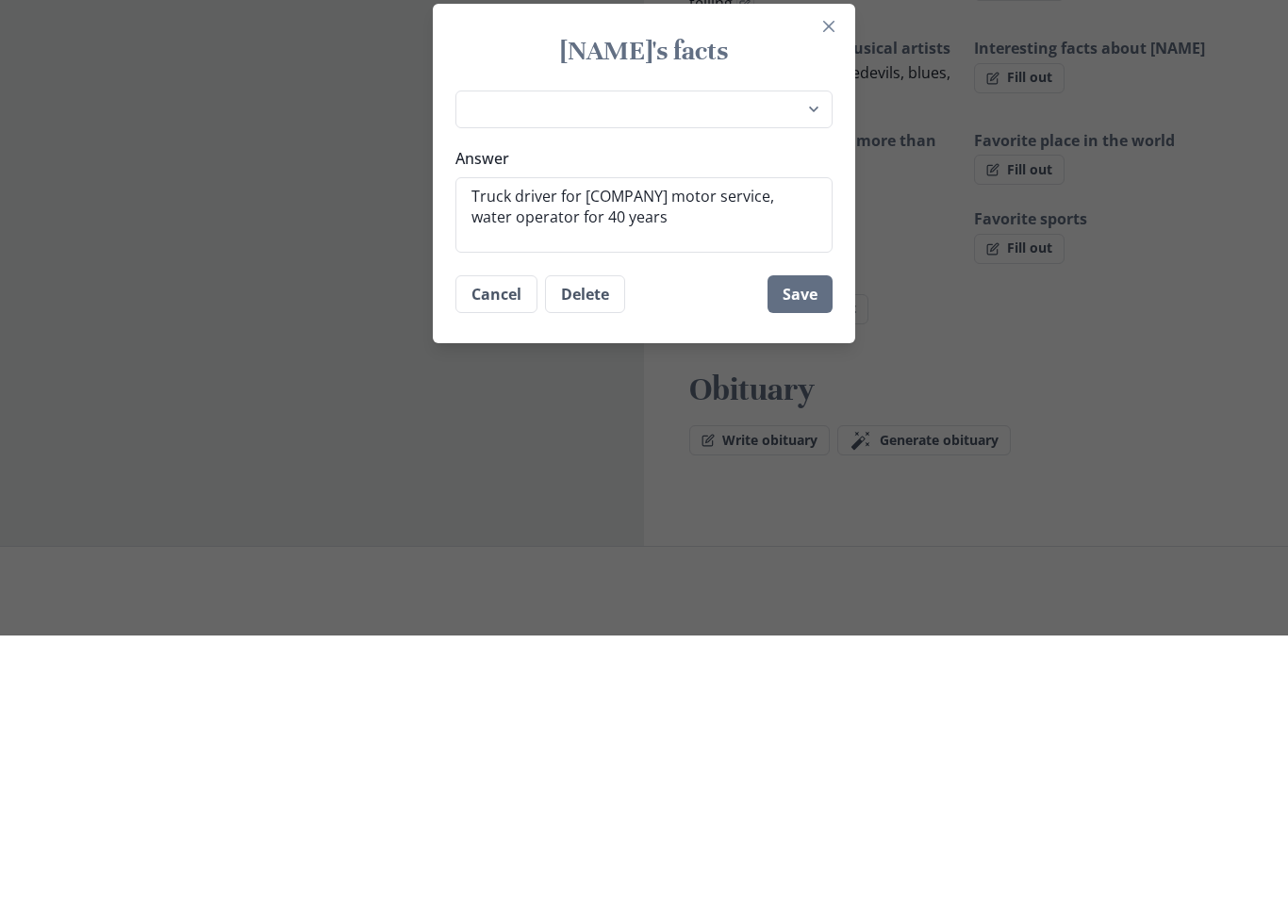 click on "Save" at bounding box center [800, 583] 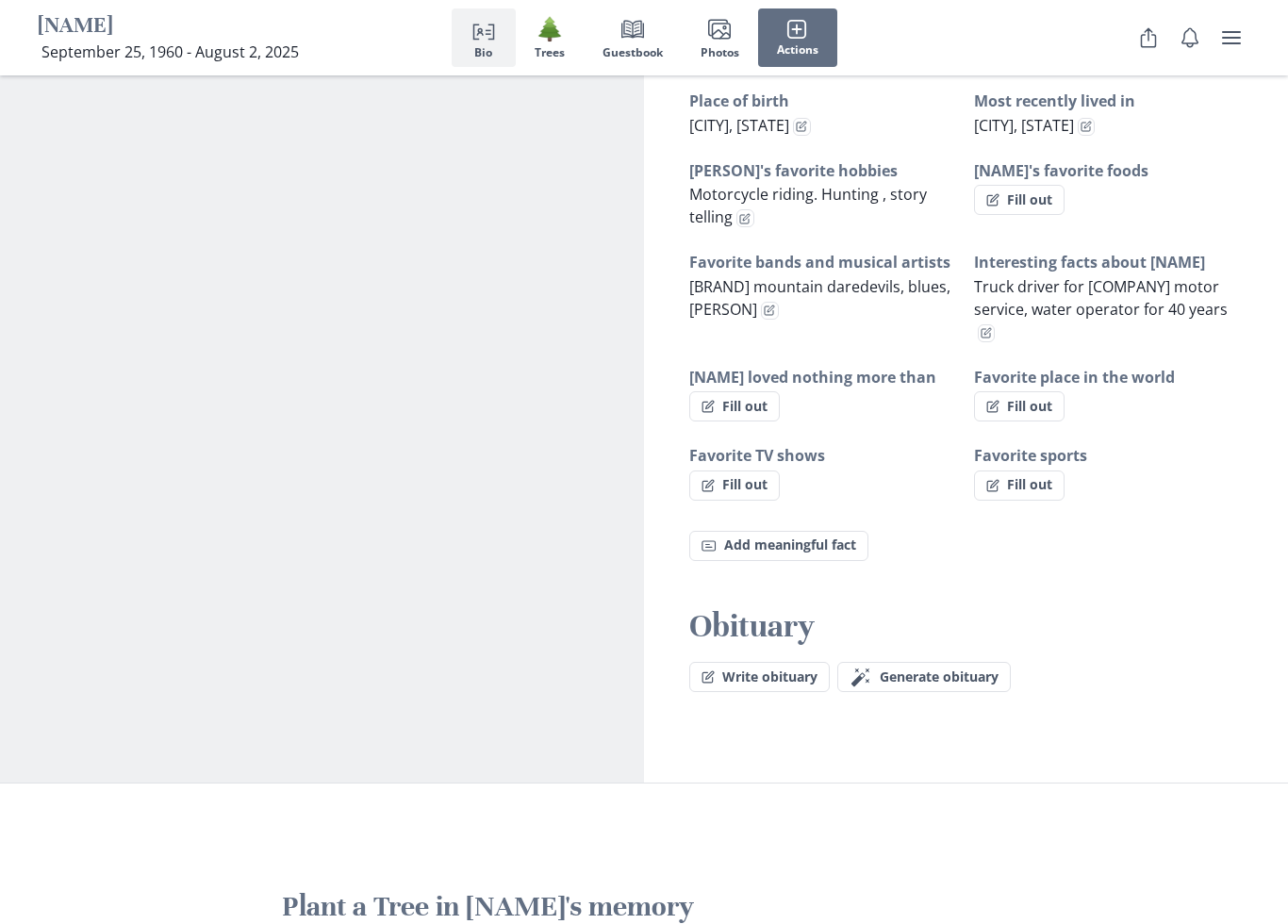 scroll, scrollTop: 1184, scrollLeft: 0, axis: vertical 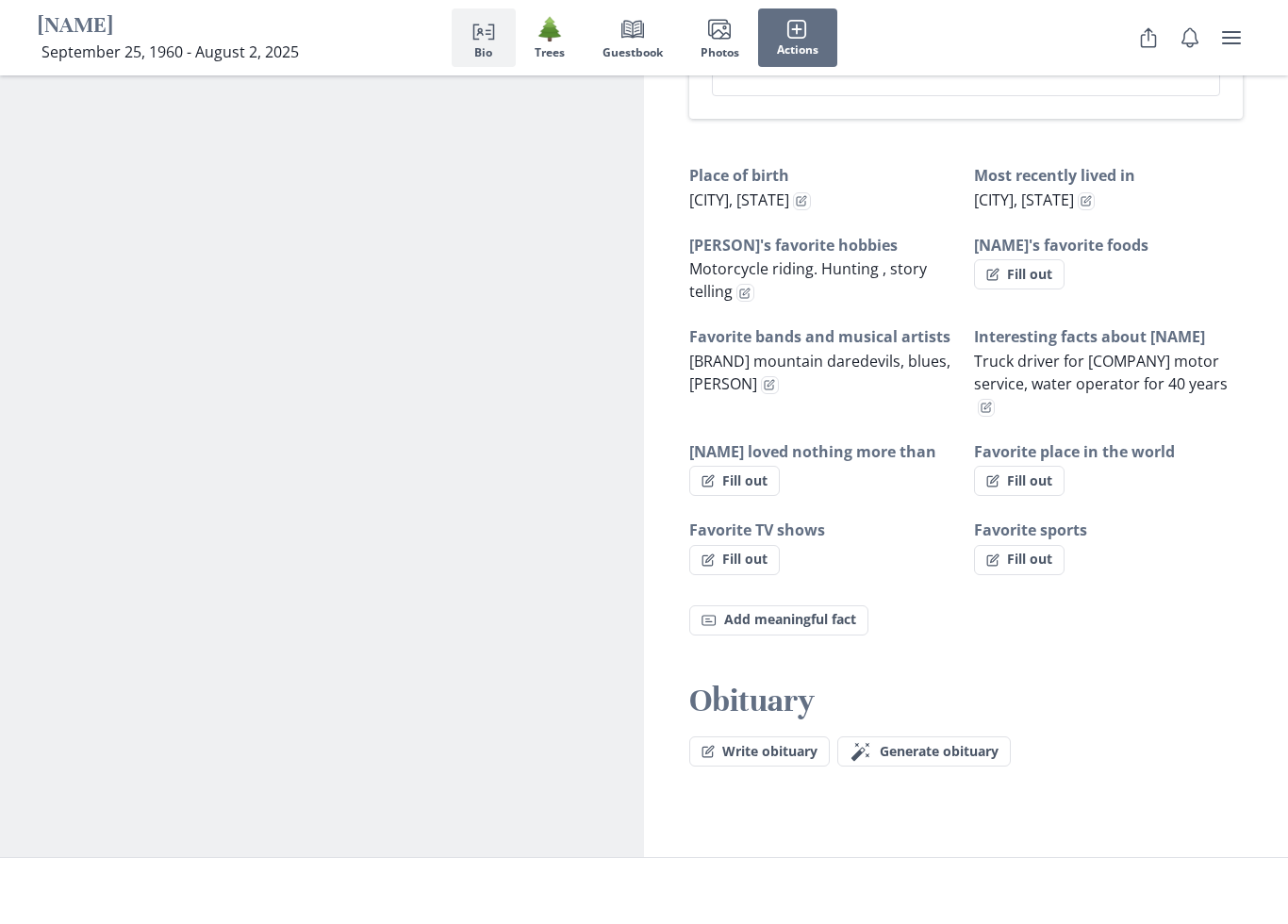 click on "Generate obituary" at bounding box center [939, 751] 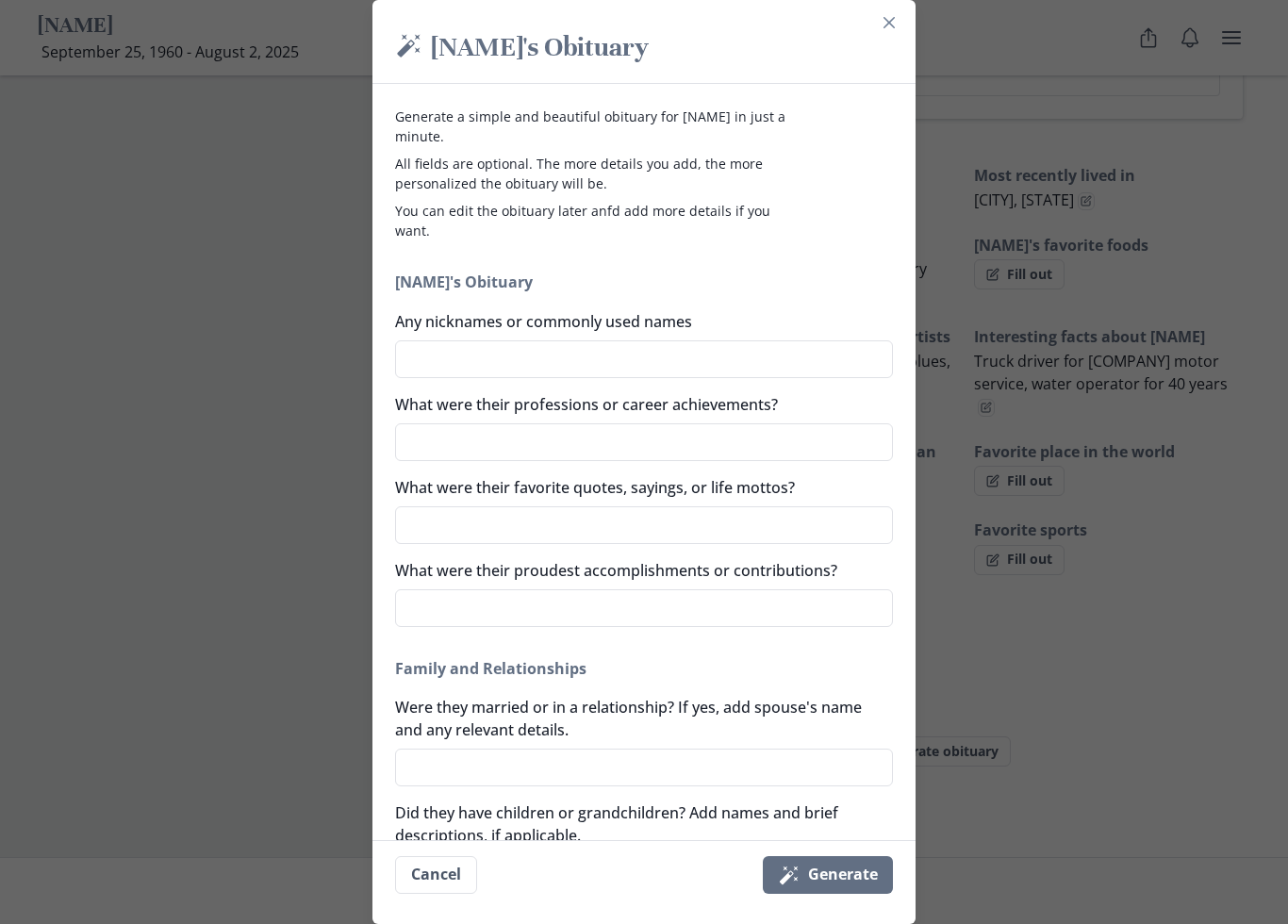 click on "Magic wand Generate" at bounding box center (828, 875) 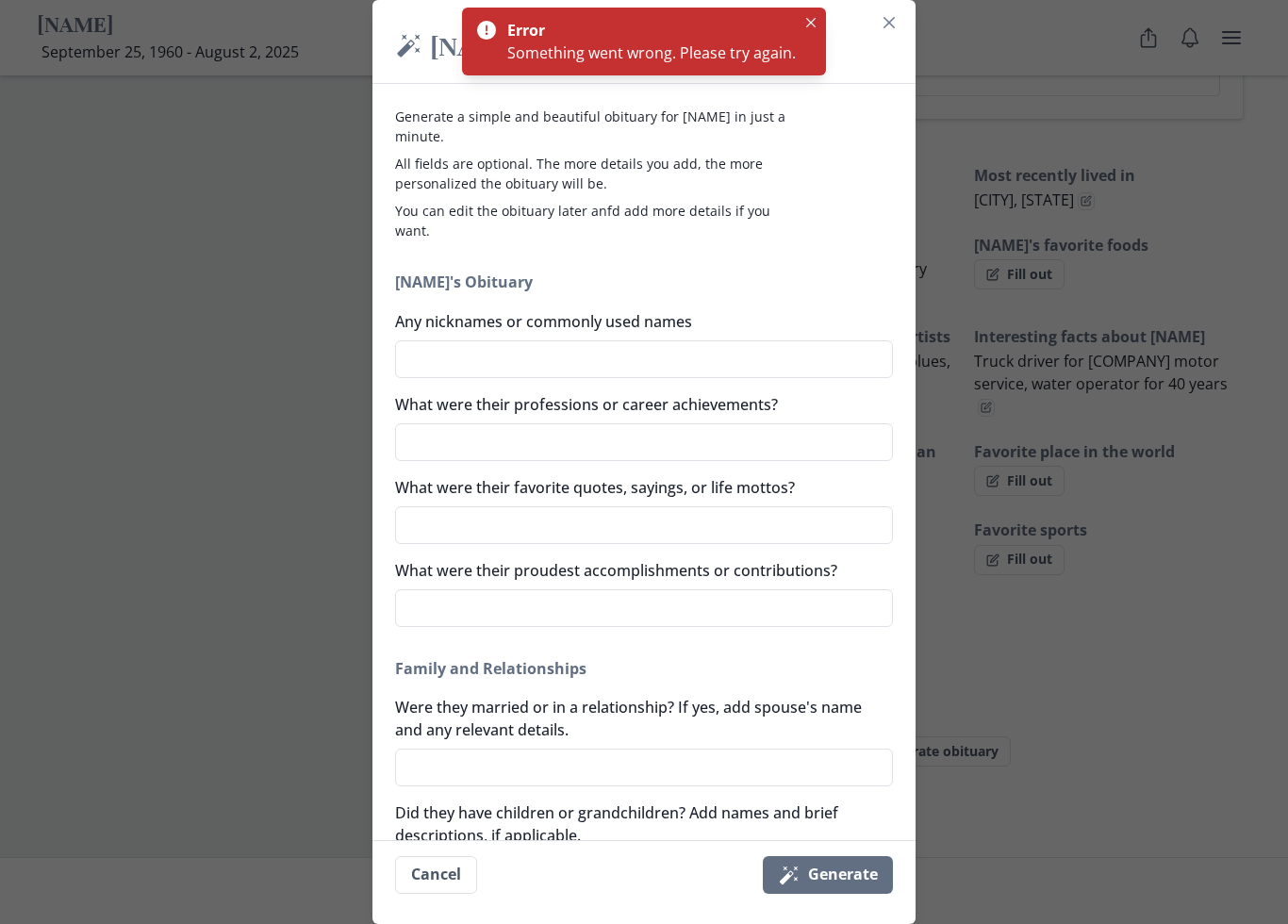 click at bounding box center (811, 23) 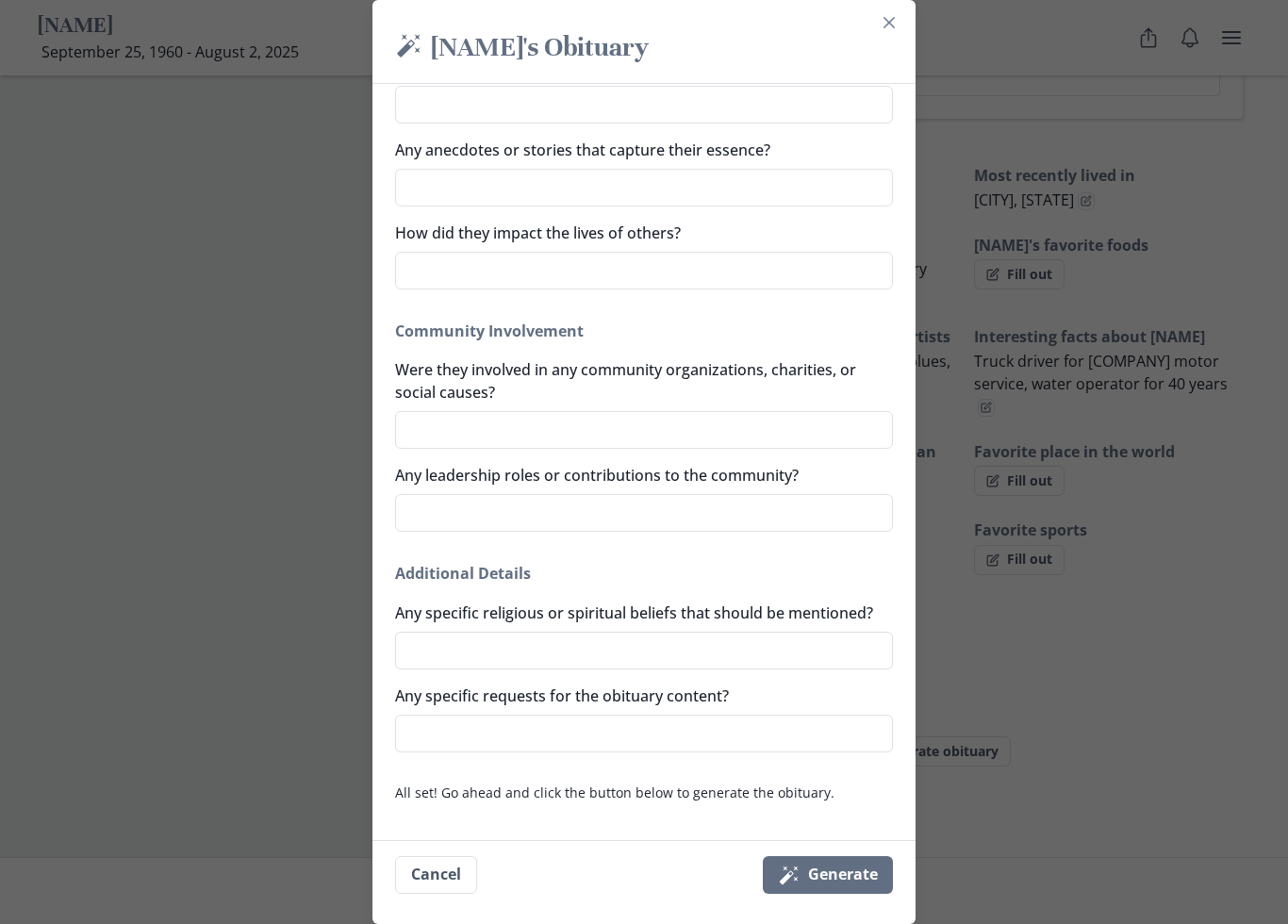 scroll, scrollTop: 1012, scrollLeft: 0, axis: vertical 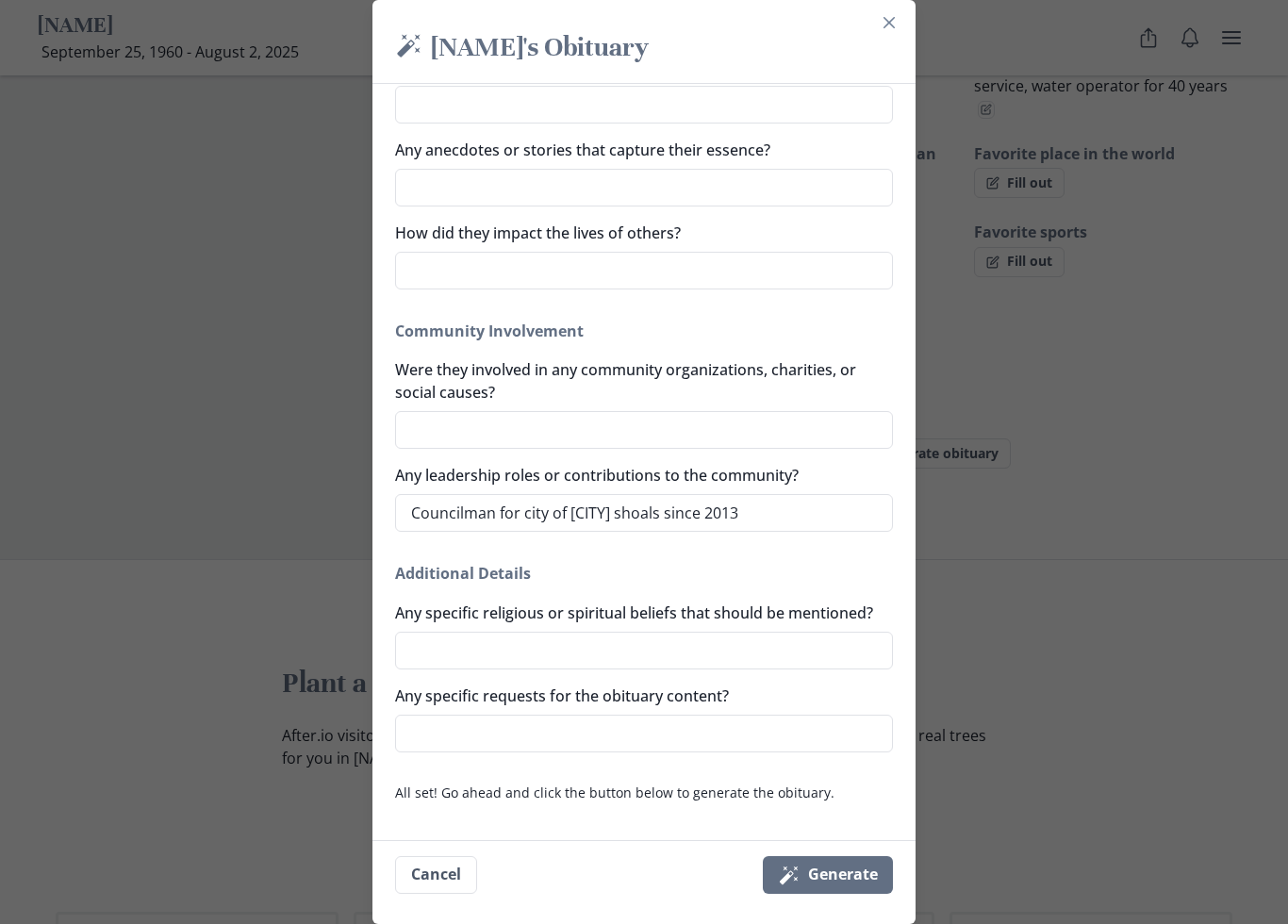 click on "Any specific religious or spiritual beliefs that should be mentioned?" at bounding box center [644, 651] 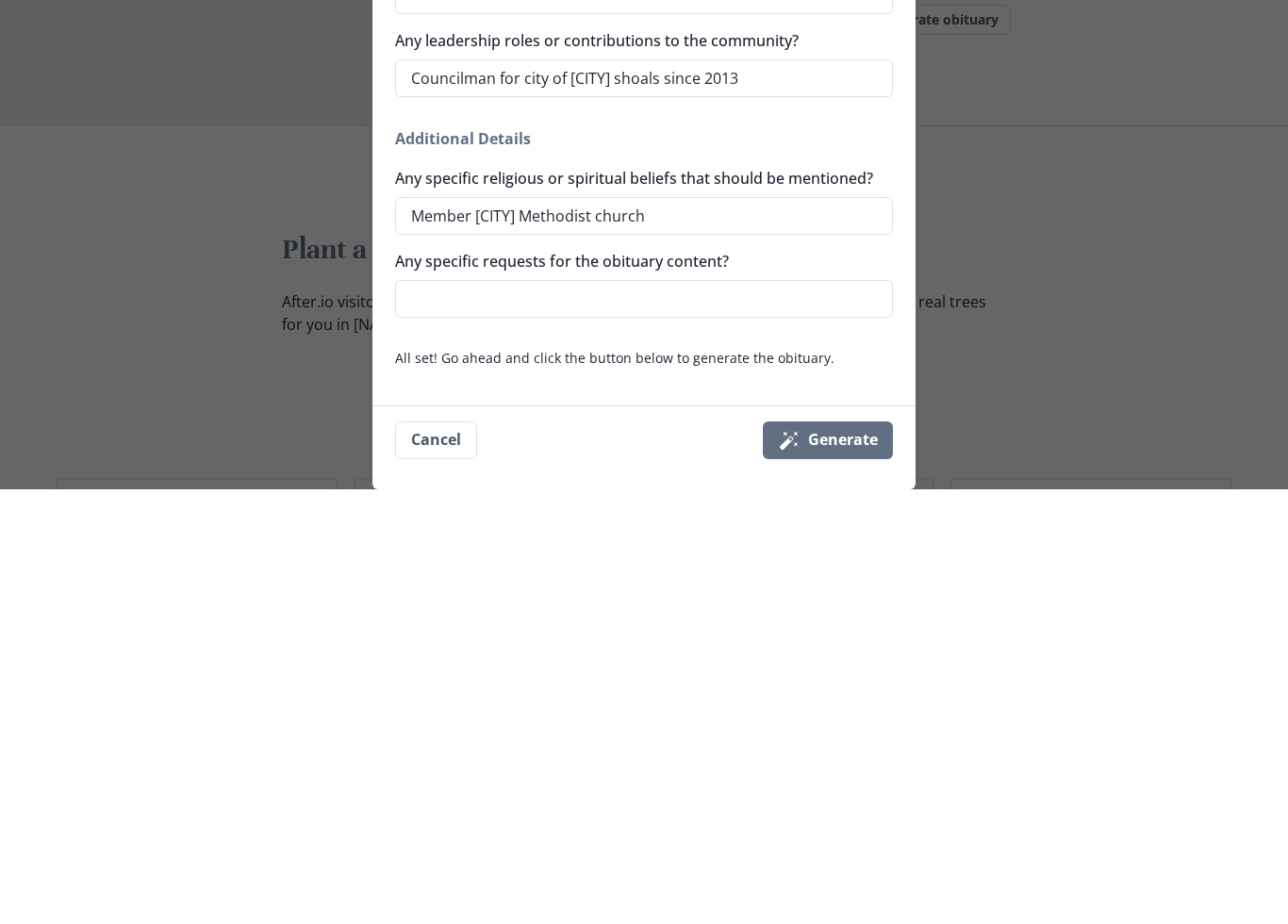 scroll, scrollTop: 1917, scrollLeft: 0, axis: vertical 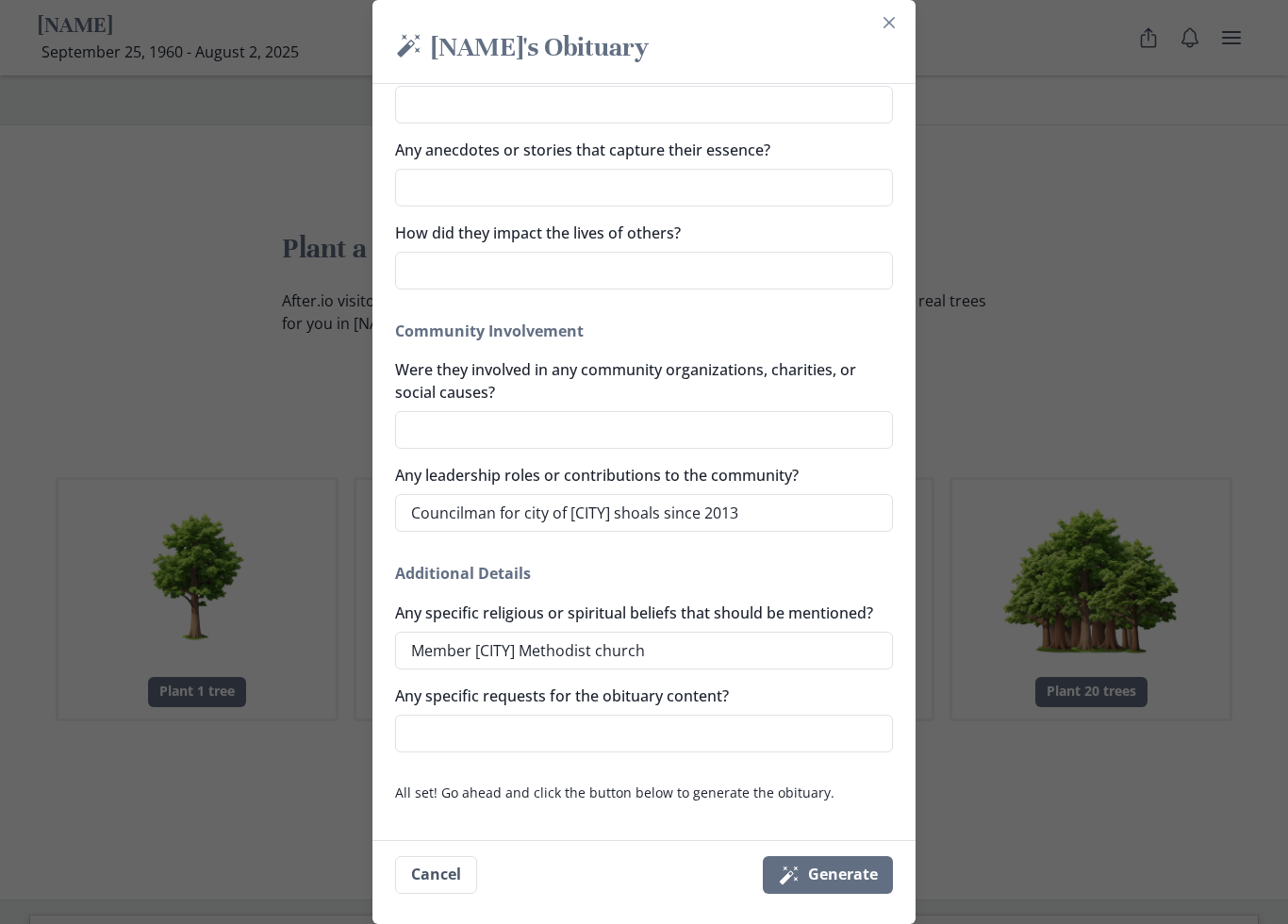 click on "Magic wand Generate" at bounding box center (828, 875) 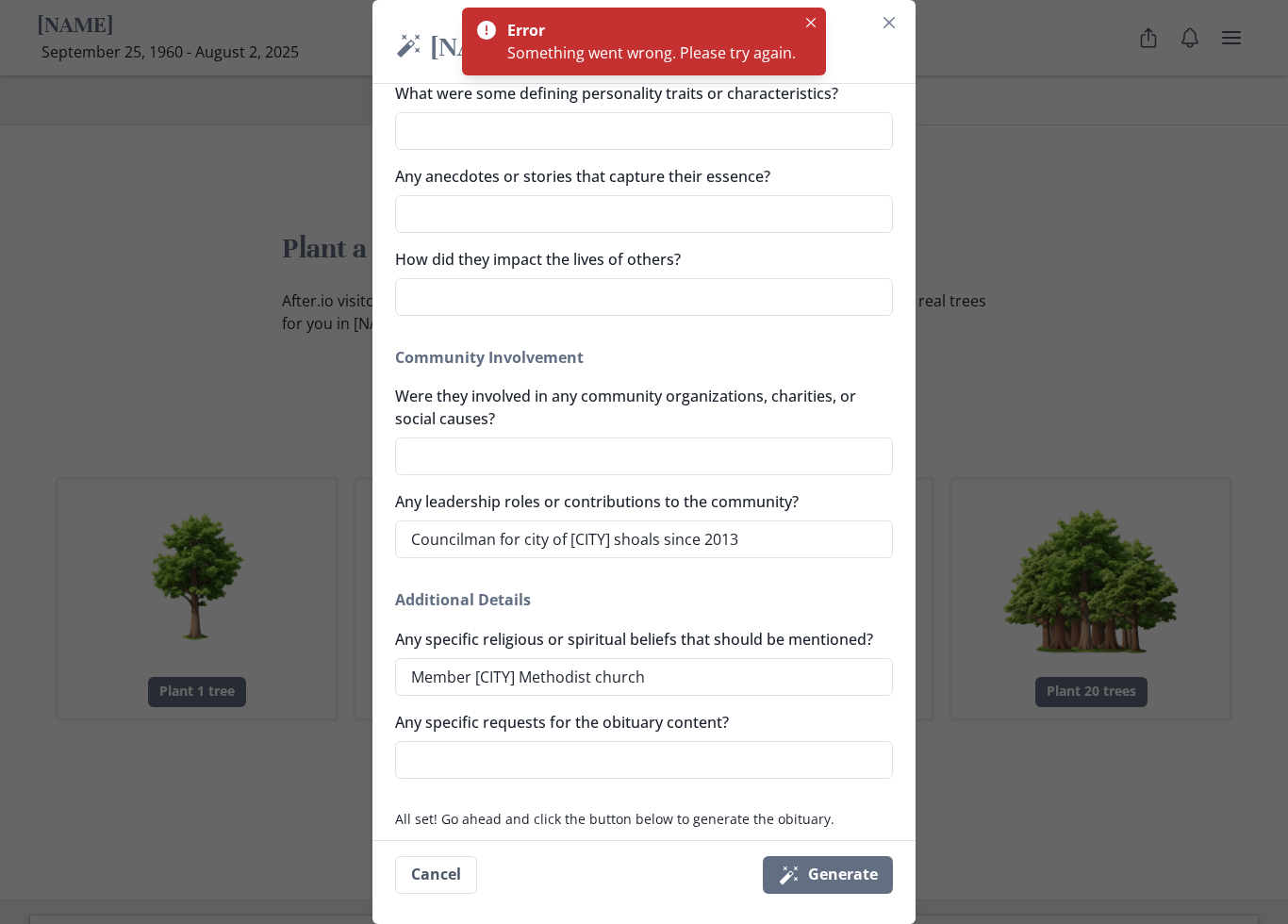 click 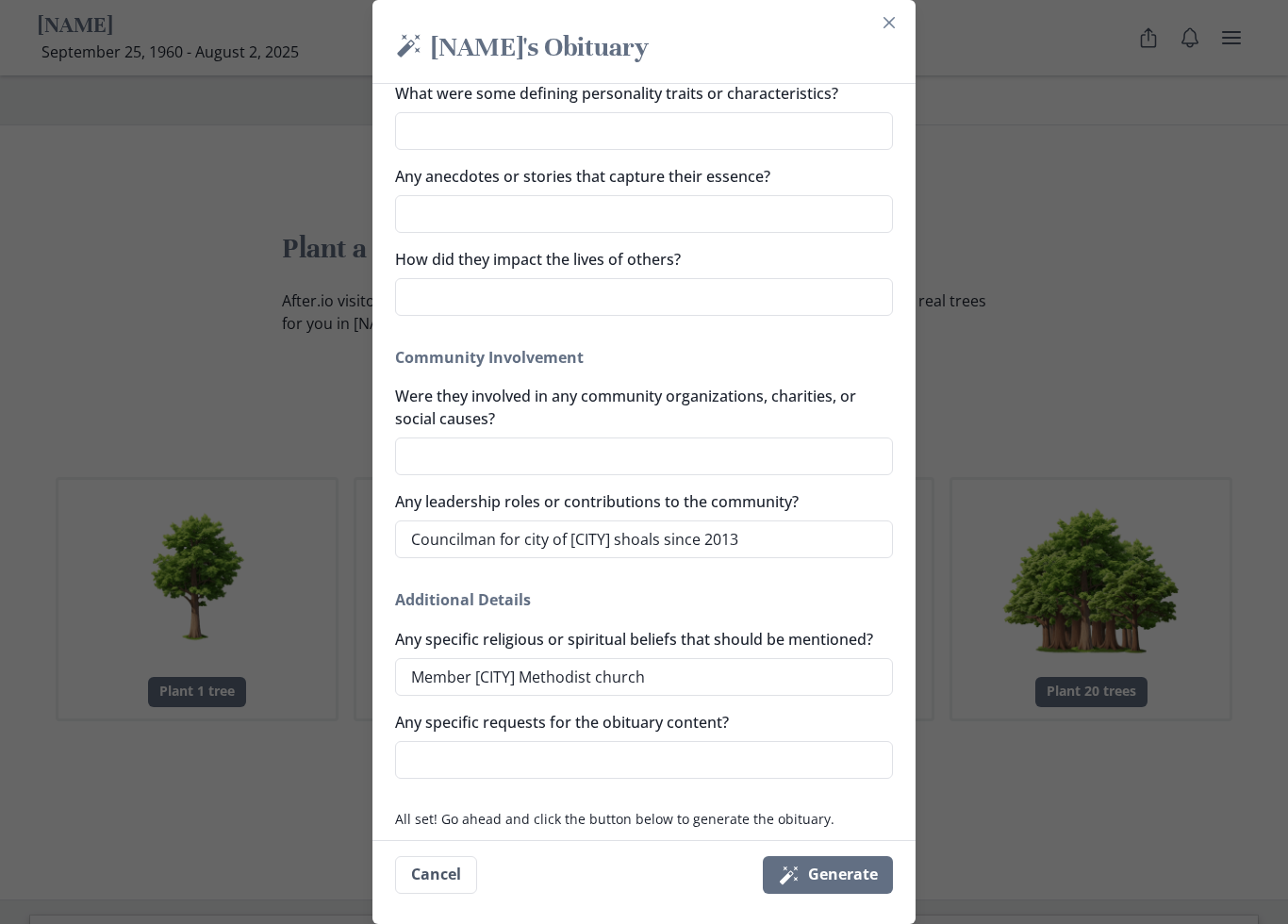 click at bounding box center [889, 23] 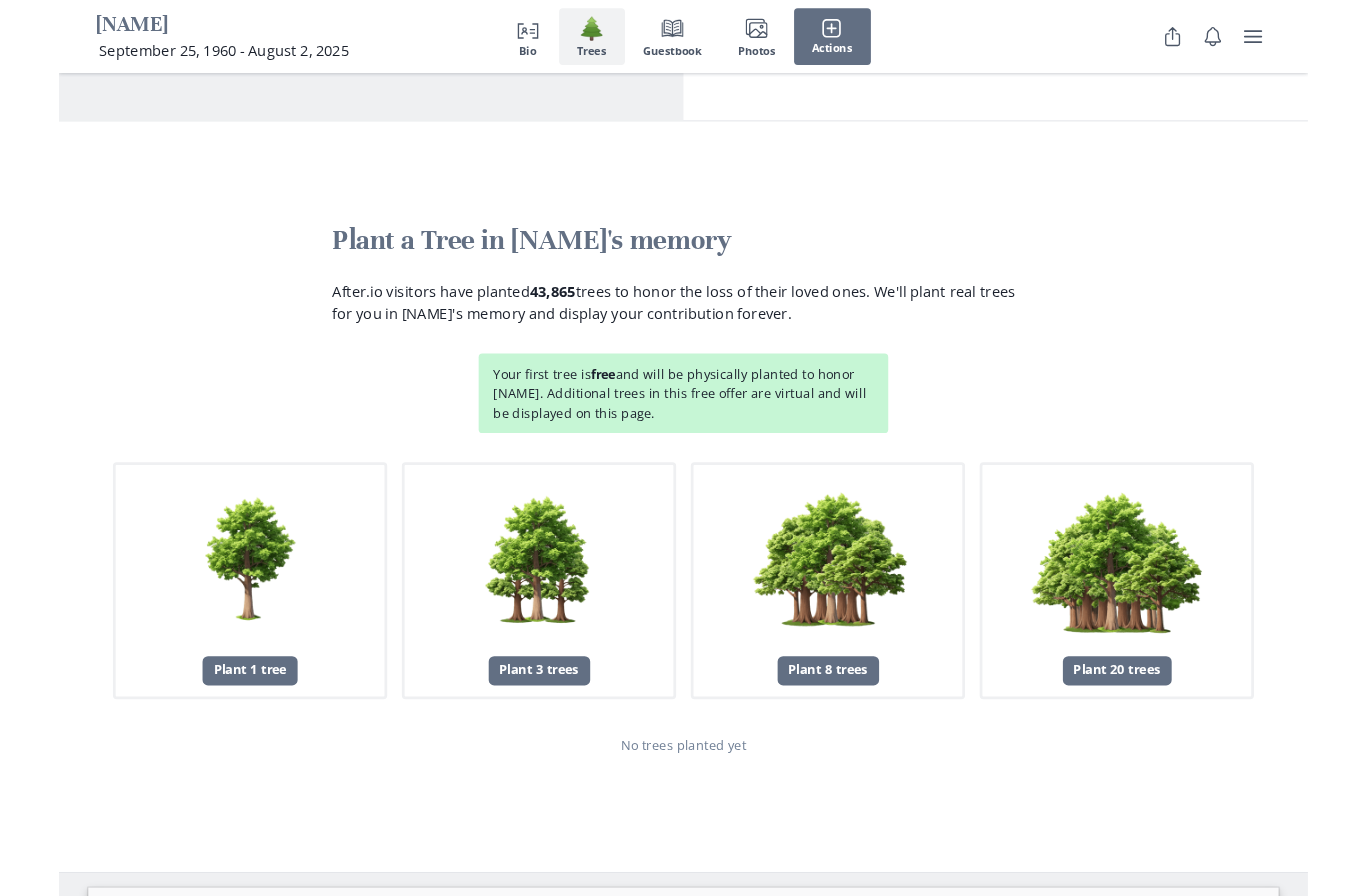 scroll, scrollTop: 2088, scrollLeft: 0, axis: vertical 